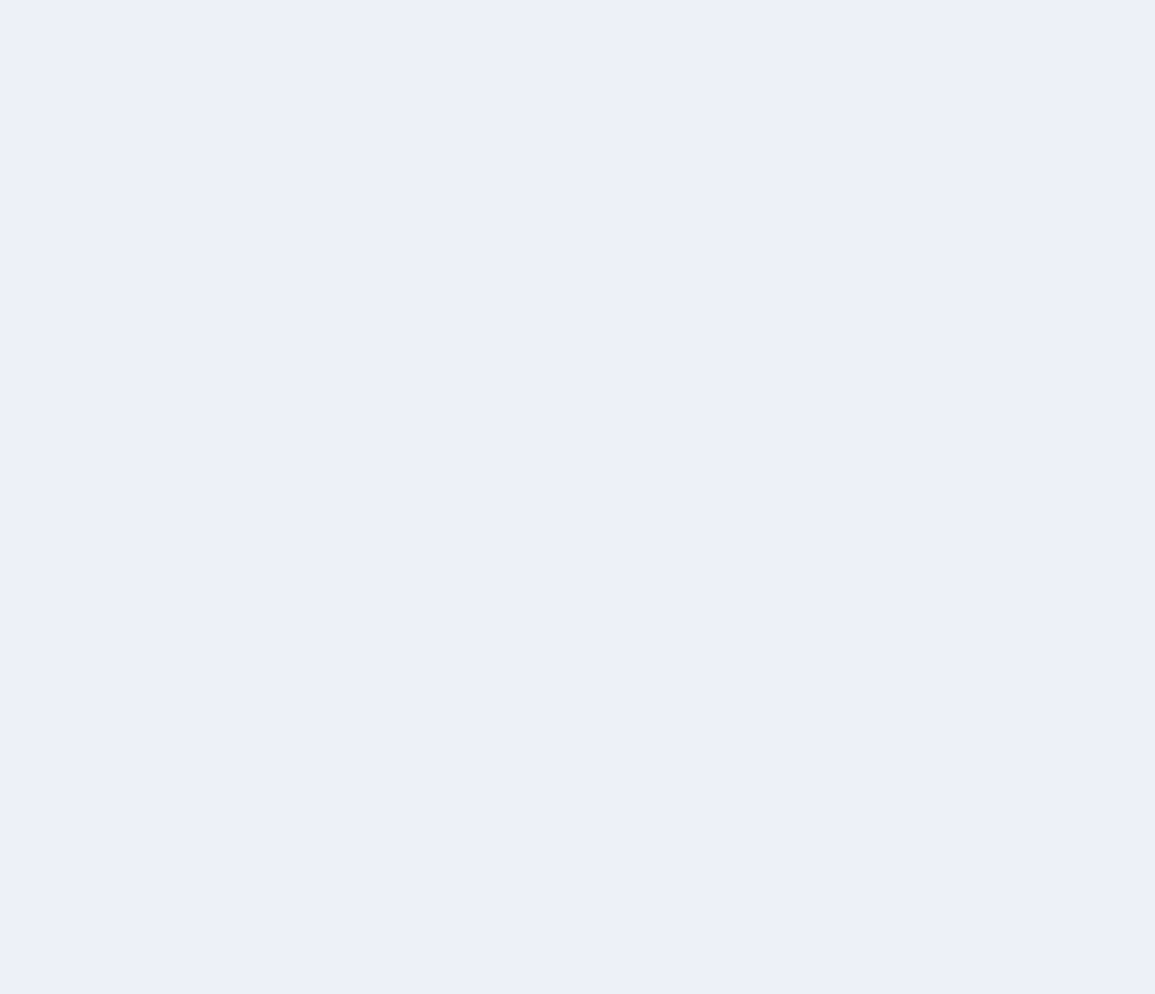 scroll, scrollTop: 0, scrollLeft: 0, axis: both 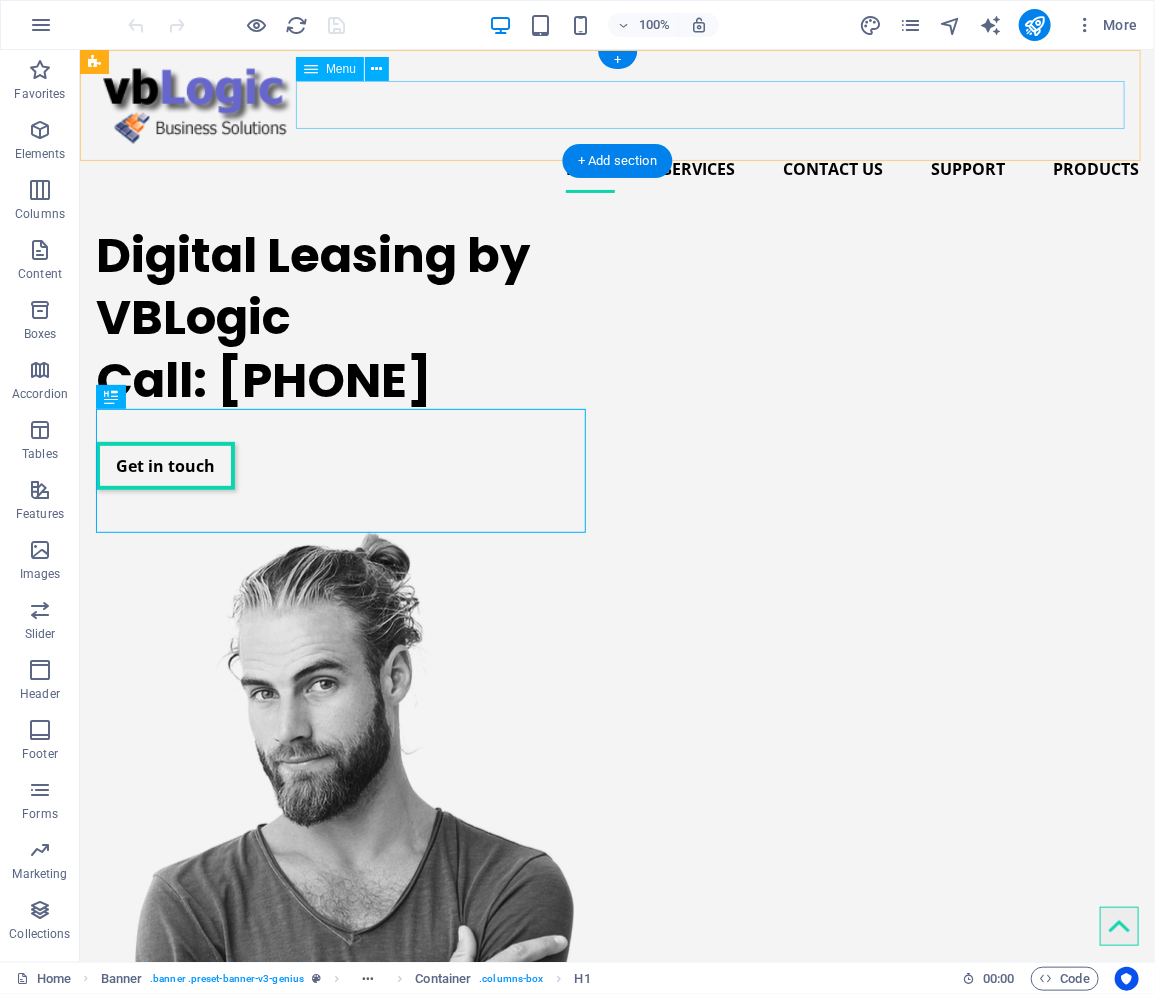 click on "Home Services Contact Us Support PRODUCTS" at bounding box center (616, 168) 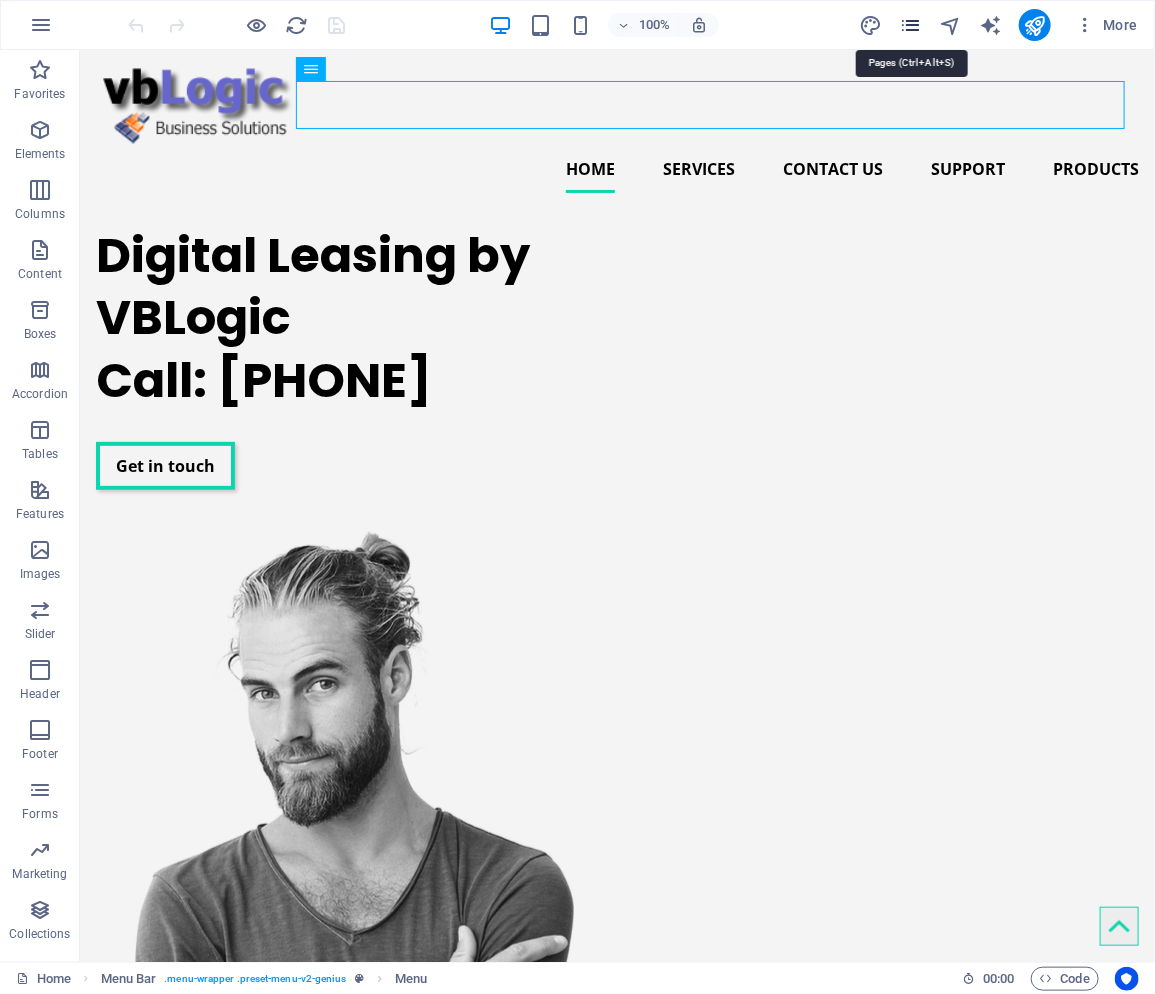 click at bounding box center [910, 25] 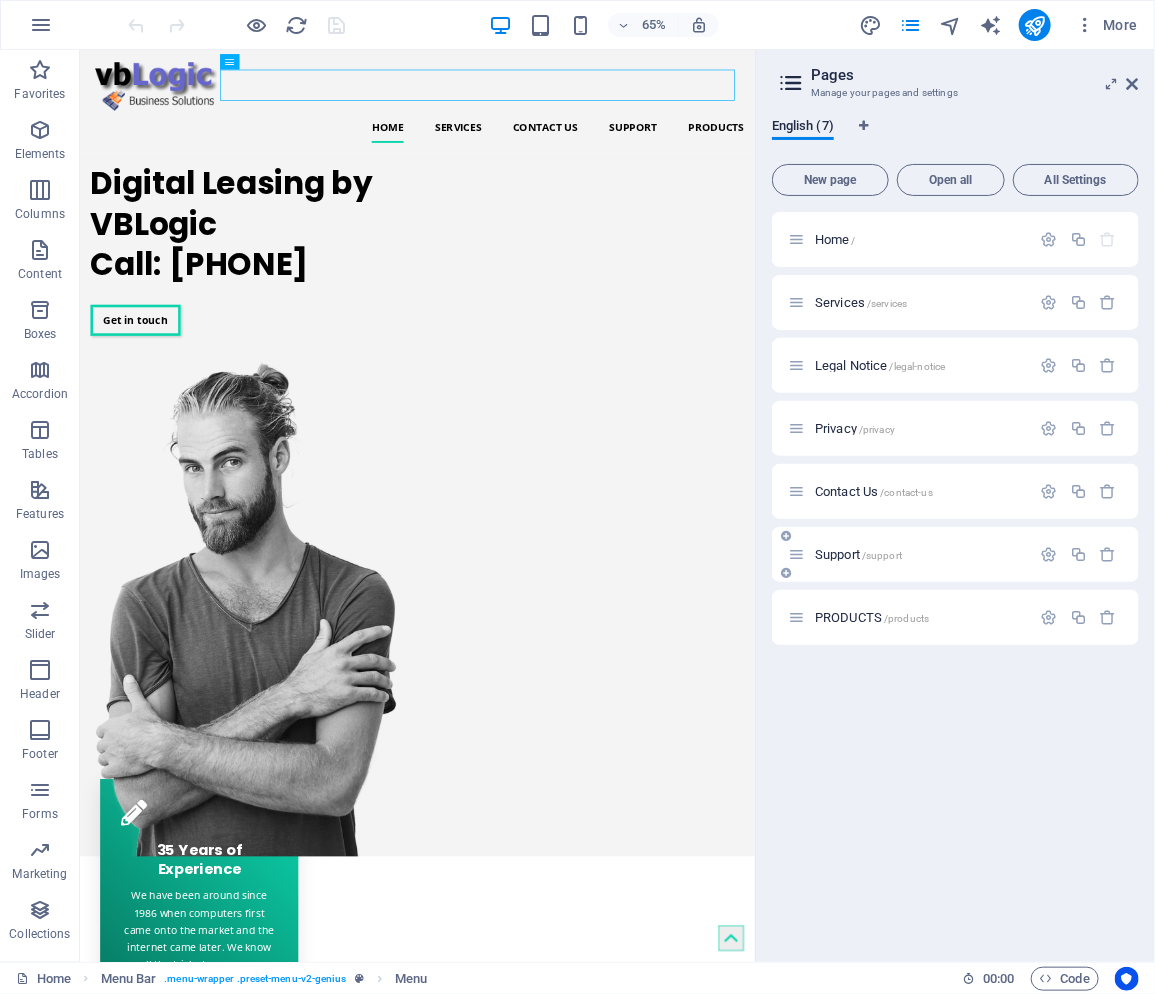click on "Support /support" at bounding box center [858, 554] 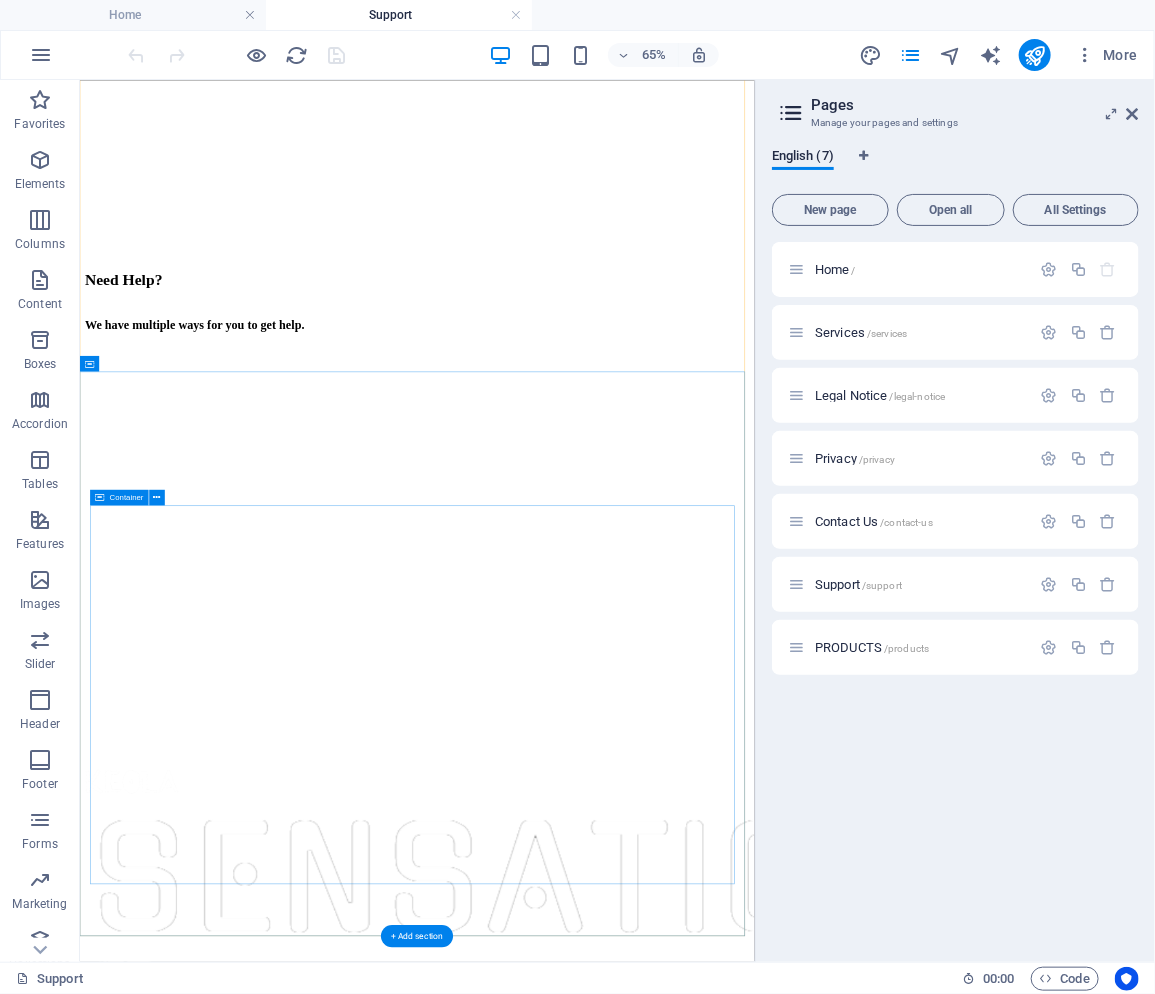 scroll, scrollTop: 800, scrollLeft: 0, axis: vertical 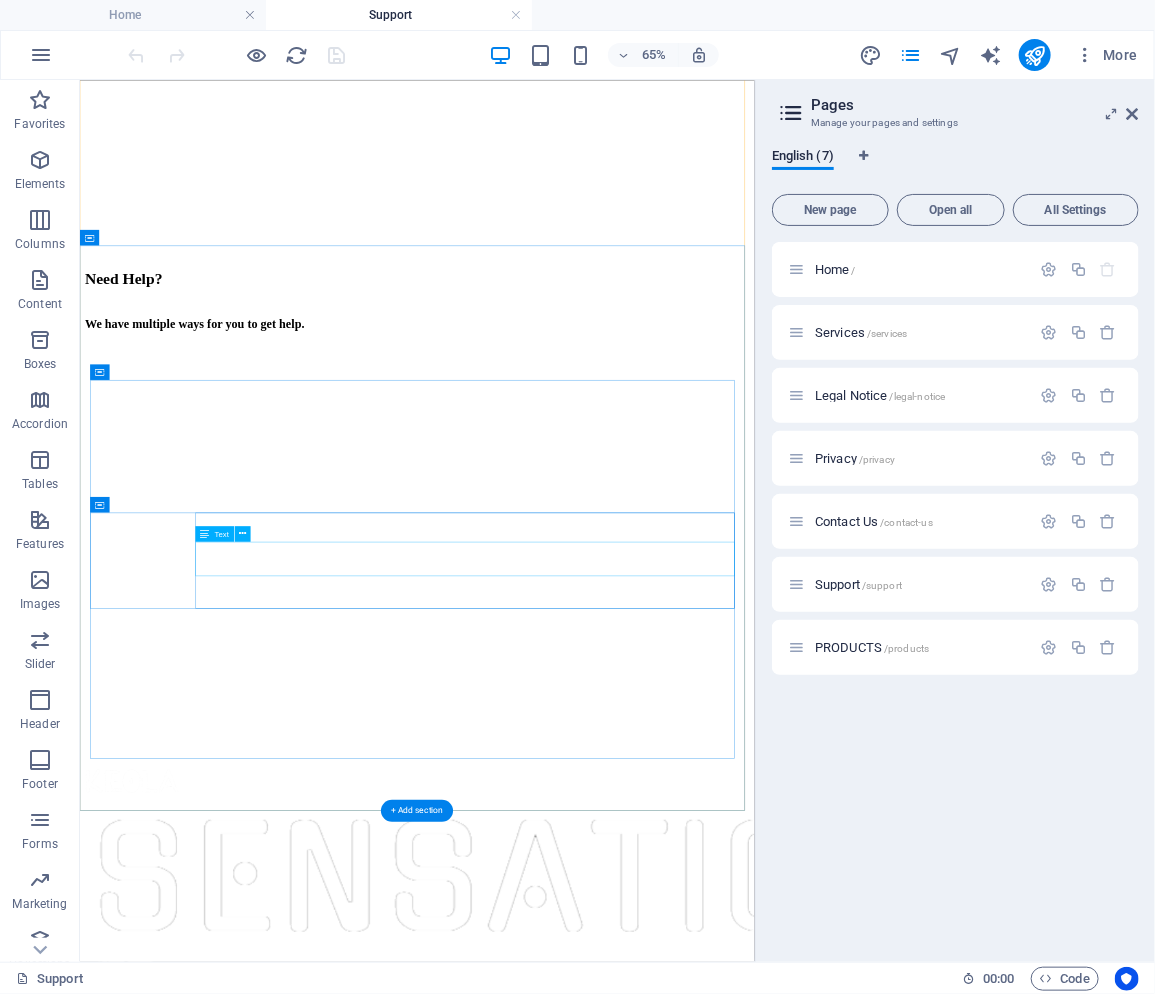 click on "You can call anytime up to 9:00PM CST:  [PHONE] Email Support:  [EMAIL]" at bounding box center (598, 2022) 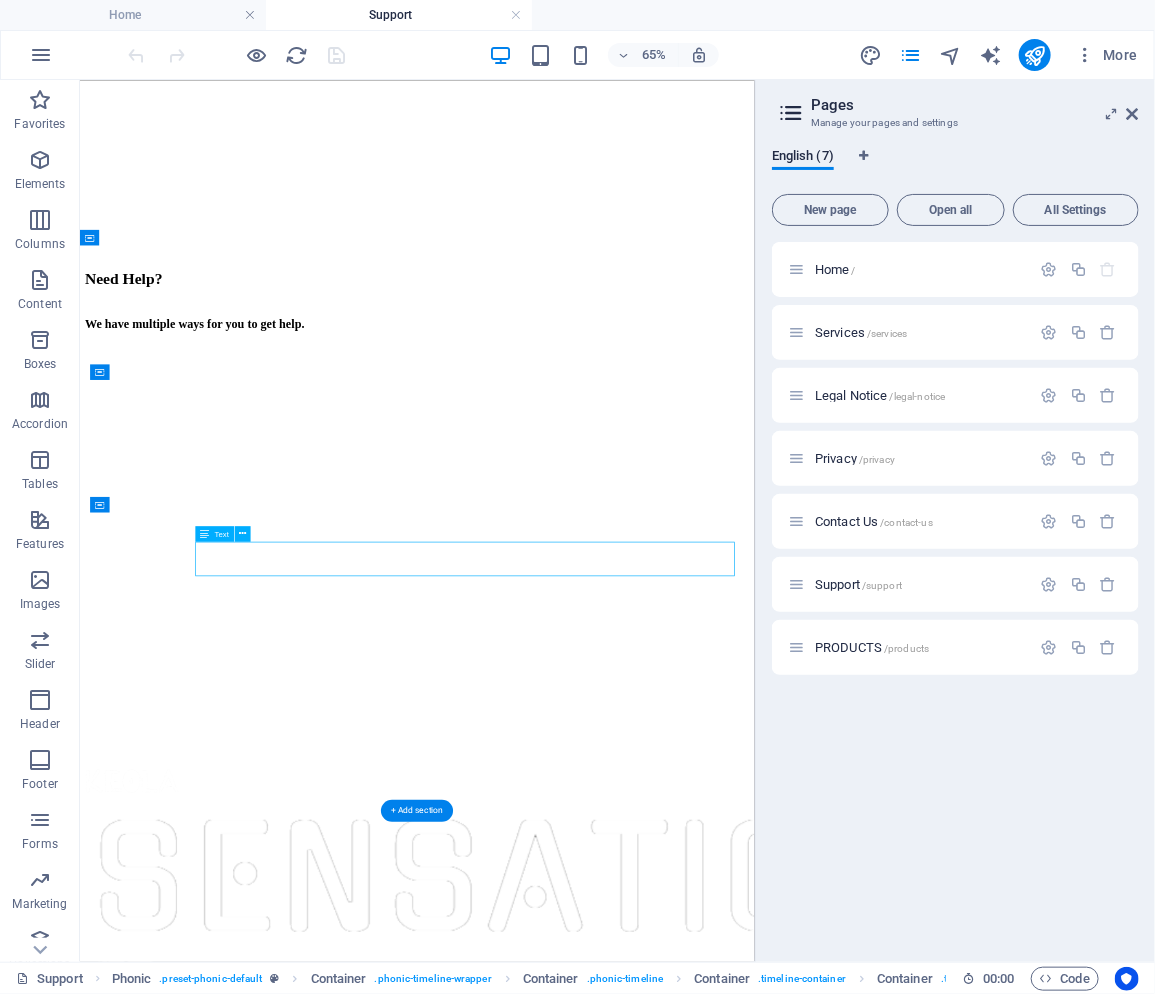 click on "You can call anytime up to 9:00PM CST:  [PHONE] Email Support:  [EMAIL]" at bounding box center [598, 2022] 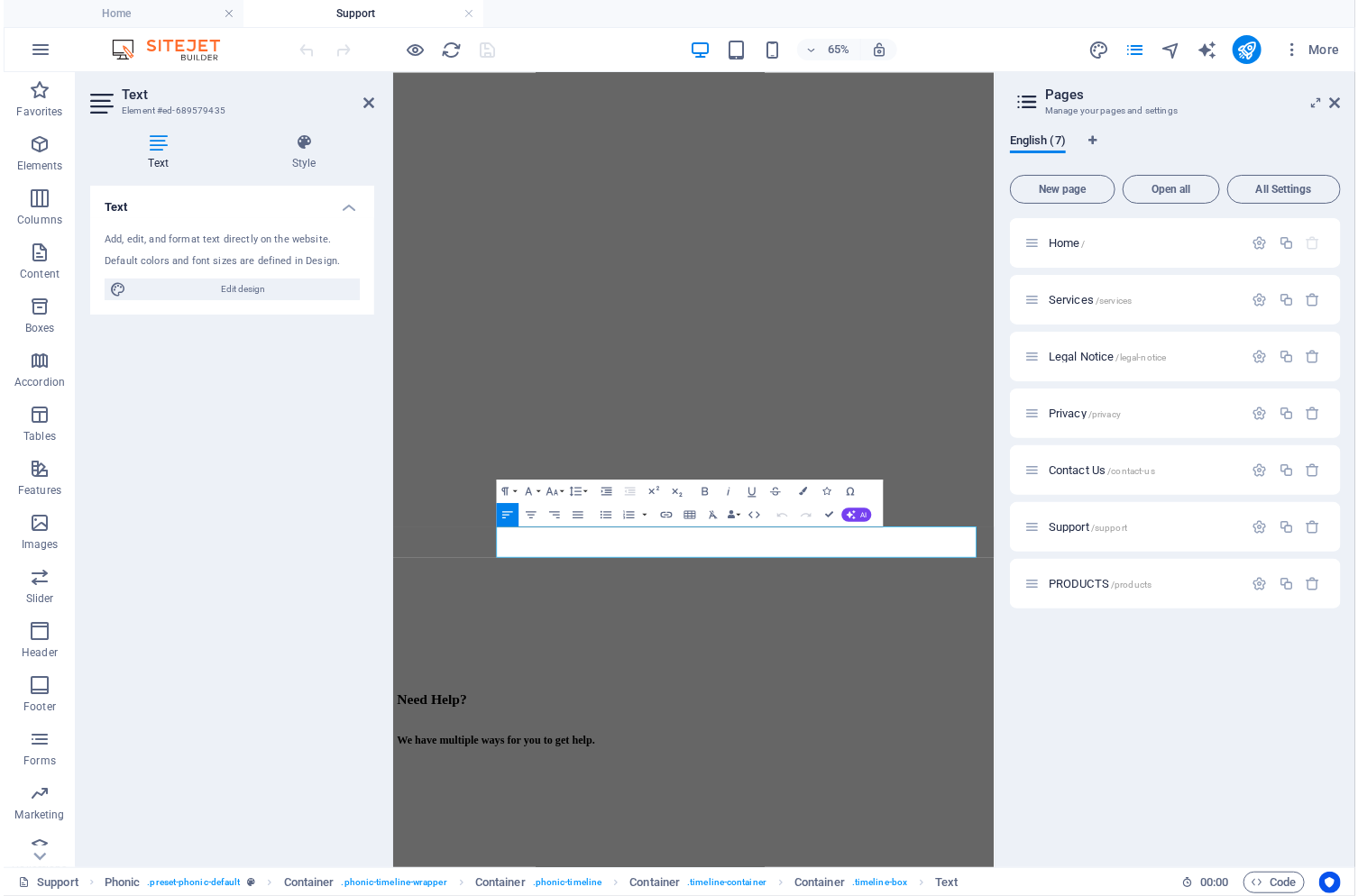 scroll, scrollTop: 662, scrollLeft: 0, axis: vertical 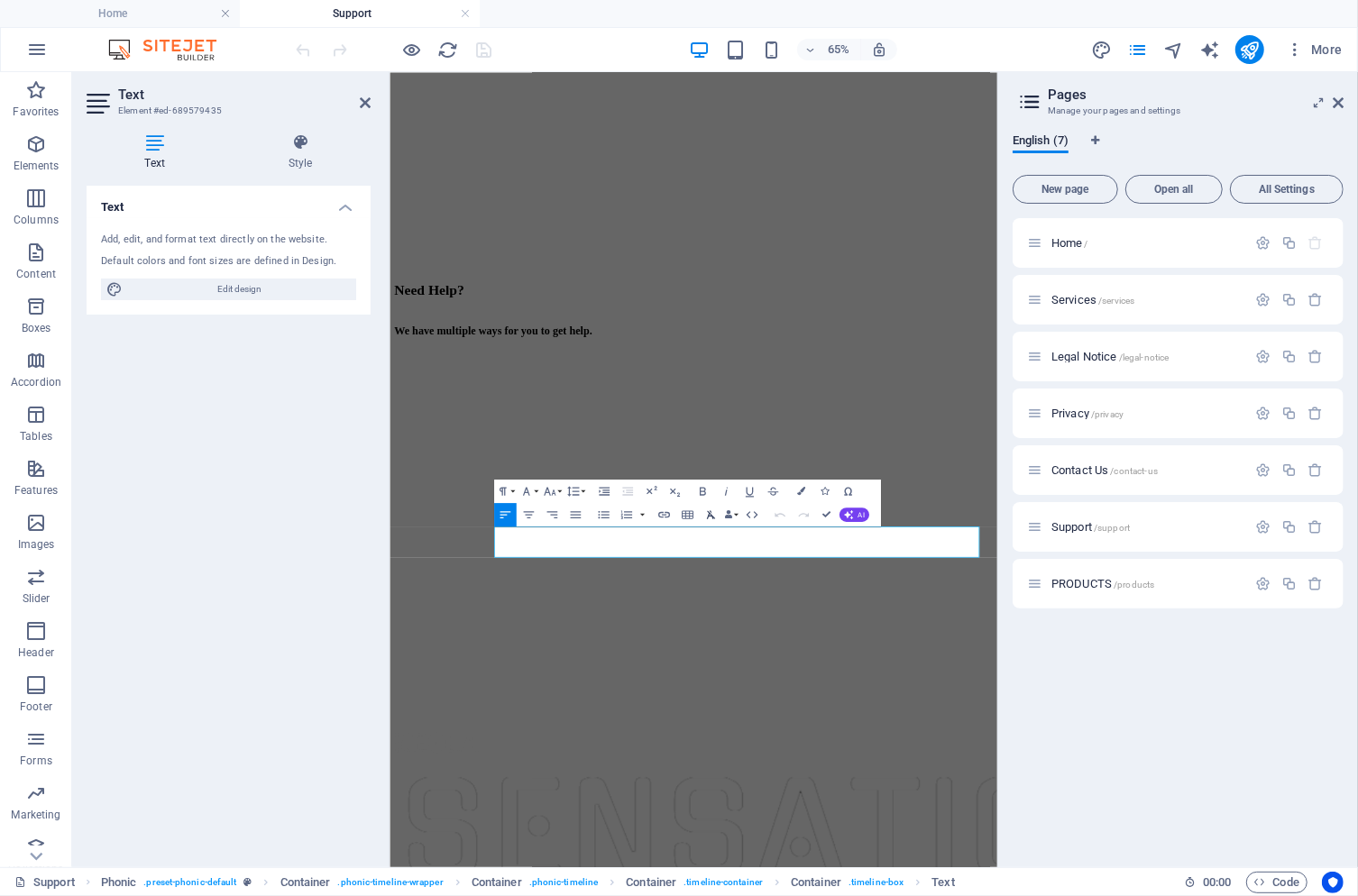 click 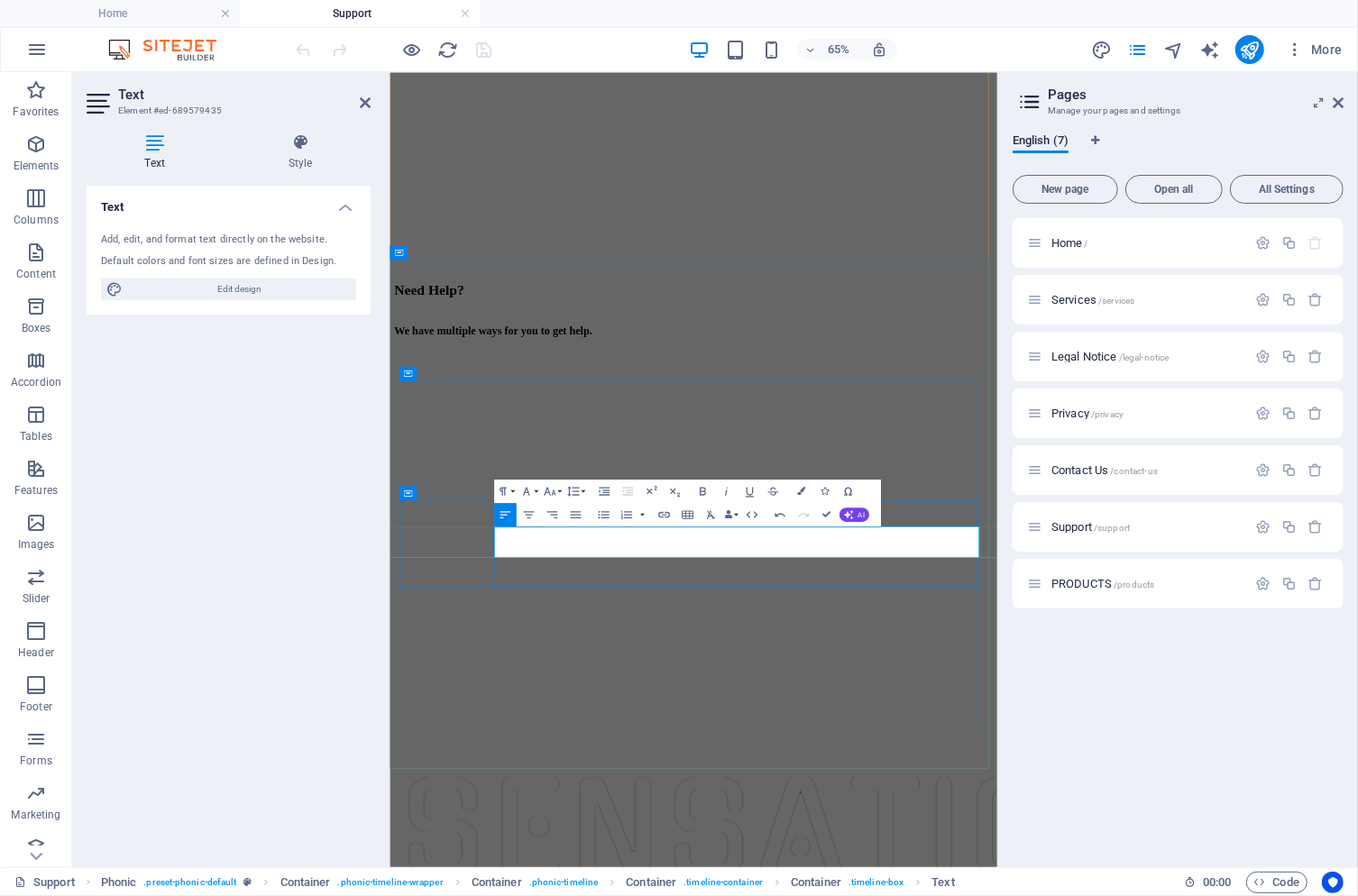 click on "Email Support:  [EMAIL]" at bounding box center (856, 1897) 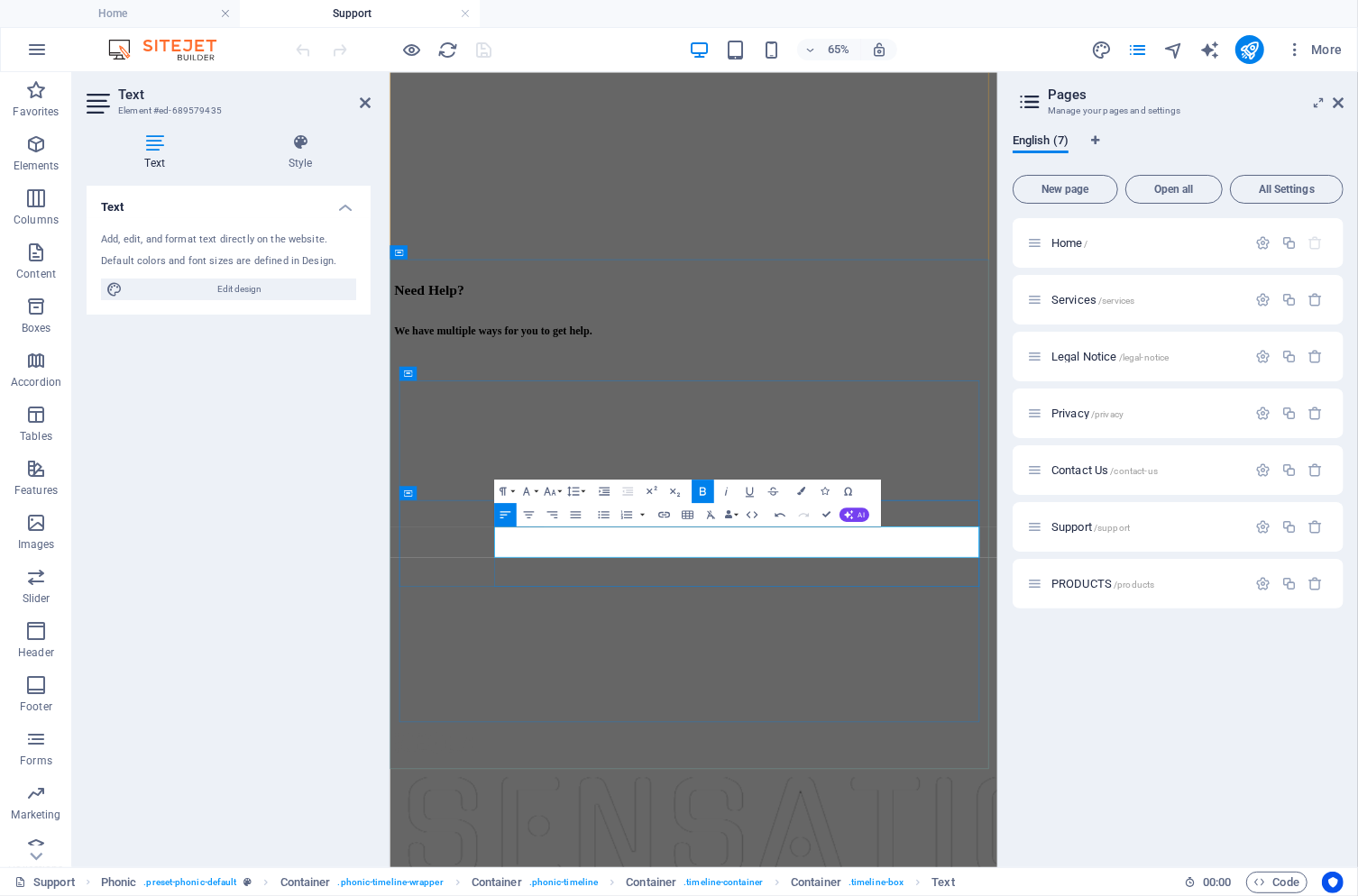 click on "​You can call anytime up to 9:00PM CST:  [PHONE]" at bounding box center [856, 1867] 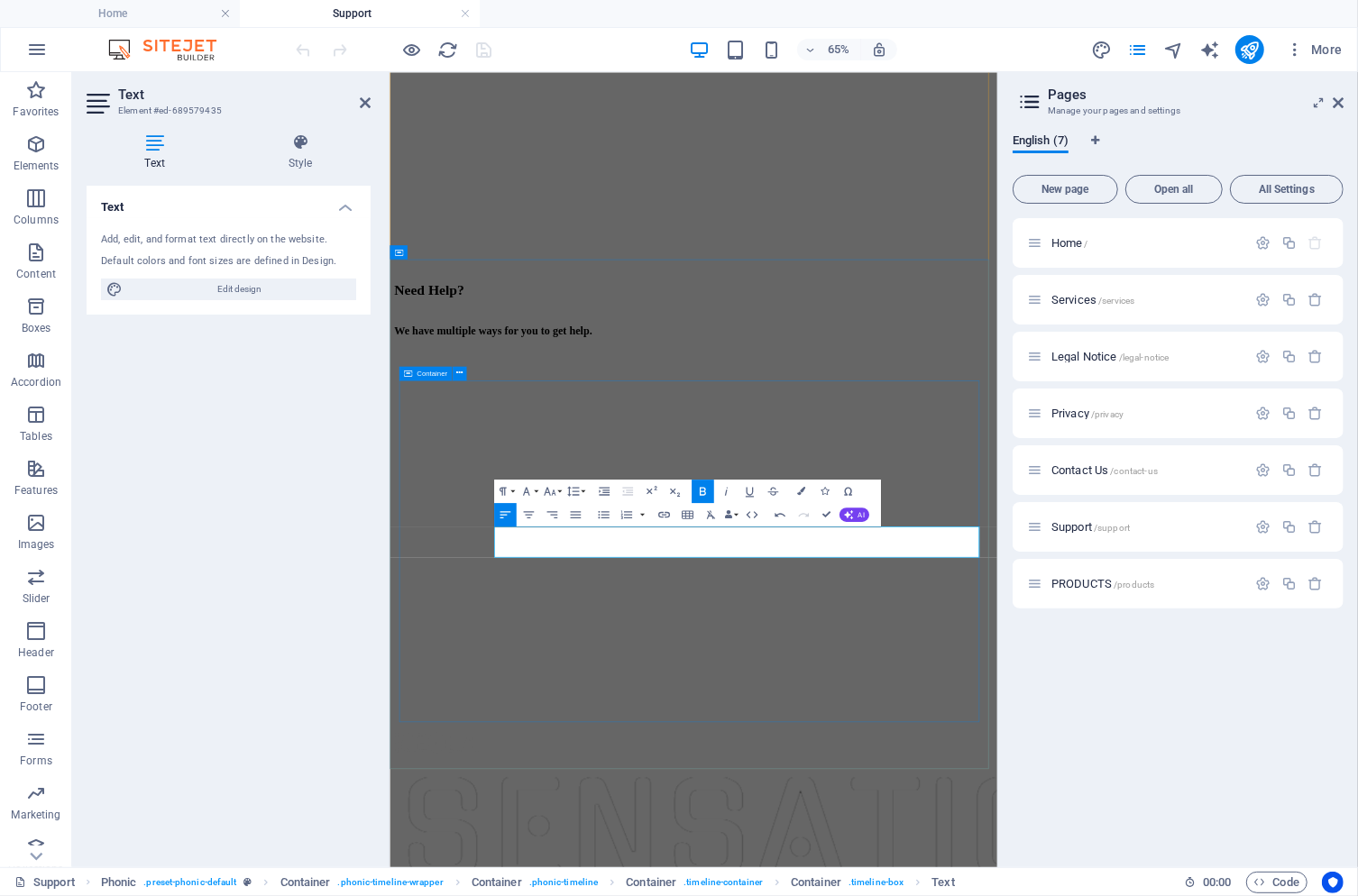 type 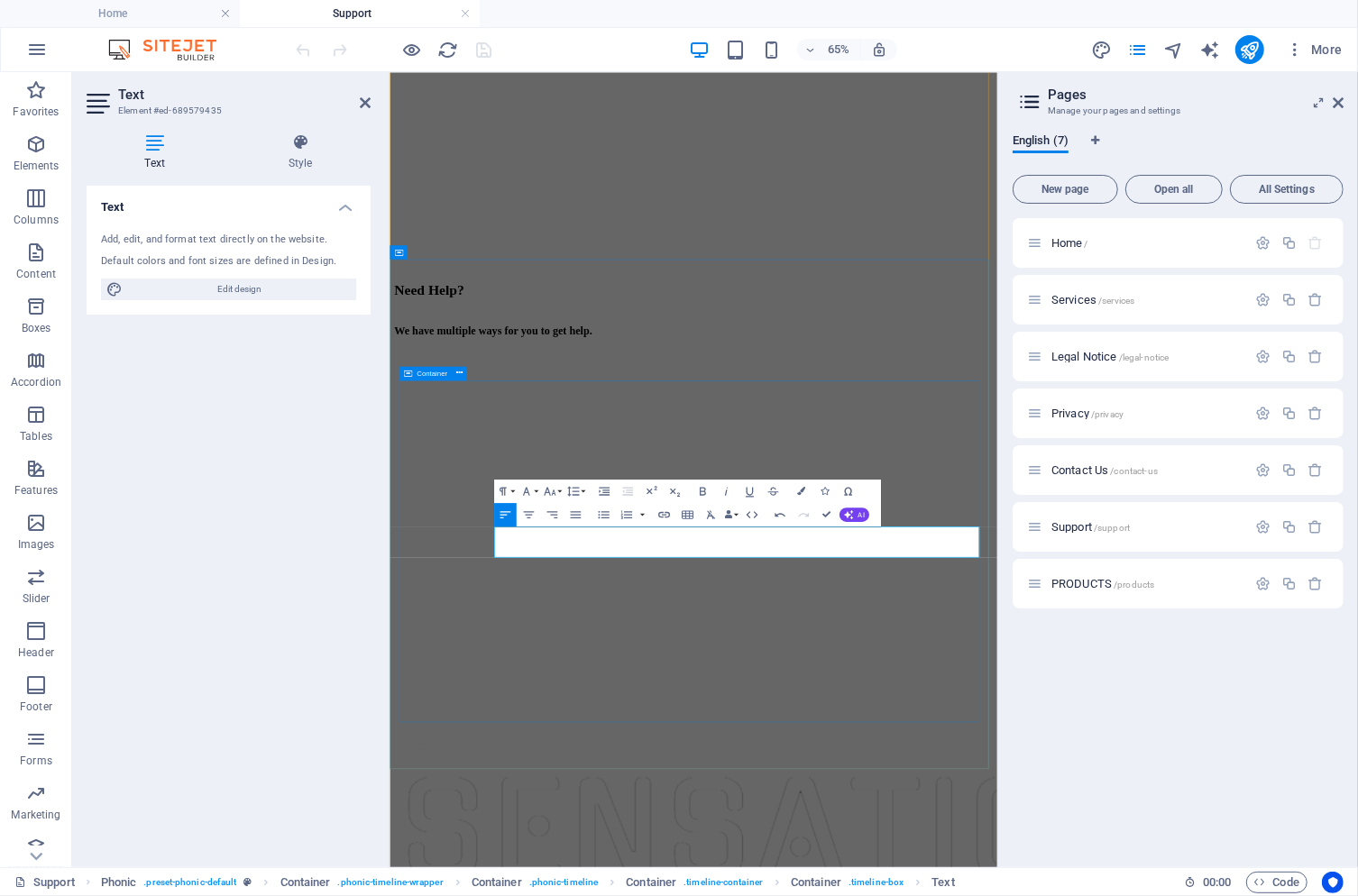 click on "1. The Knowledgebase Use our Knowledgebase to get quick answers to commonly asked questions. Have Questions? Click   HERE. 2. Call or Email Us You can call anytime up to 9:00PM CST:[PHONE] Email Support:  [EMAIL] 3. Click any Support Chat button on any page of our website The support chat system is manned most of the time. Simply click any of the chat icons on our website and you will be connected to an agent. If one is not available, leave your contact information and we will call you as soon as possible. OR, Click   HERE." at bounding box center (856, 1849) 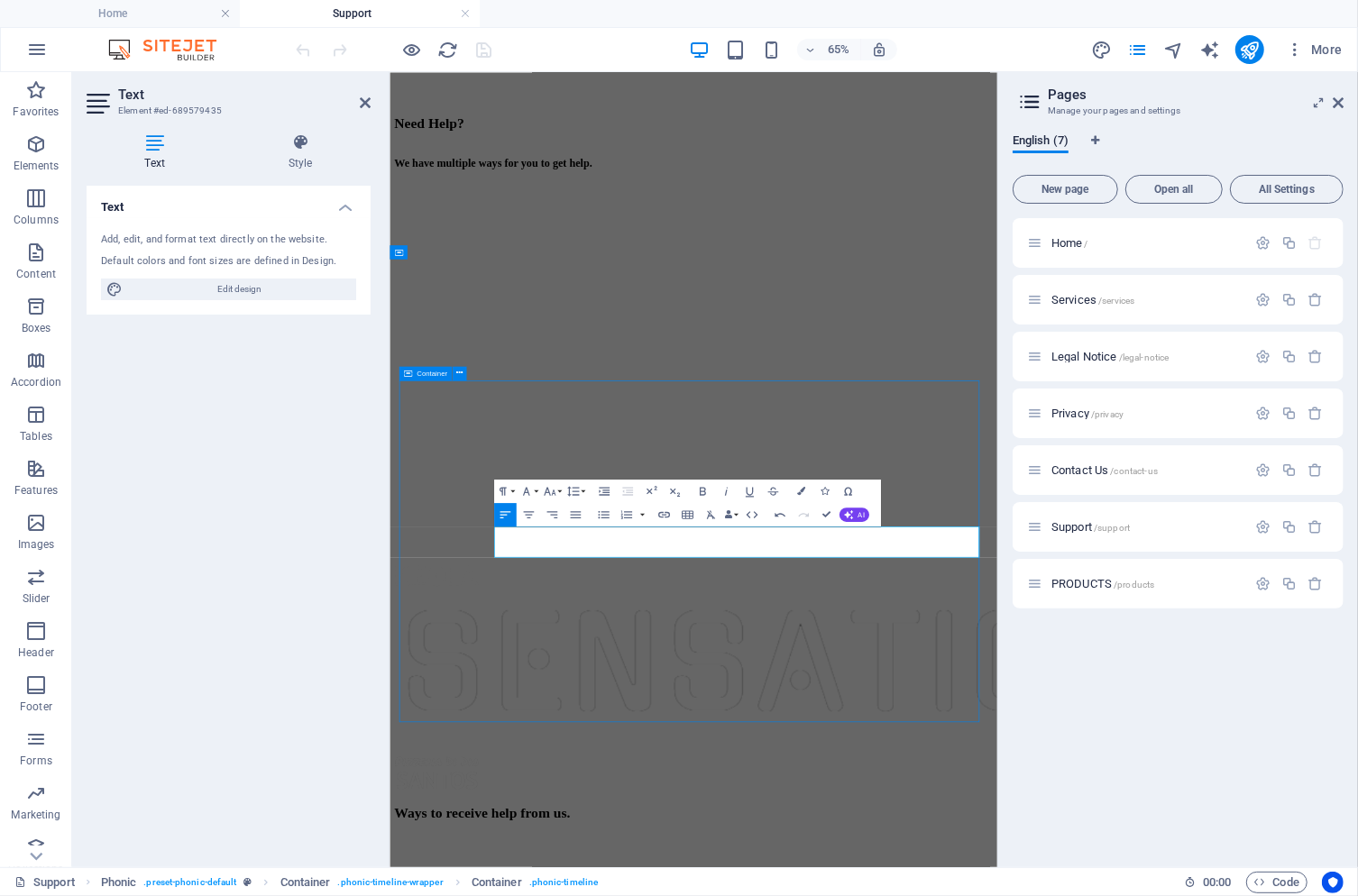 scroll, scrollTop: 404, scrollLeft: 0, axis: vertical 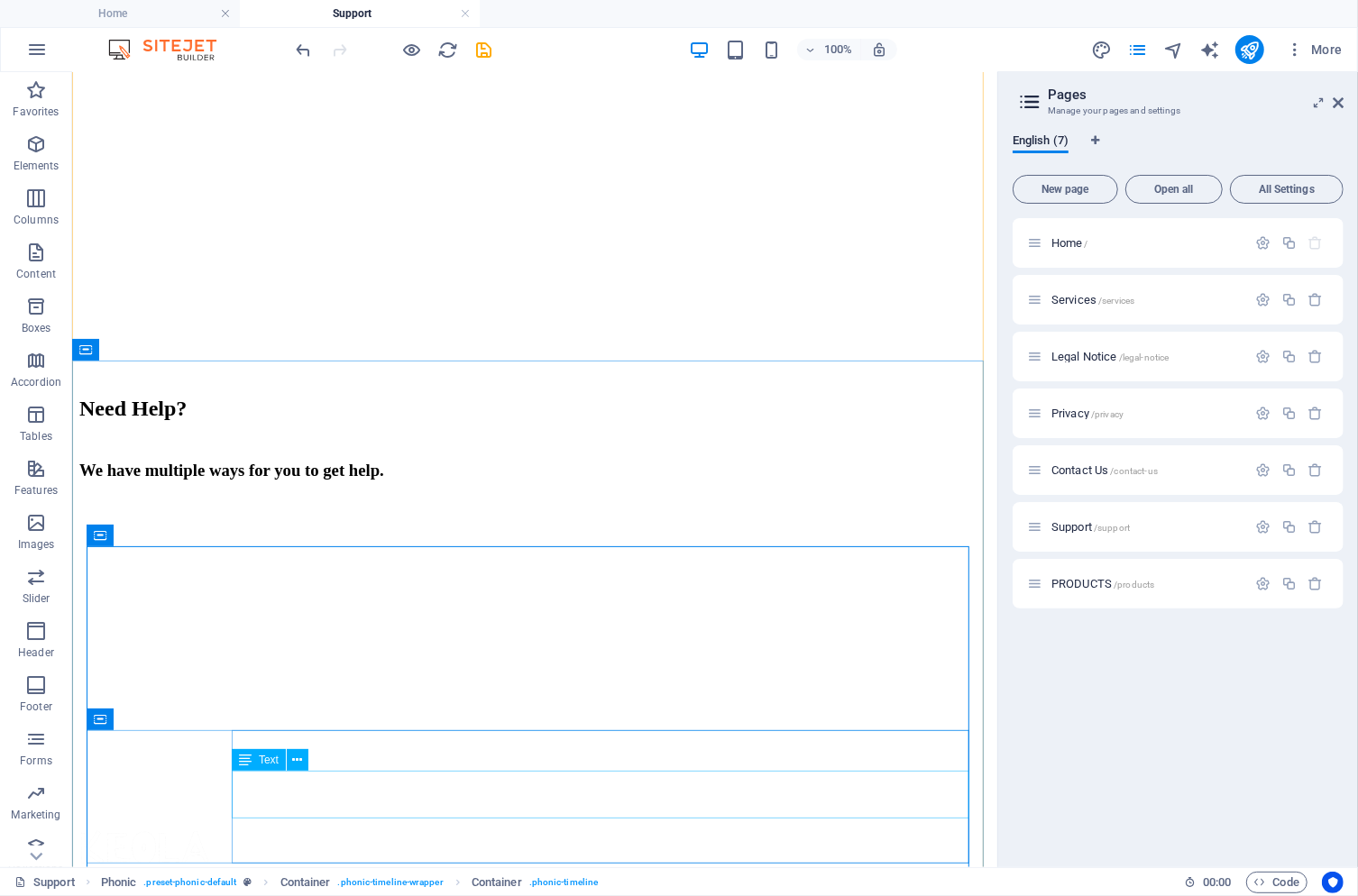 click on "You can call anytime up to 9:00PM CST:[PHONE] Email Support:  [EMAIL]" at bounding box center (534, 1626) 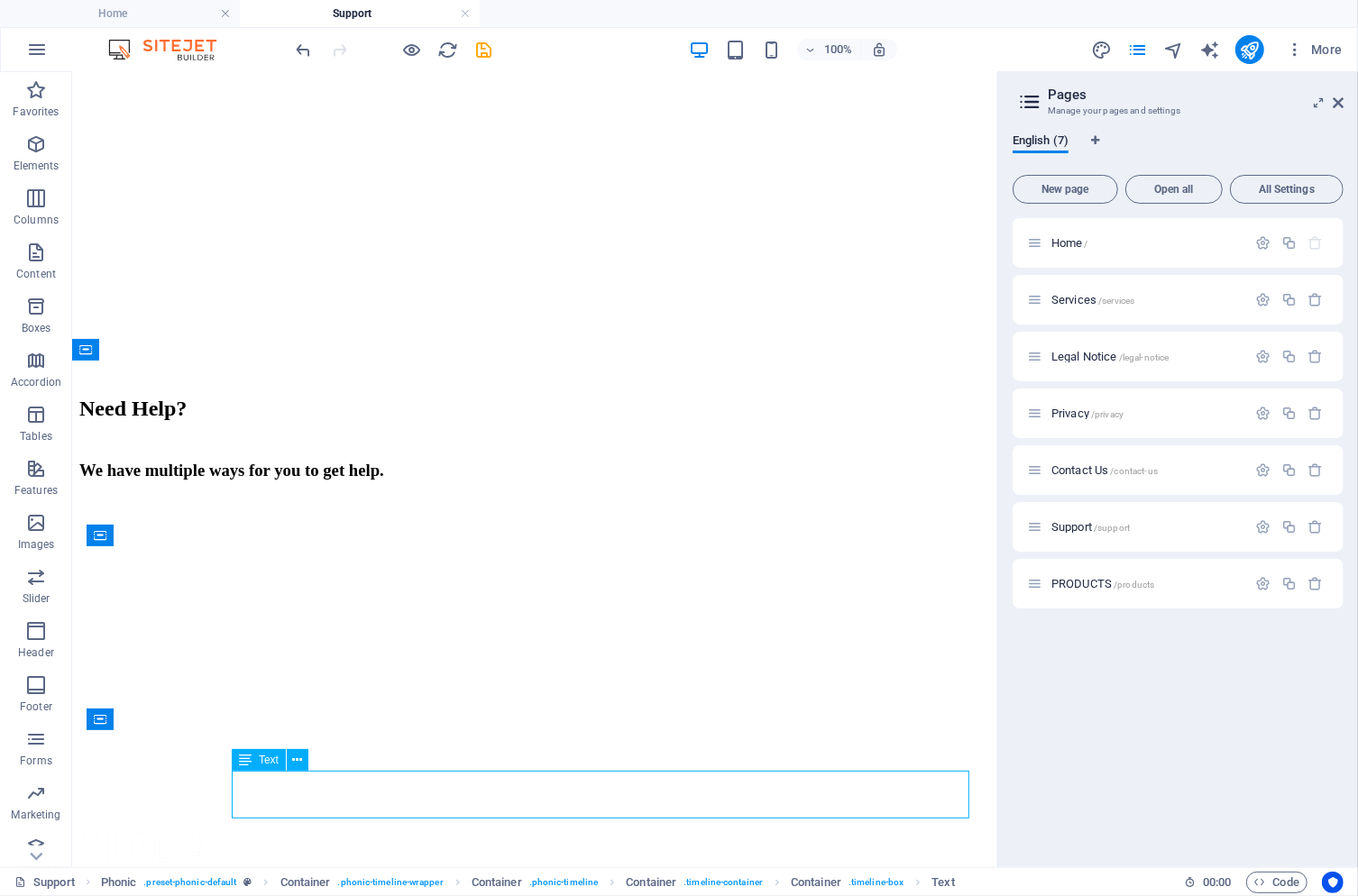 click on "You can call anytime up to 9:00PM CST:[PHONE] Email Support:  [EMAIL]" at bounding box center [534, 1626] 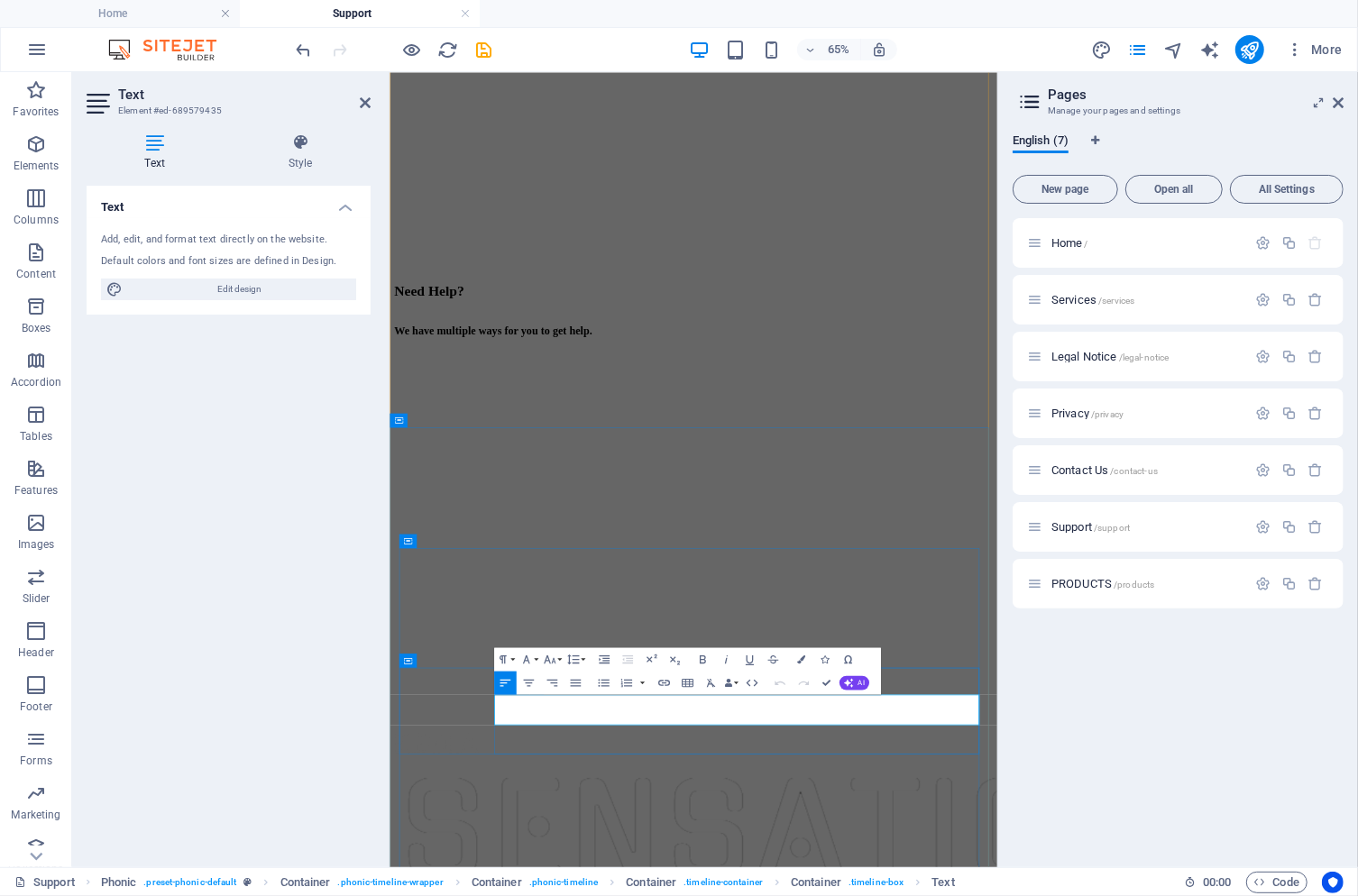 click on "You can call anytime up to 9:00PM CST:[PHONE]" at bounding box center [856, 1868] 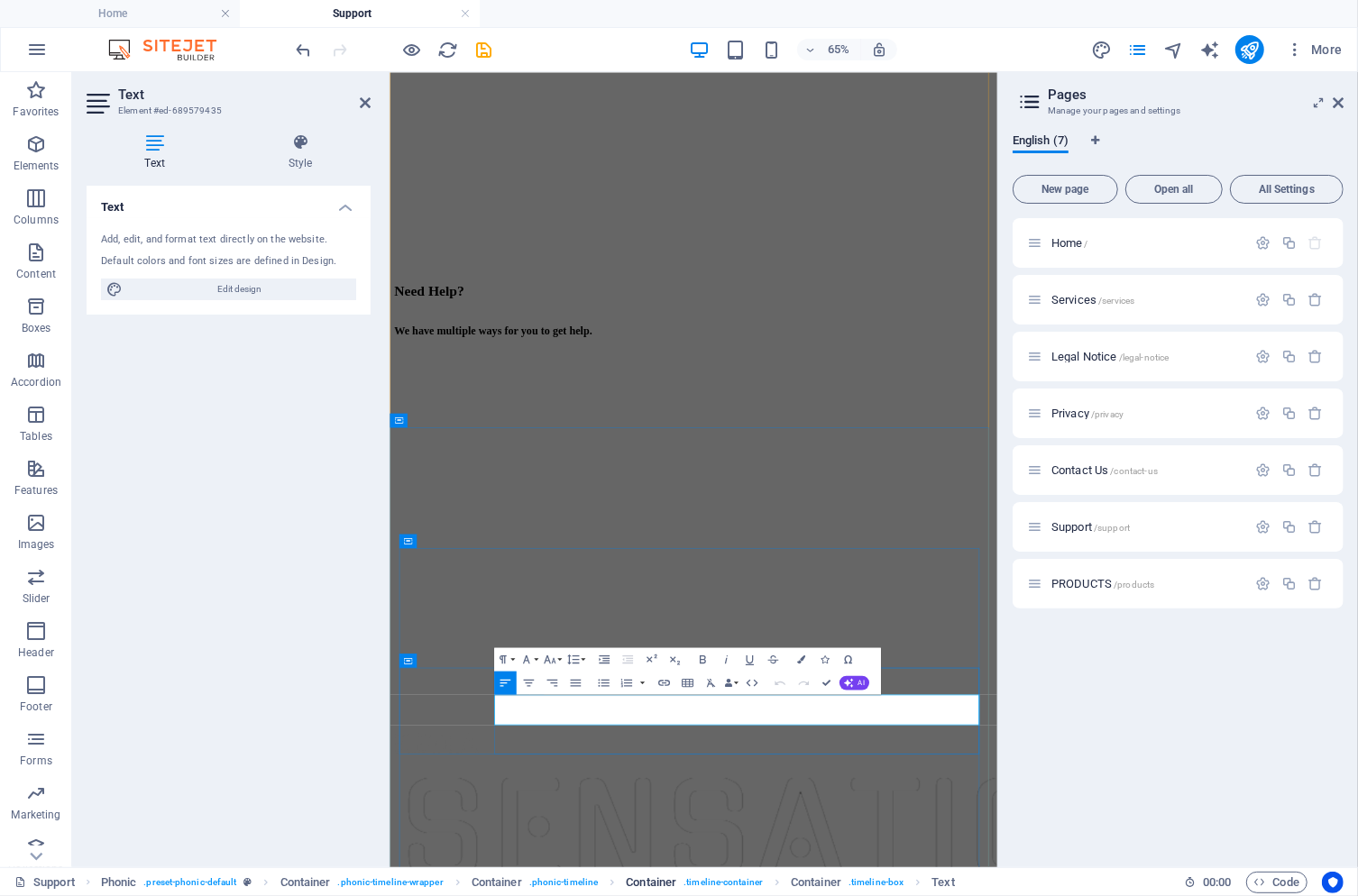 type 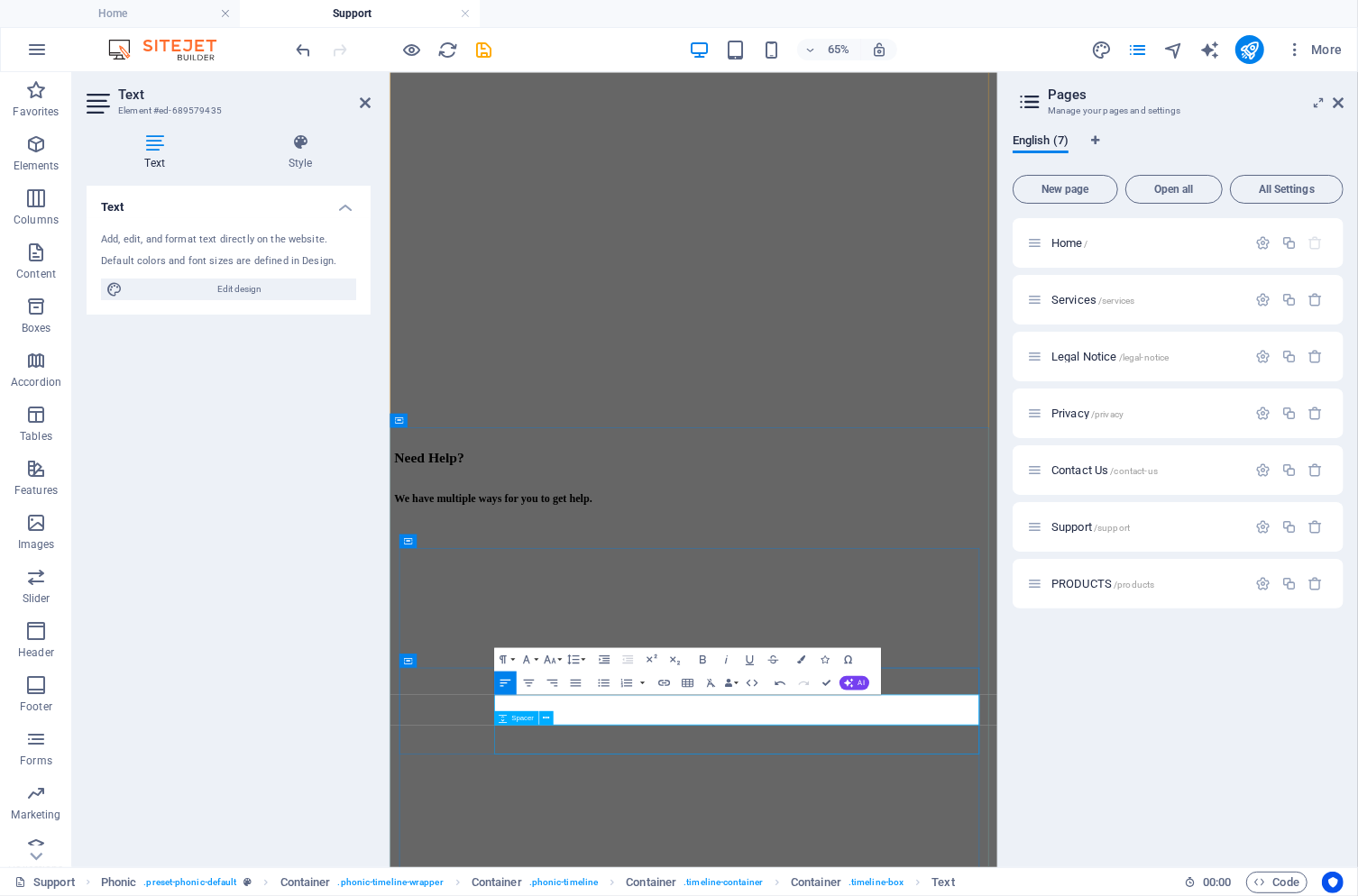 click at bounding box center [856, 2200] 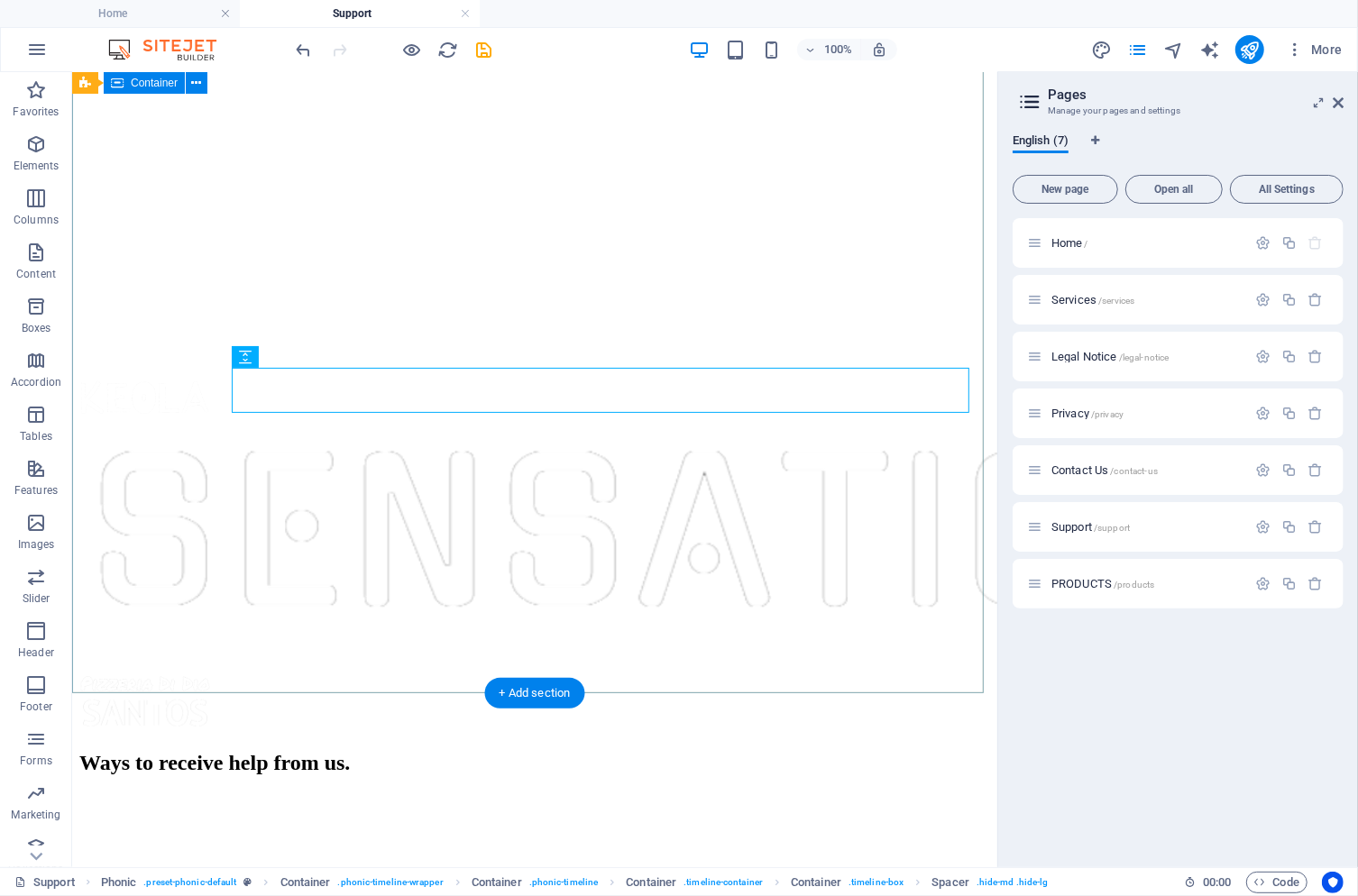 scroll, scrollTop: 855, scrollLeft: 0, axis: vertical 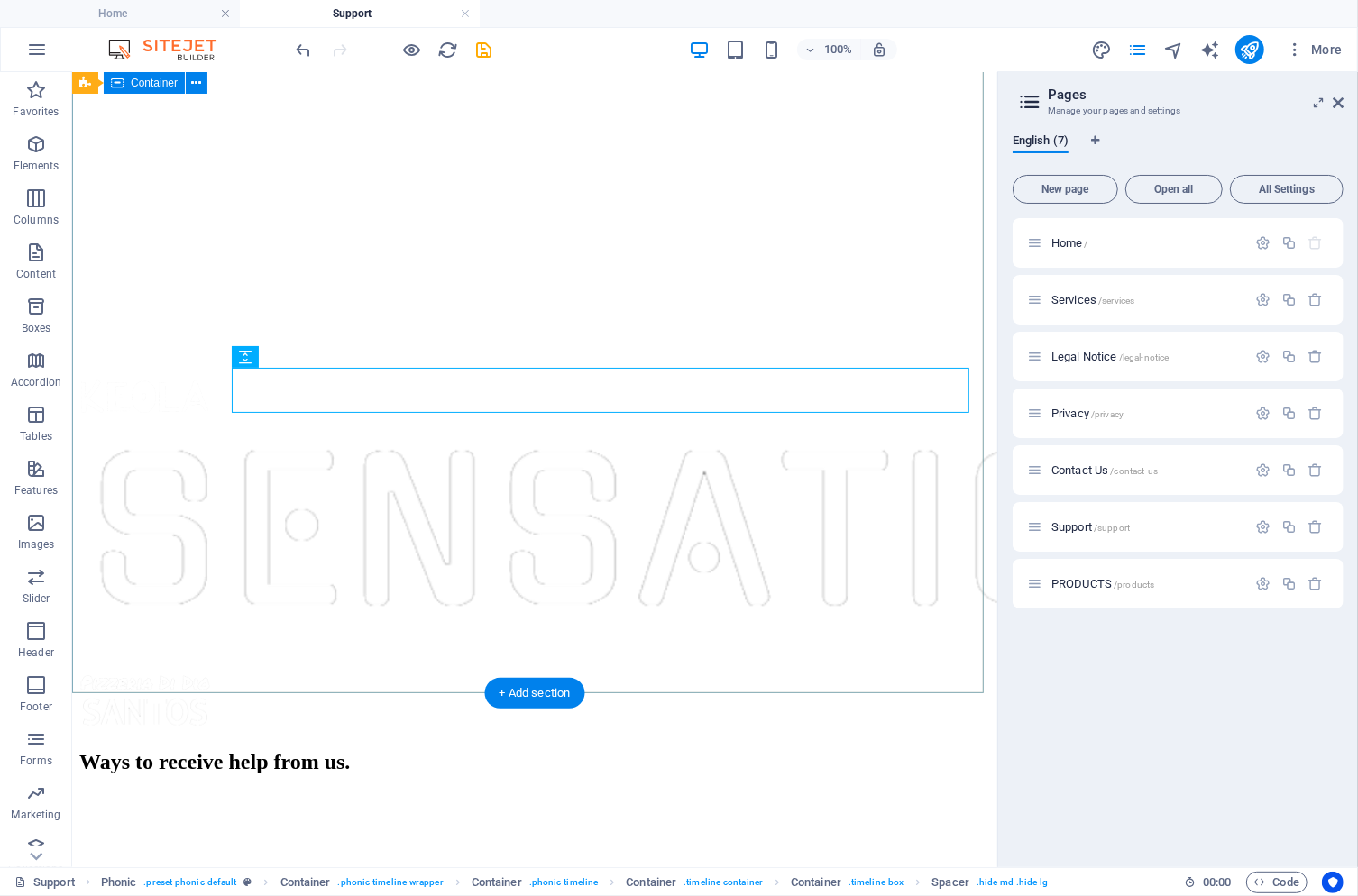 click on "Ways to receive help from us. 1. The Knowledgebase Use our Knowledgebase to get quick answers to commonly asked questions. Have Questions? Click   HERE. 2. Call or Email Us You can call anytime up to 9:00PM CST: [PHONE] Email Support:  [EMAIL] 3. Click any Support Chat button on any page of our website The support chat system is manned most of the time. Simply click any of the chat icons on our website and you will be connected to an agent. If one is not available, leave your contact information and we will call you as soon as possible. OR, Click   HERE." at bounding box center [534, 1092] 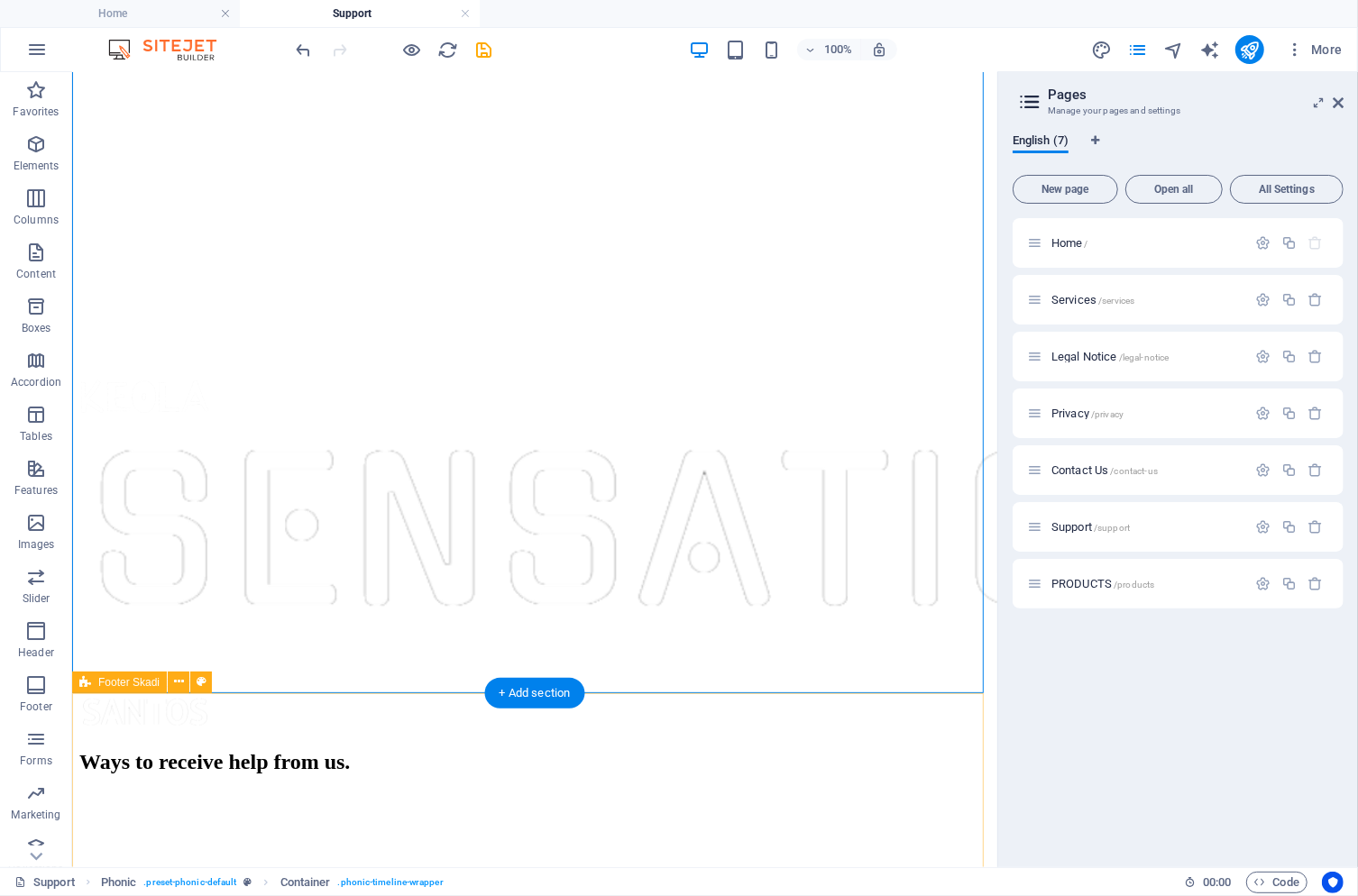 click on "[EMAIL]  |  Legal Notice  |  Privacy Policy" at bounding box center [534, 1499] 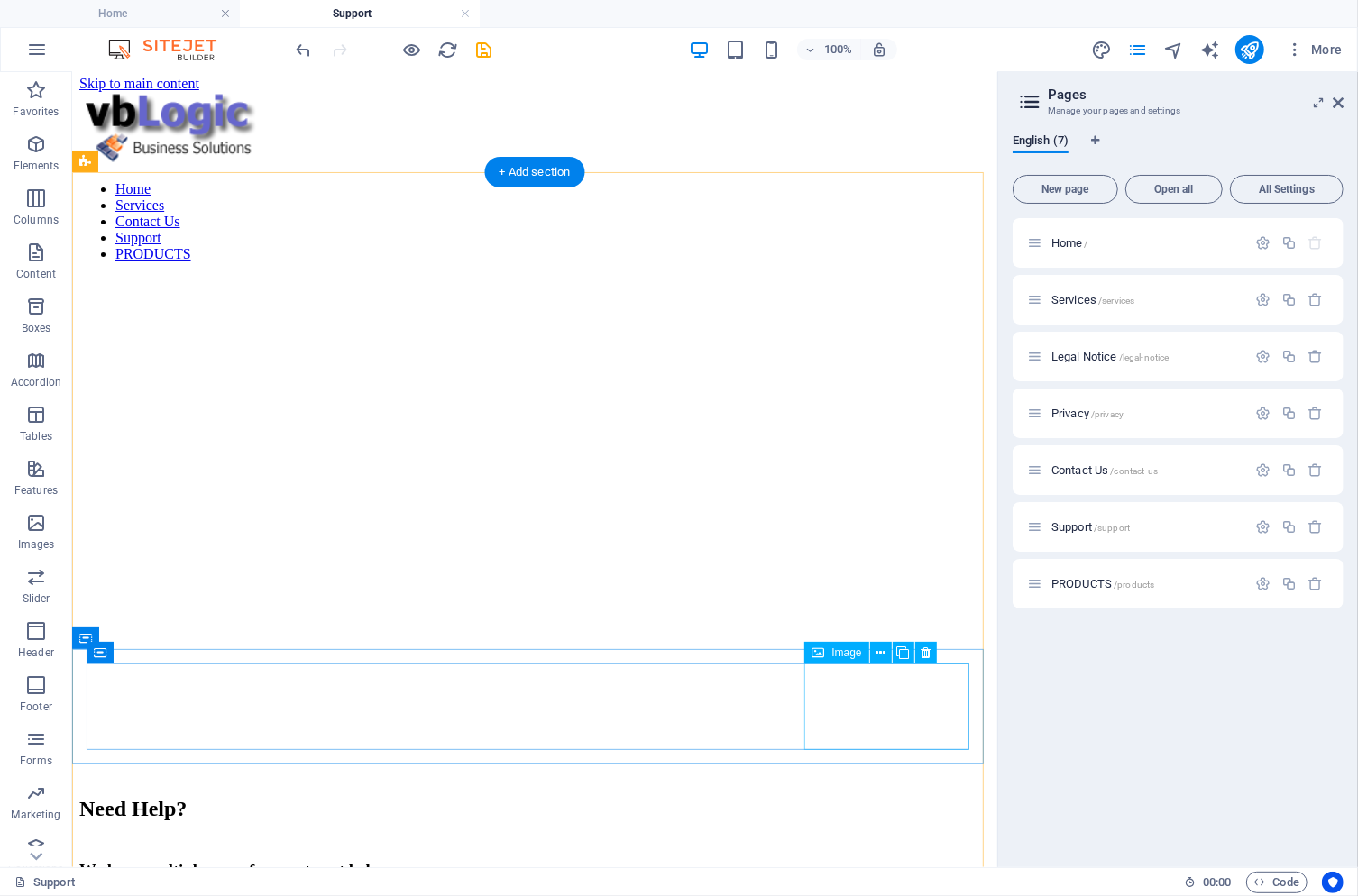 scroll, scrollTop: 0, scrollLeft: 0, axis: both 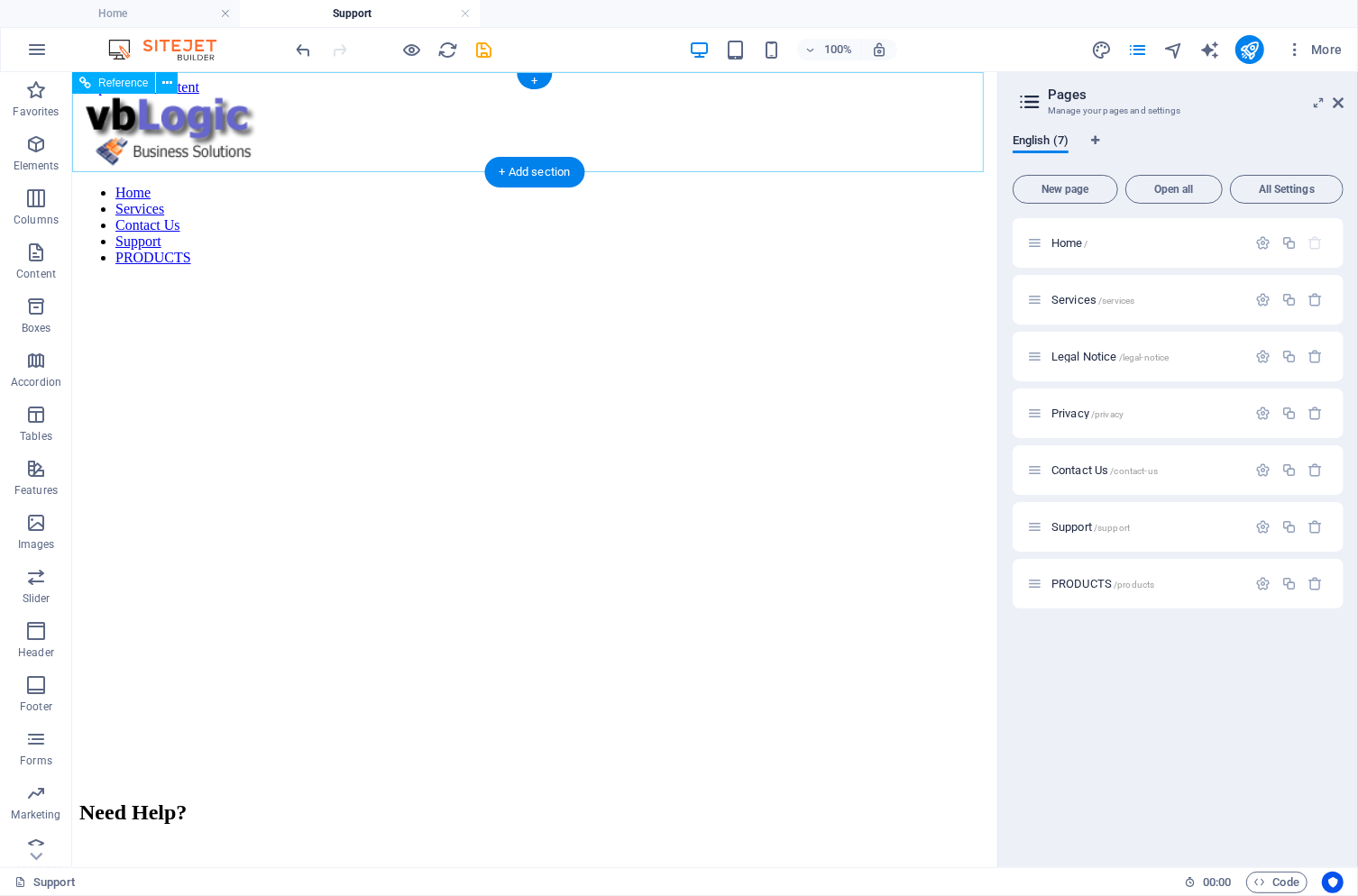 click on "Home Services Contact Us Support PRODUCTS" at bounding box center (534, 224) 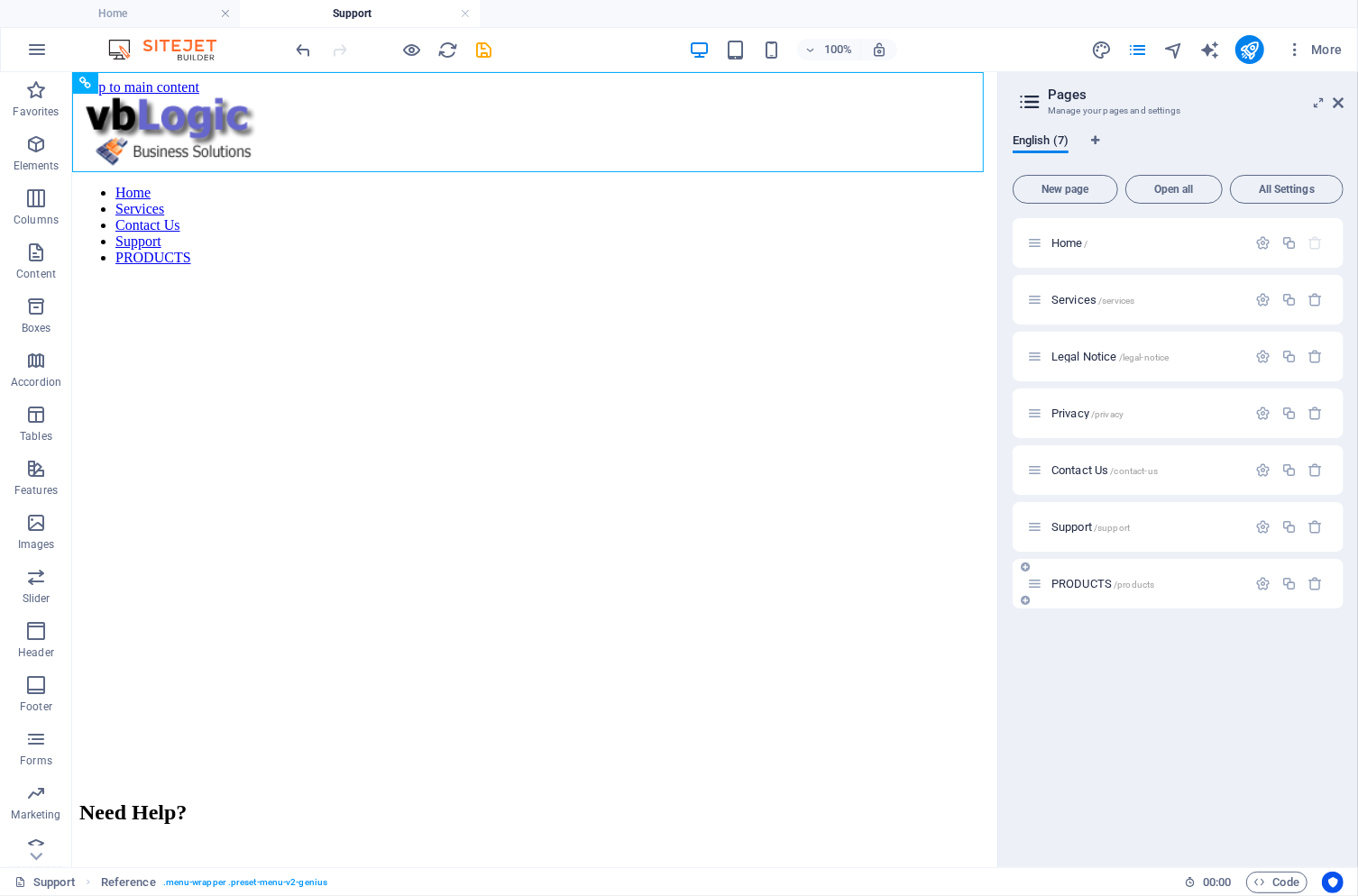 click on "PRODUCTS /products" at bounding box center [1136, 583] 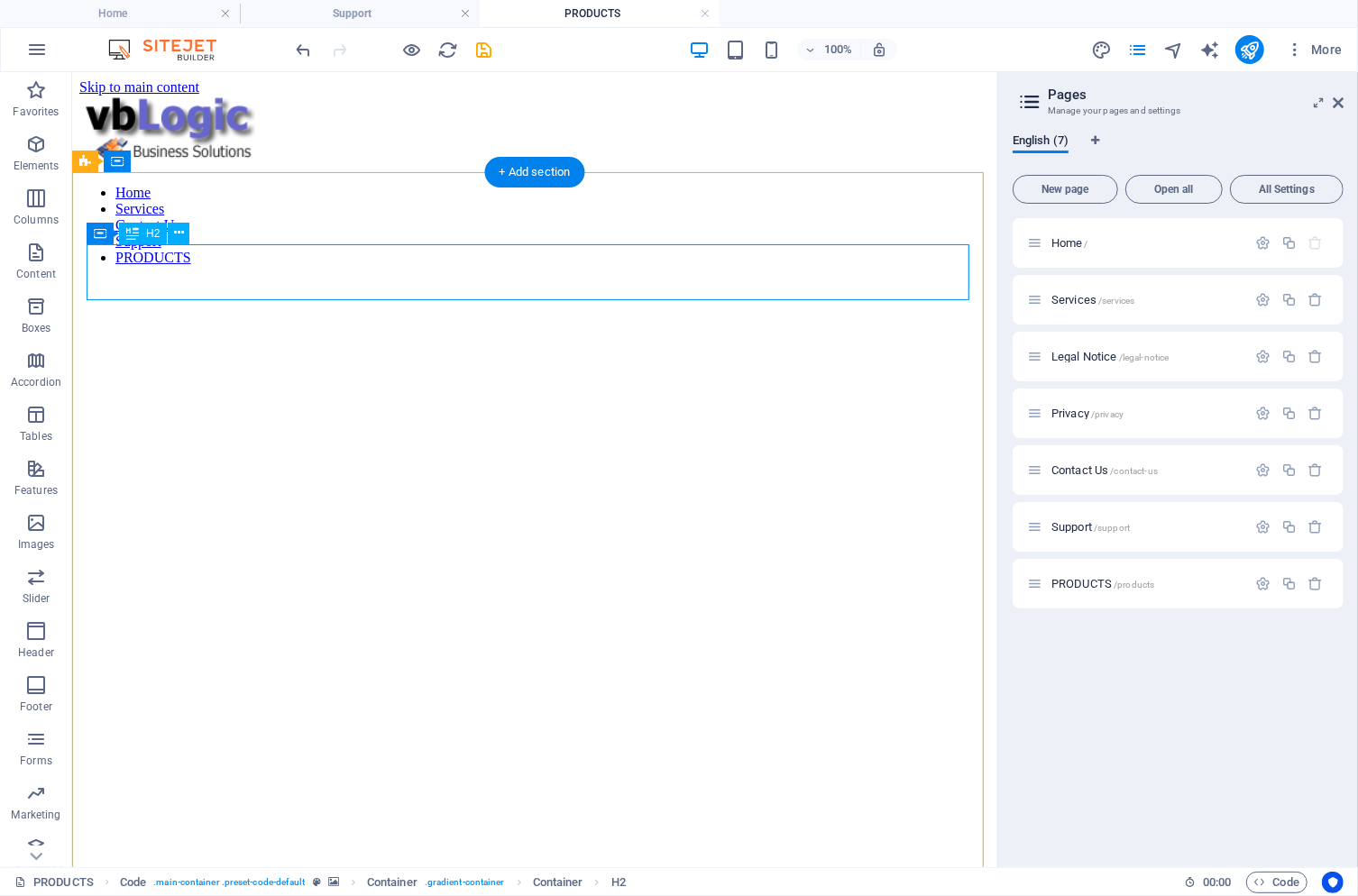 scroll, scrollTop: 0, scrollLeft: 0, axis: both 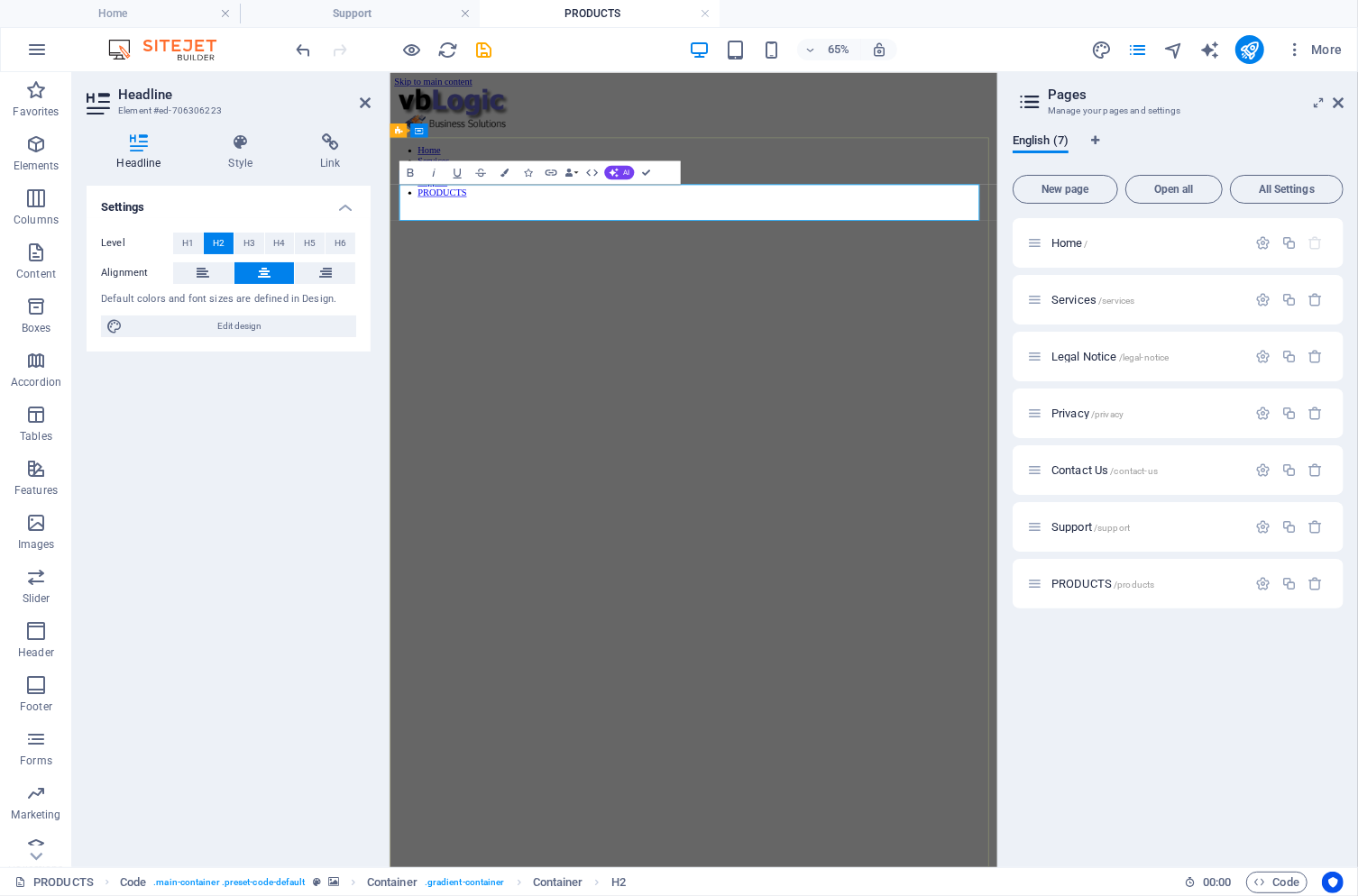 click on "Call Us: [PHONE]" at bounding box center [856, 1542] 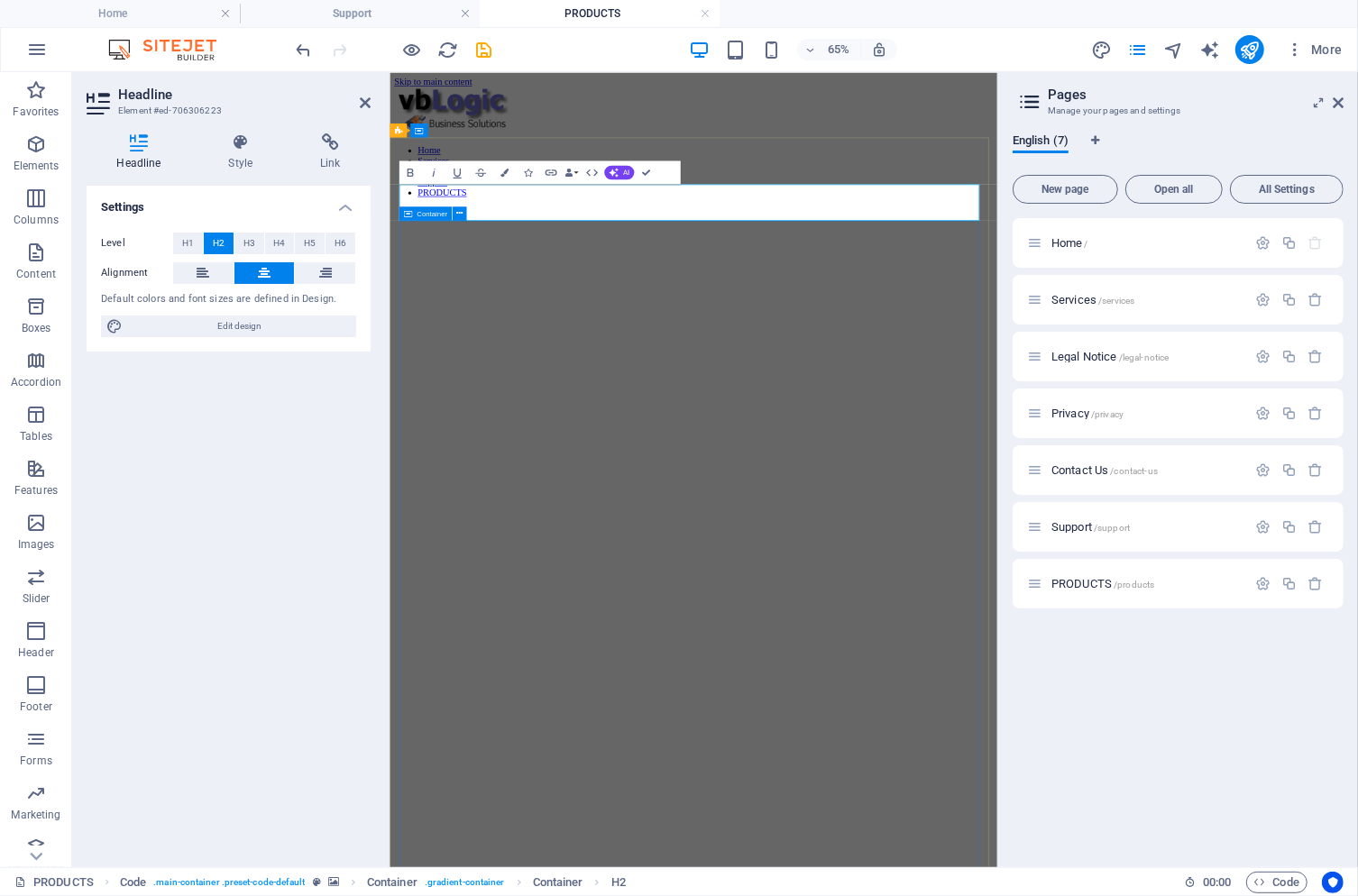type 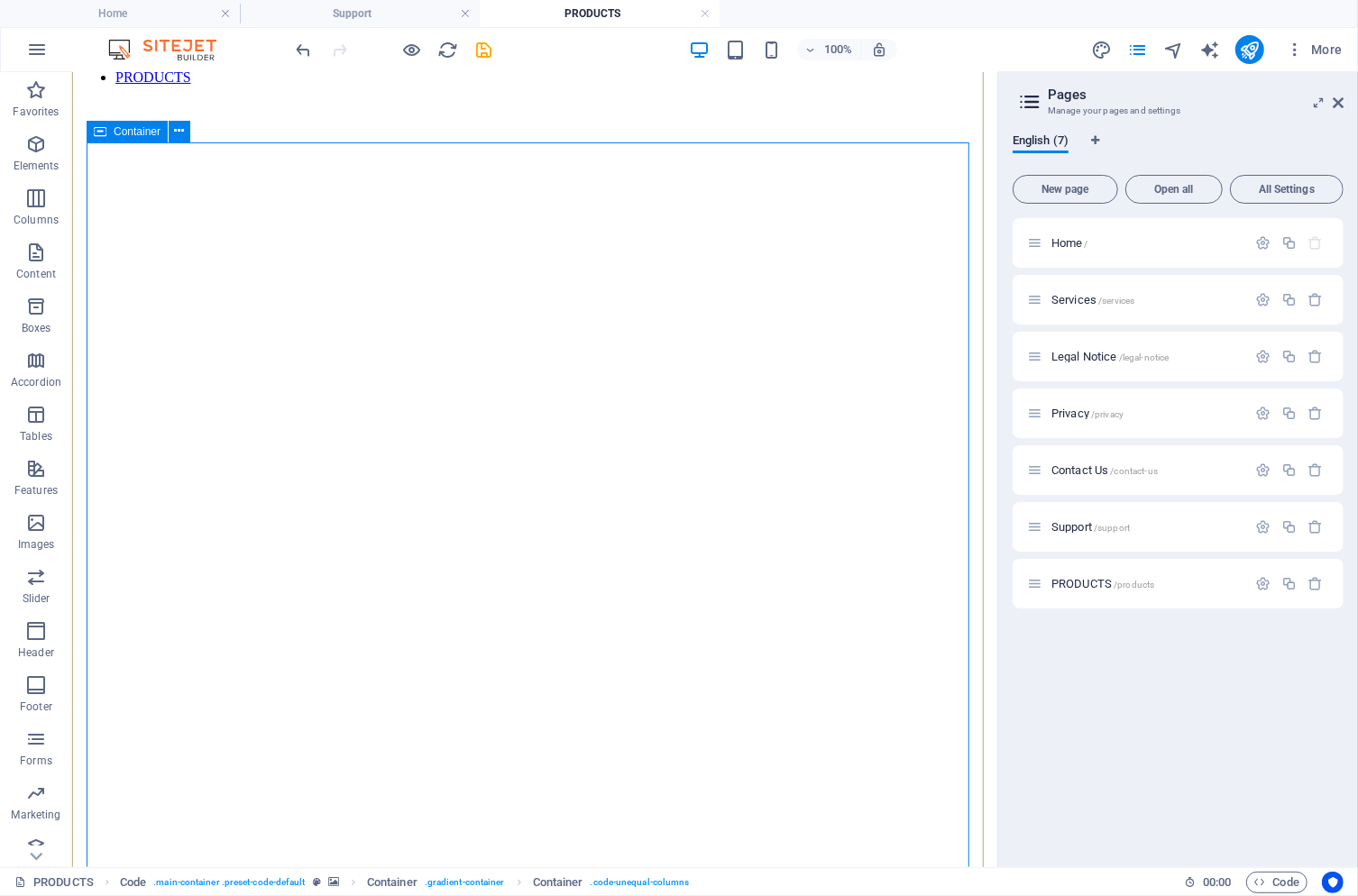 scroll, scrollTop: 270, scrollLeft: 0, axis: vertical 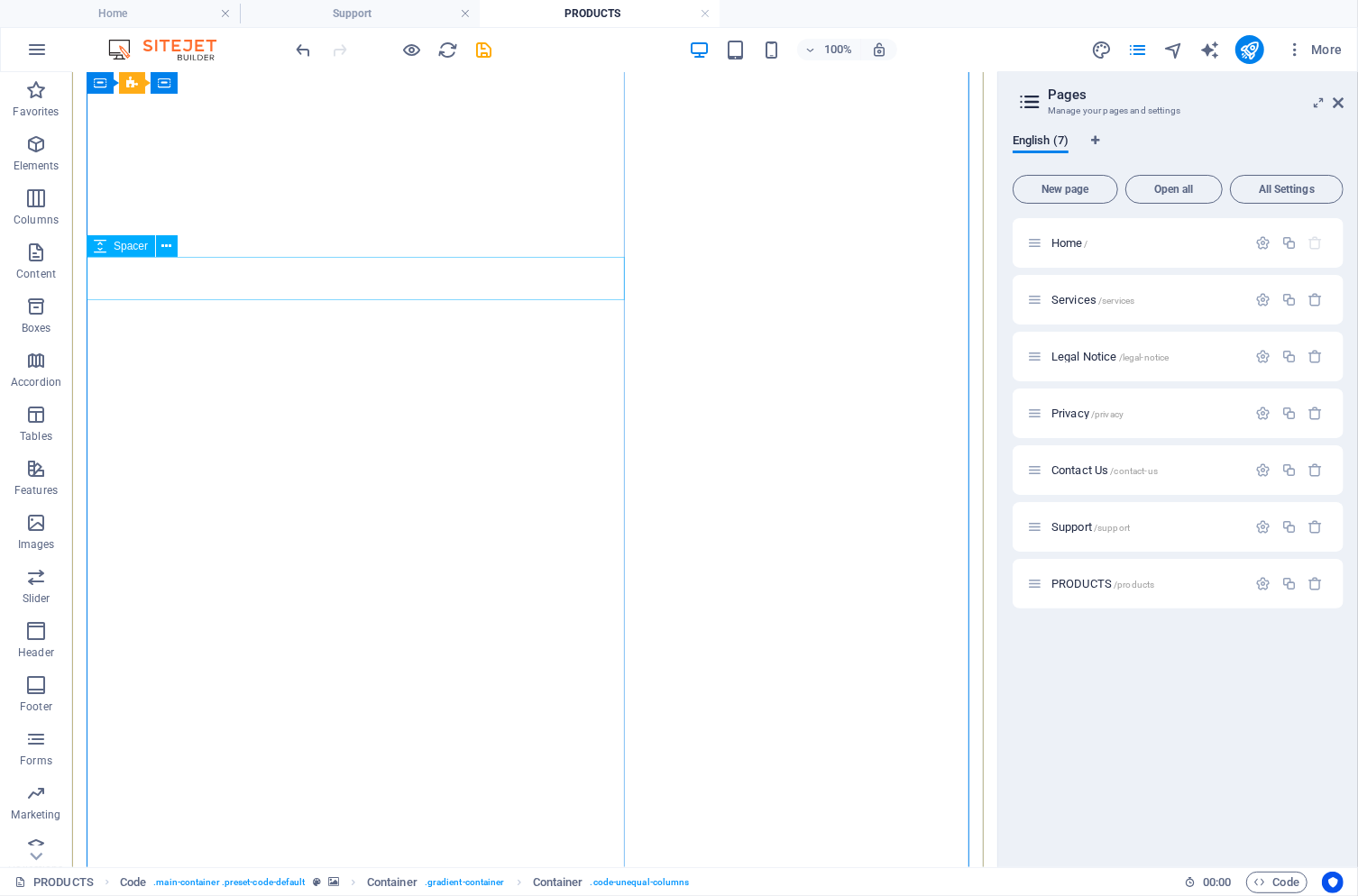 click at bounding box center [534, 1486] 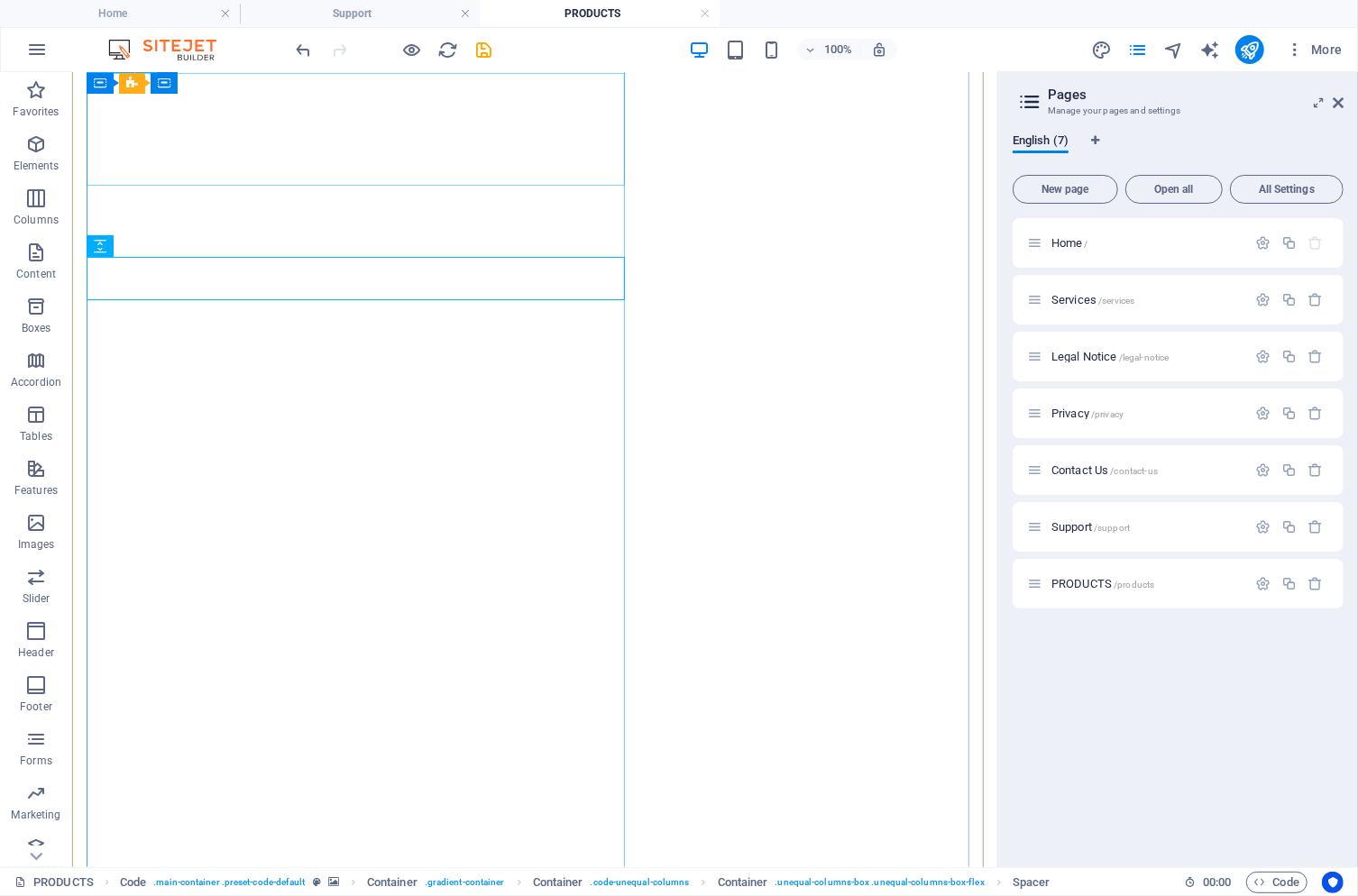 click on "Let's discuss the needs for your project." at bounding box center (534, 1381) 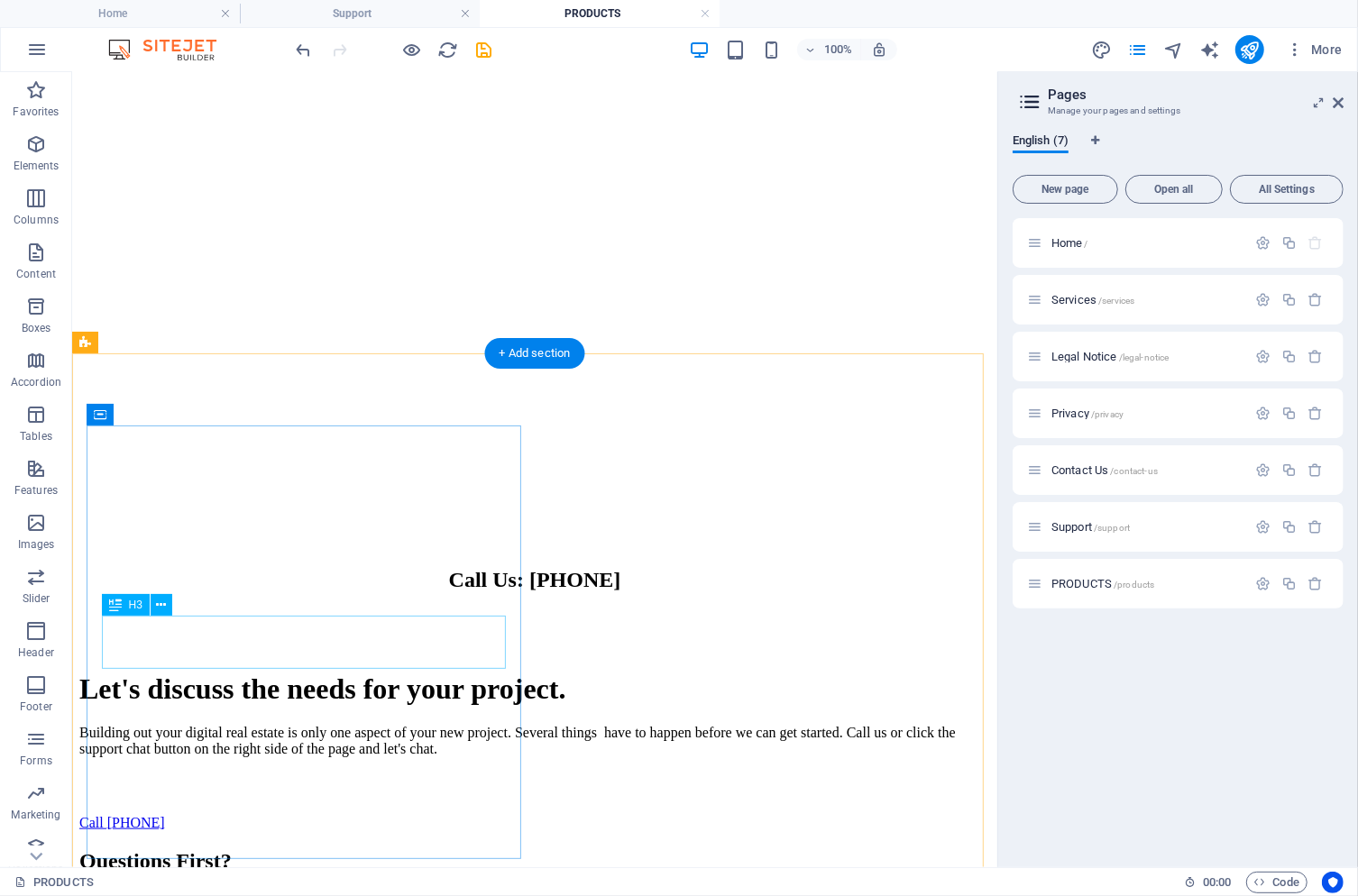 scroll, scrollTop: 901, scrollLeft: 0, axis: vertical 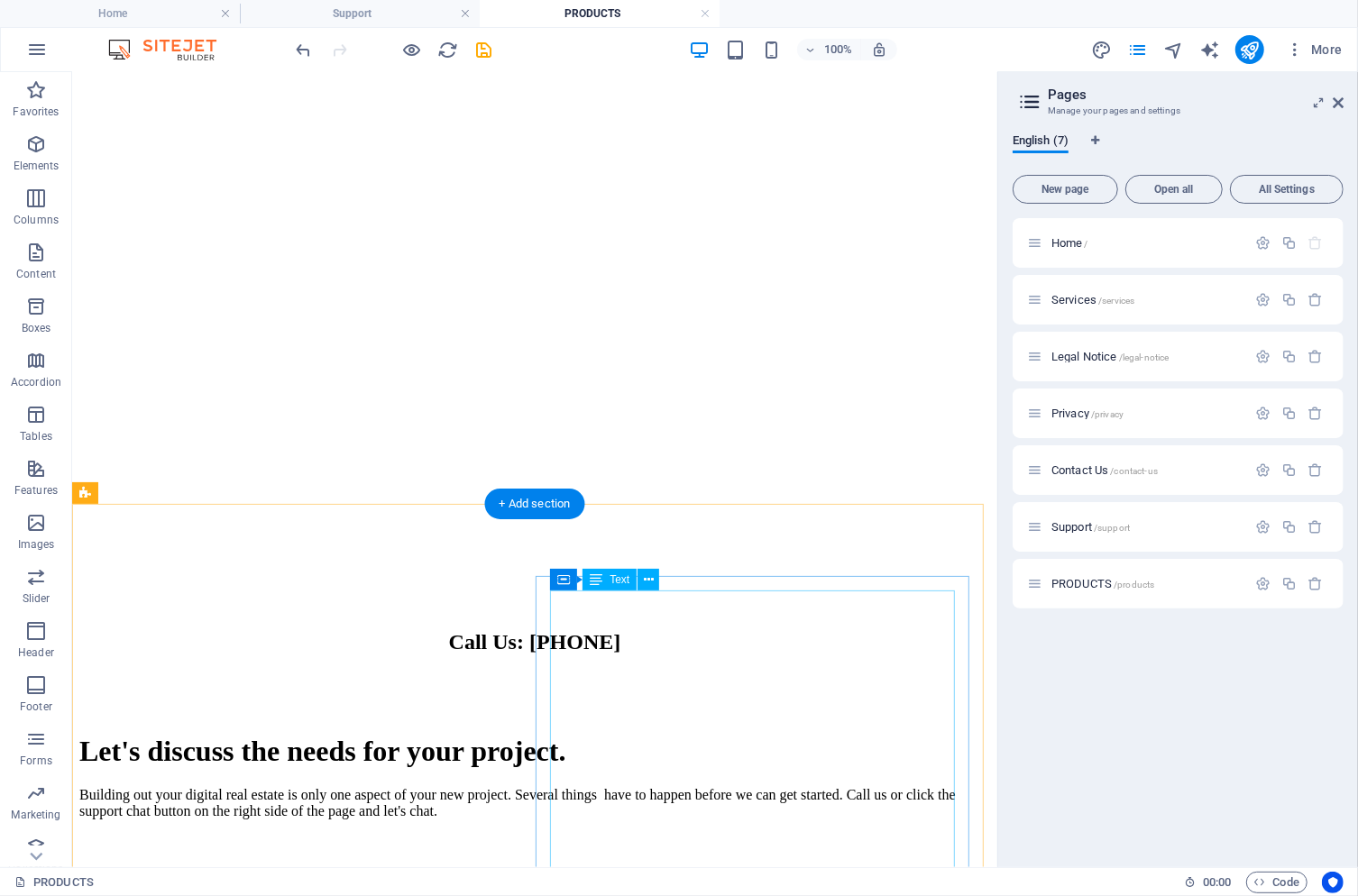 click on "5 Page Website $[PRICE] per month 6 month lease Includes Web-hosting setup w/domain name Google Pay-Per-Click Yahoo, MSN, and many more Search Engines Facebook Ads, X, Instagram, and more Local Job Boards" at bounding box center [534, 3762] 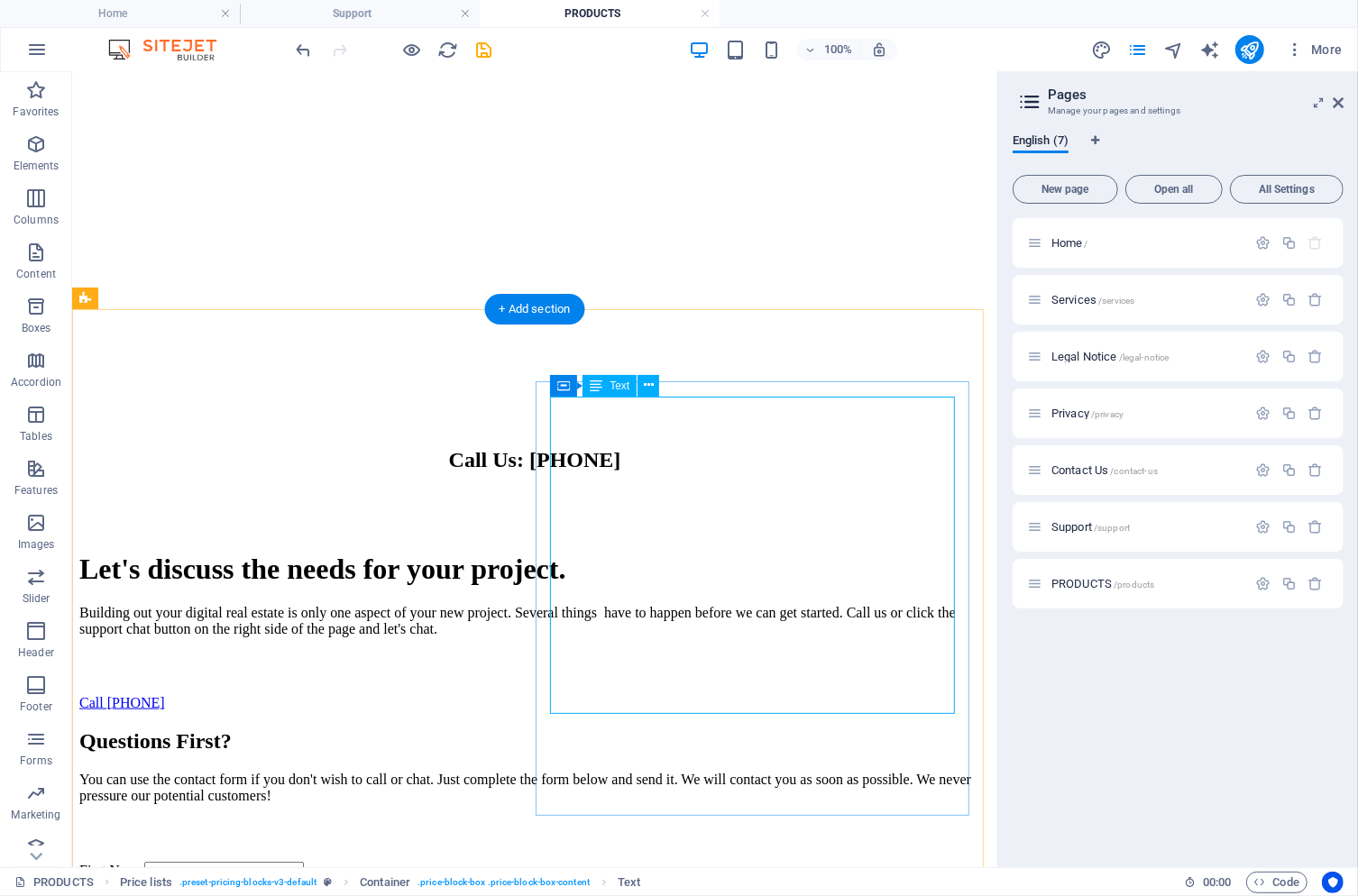 scroll, scrollTop: 1082, scrollLeft: 0, axis: vertical 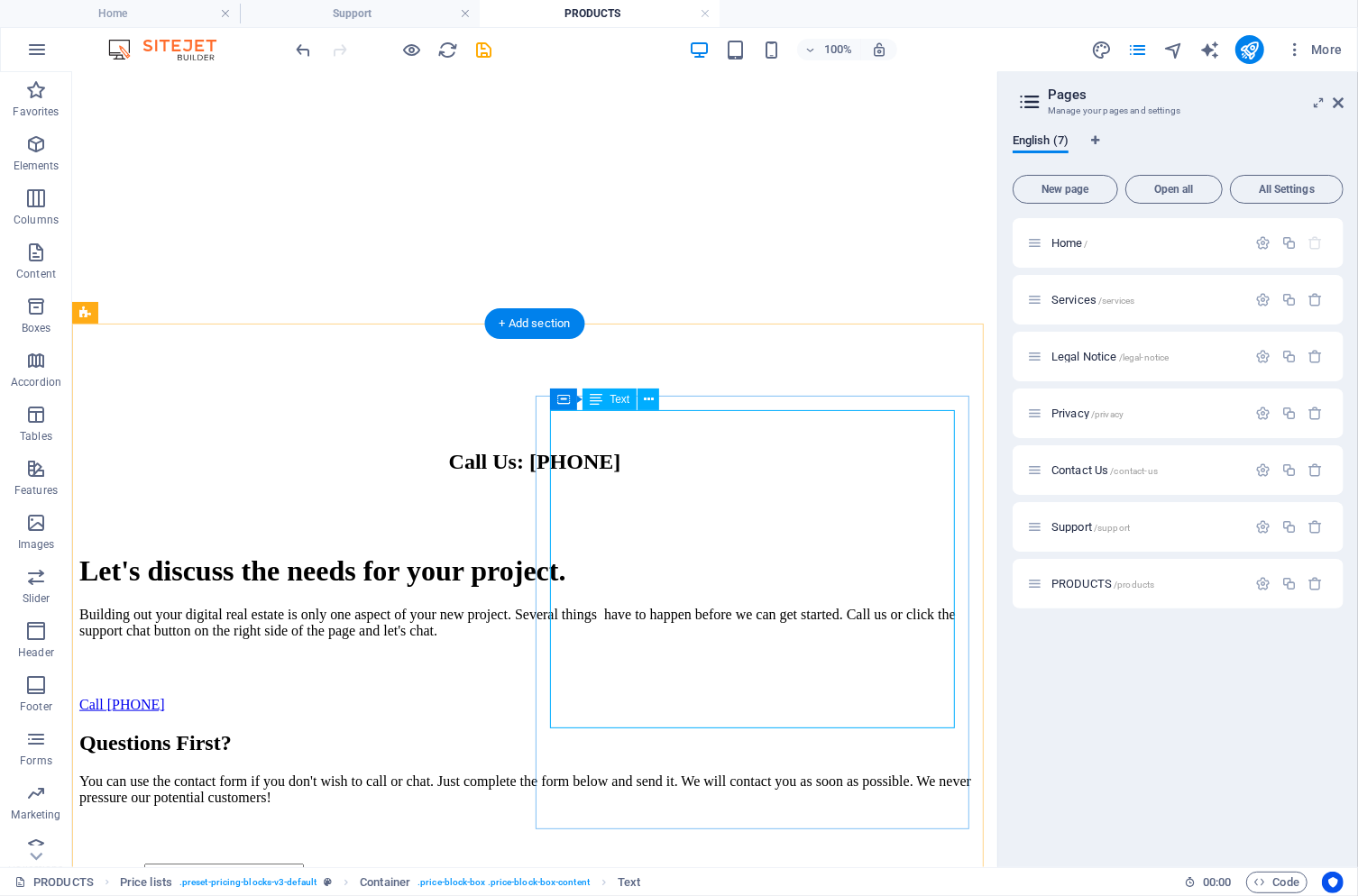click on "5 Page Website $[PRICE] per month 6 month lease Includes Web-hosting setup w/domain name Google Pay-Per-Click Yahoo, MSN, and many more Search Engines Facebook Ads, X, Instagram, and more Local Job Boards" at bounding box center (534, 3581) 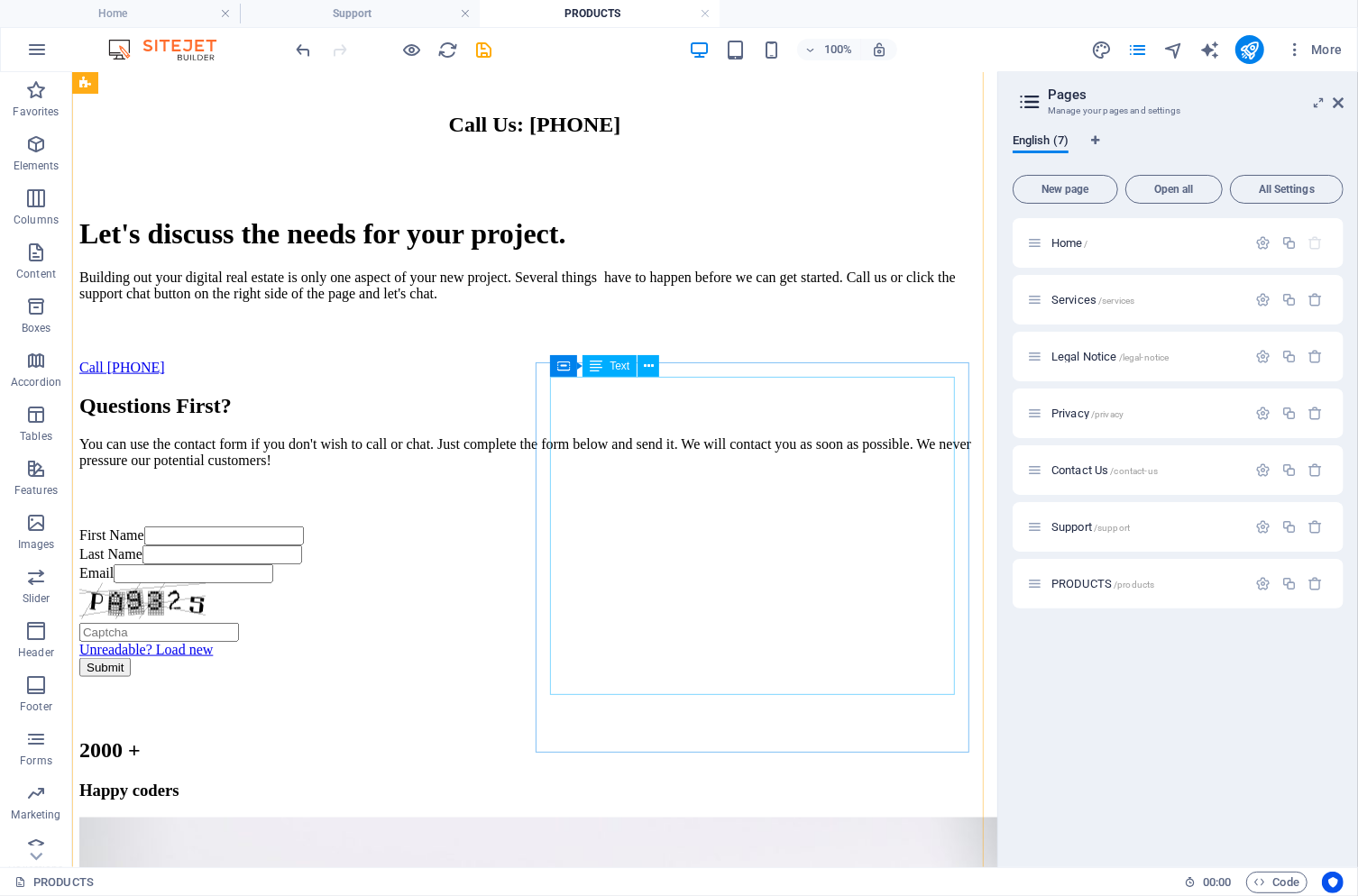scroll, scrollTop: 1352, scrollLeft: 0, axis: vertical 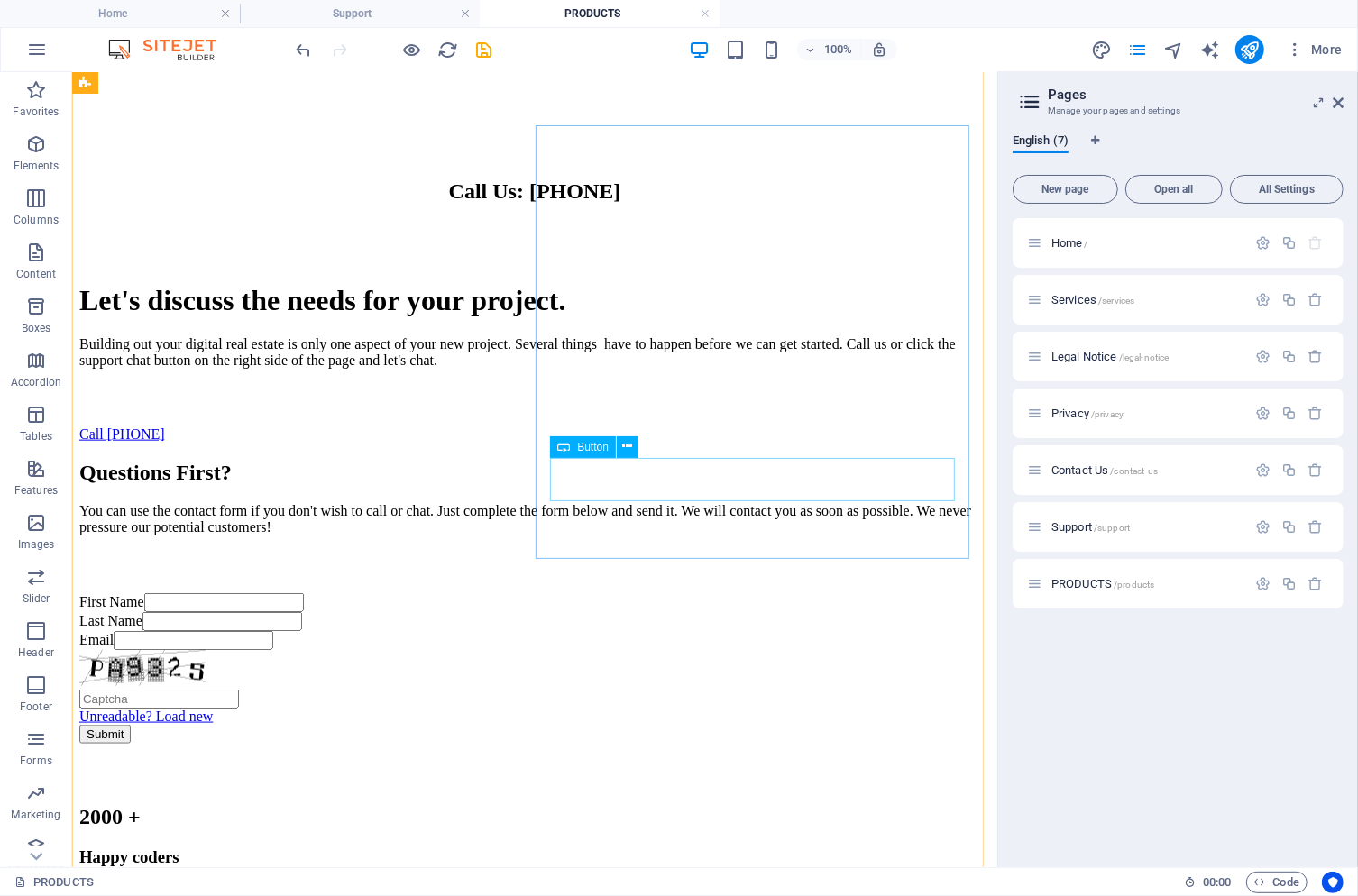 click on "Lease Today" at bounding box center [534, 3390] 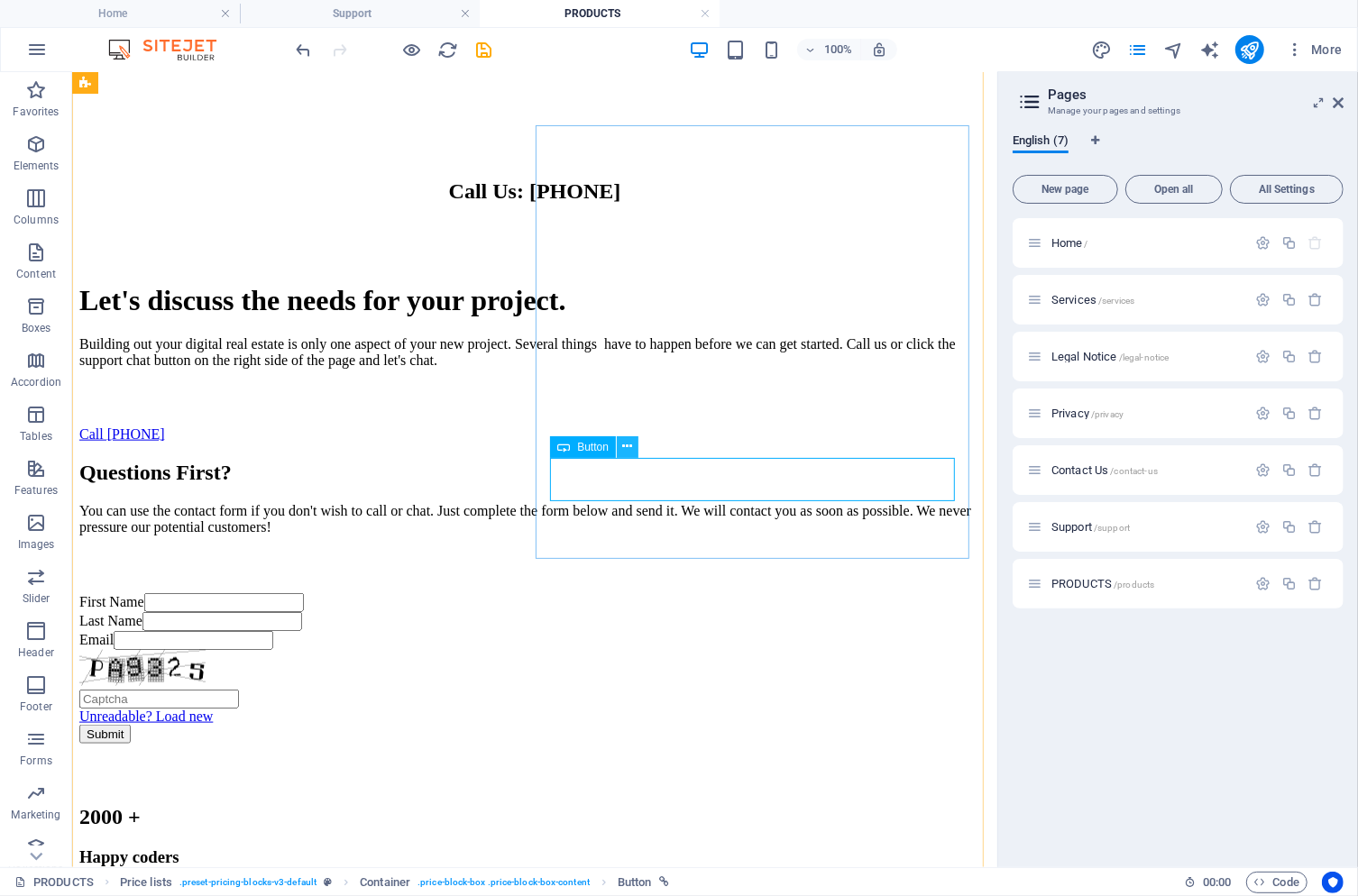 click at bounding box center (627, 446) 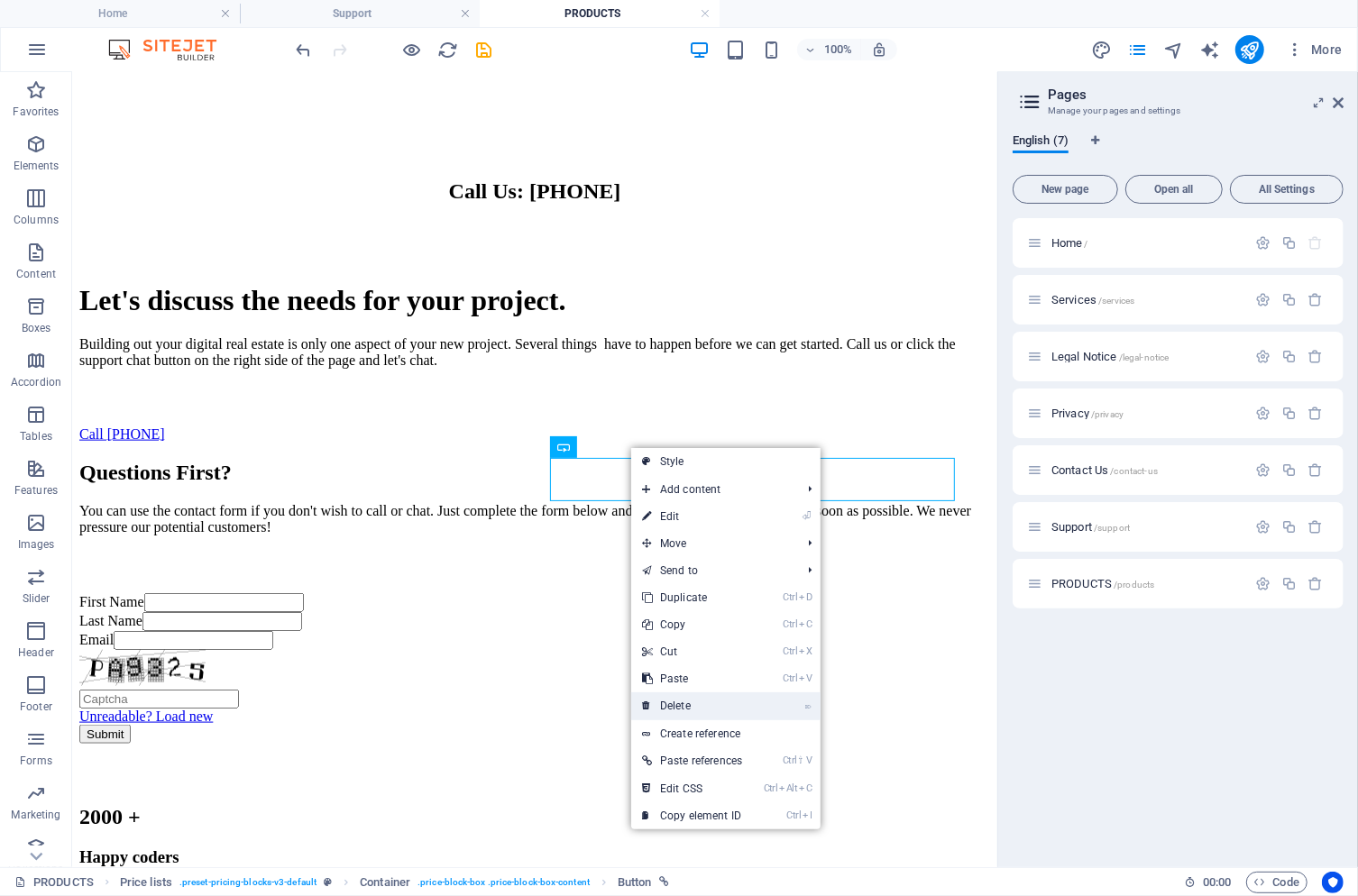 click on "⌦  Delete" at bounding box center [692, 706] 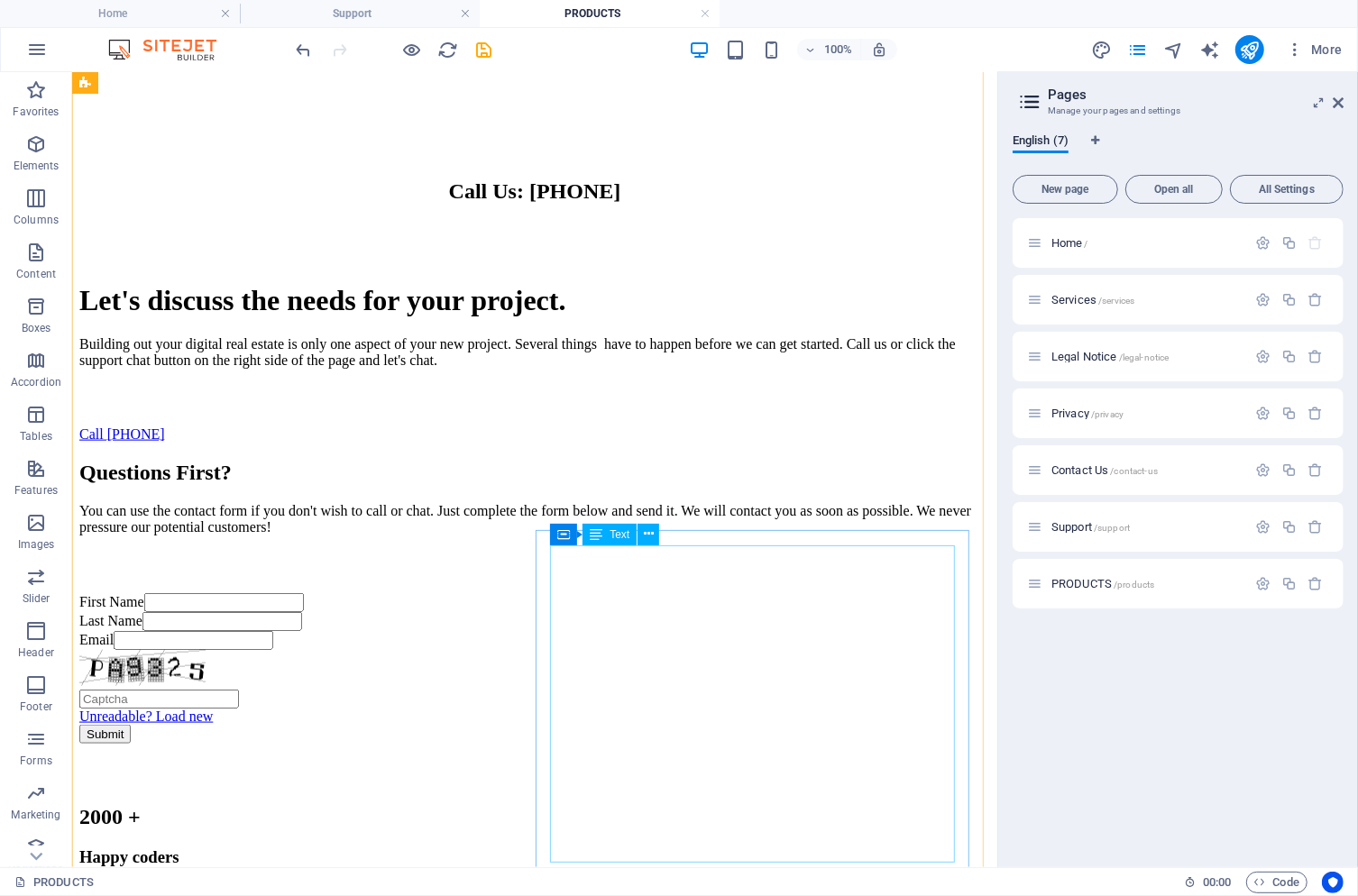 click on "5 Page Website $[PRICE] per month 6 month lease Includes Web-hosting setup w/Domain Name Google Pay-Per-Click Yahoo, MSN, and many more Search Engines Facebook Ads, X, Instagram, and more Local Job Boards" at bounding box center (534, 3890) 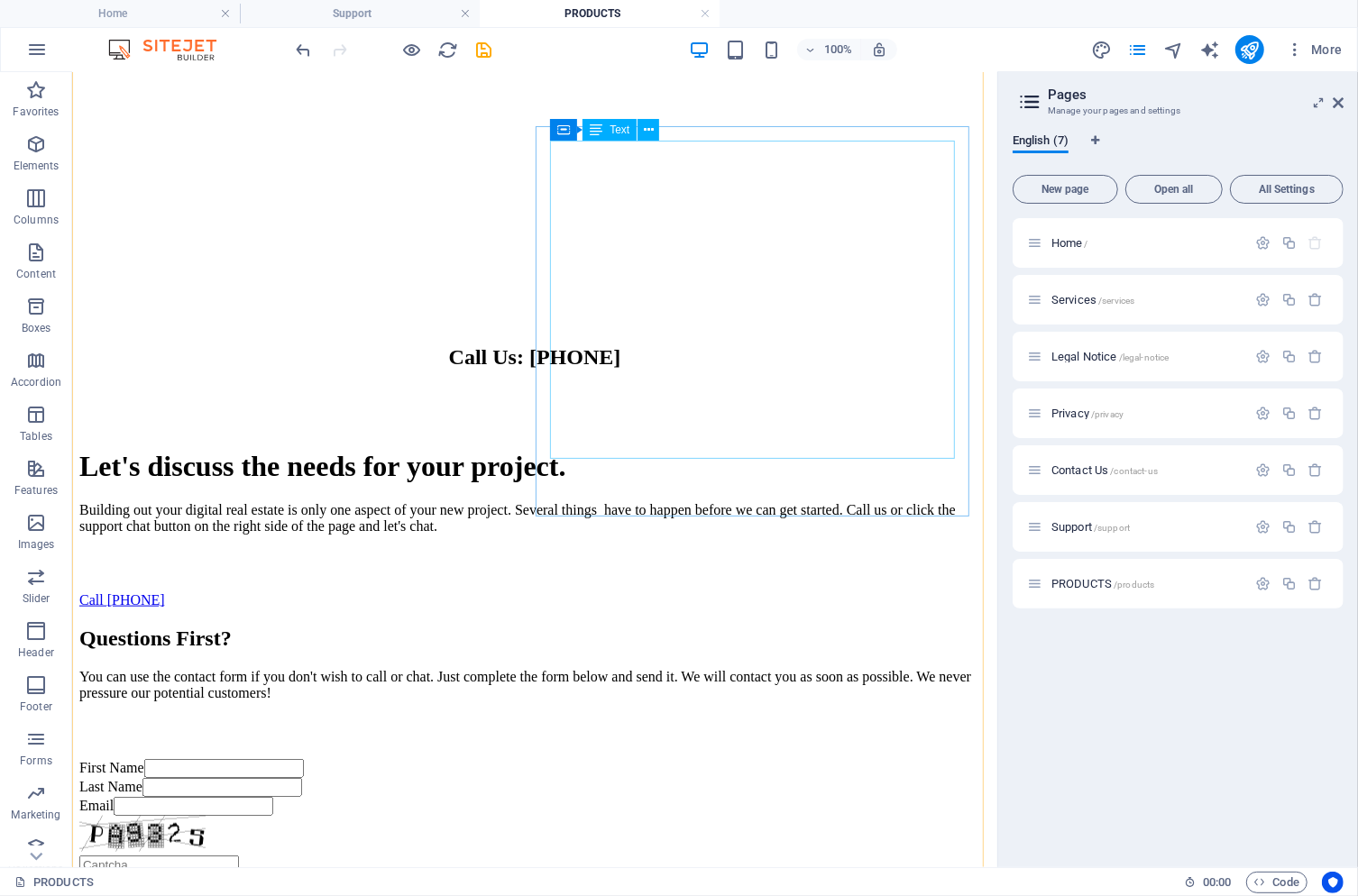 scroll, scrollTop: 1352, scrollLeft: 0, axis: vertical 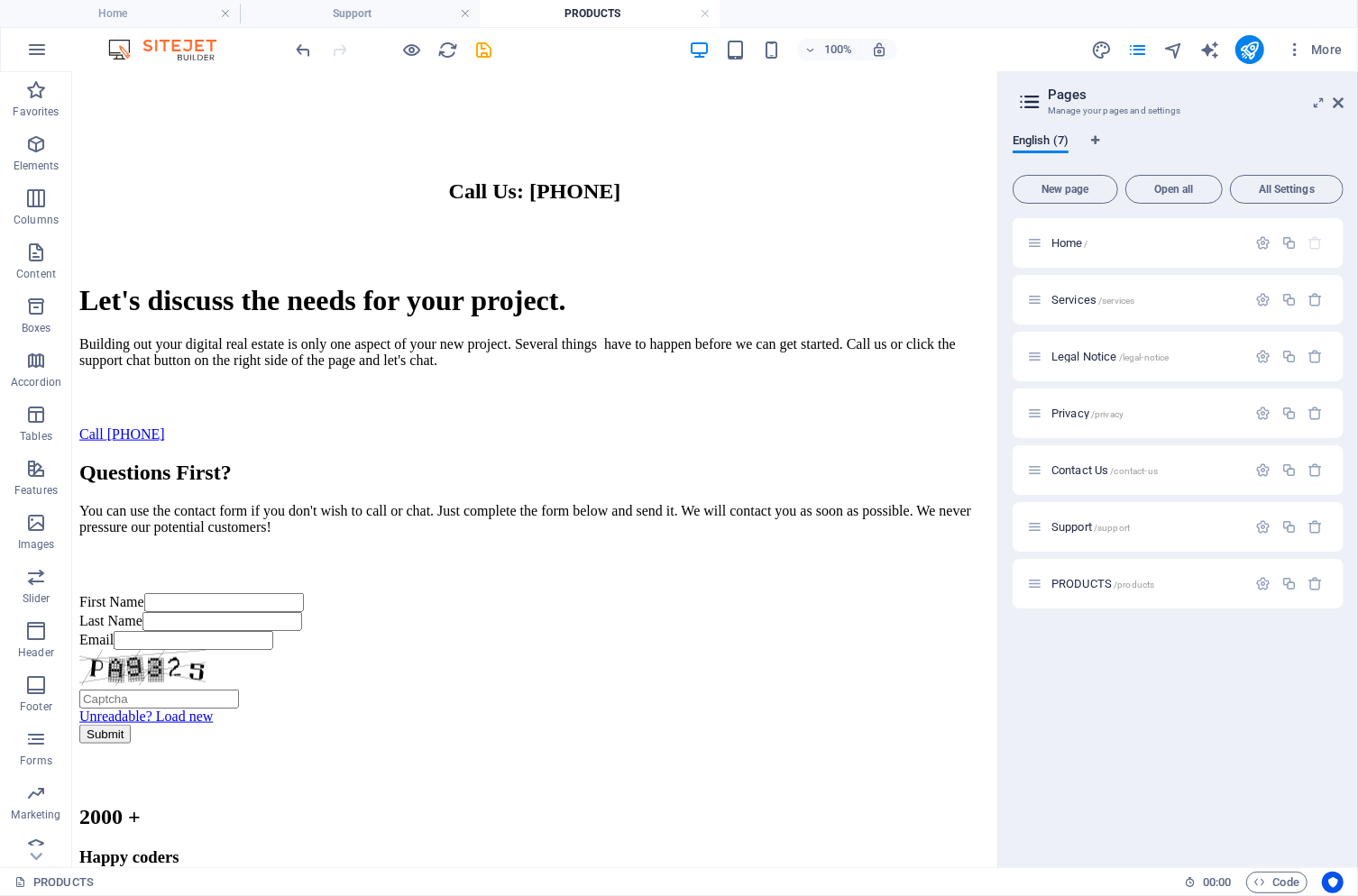 click at bounding box center [534, 2731] 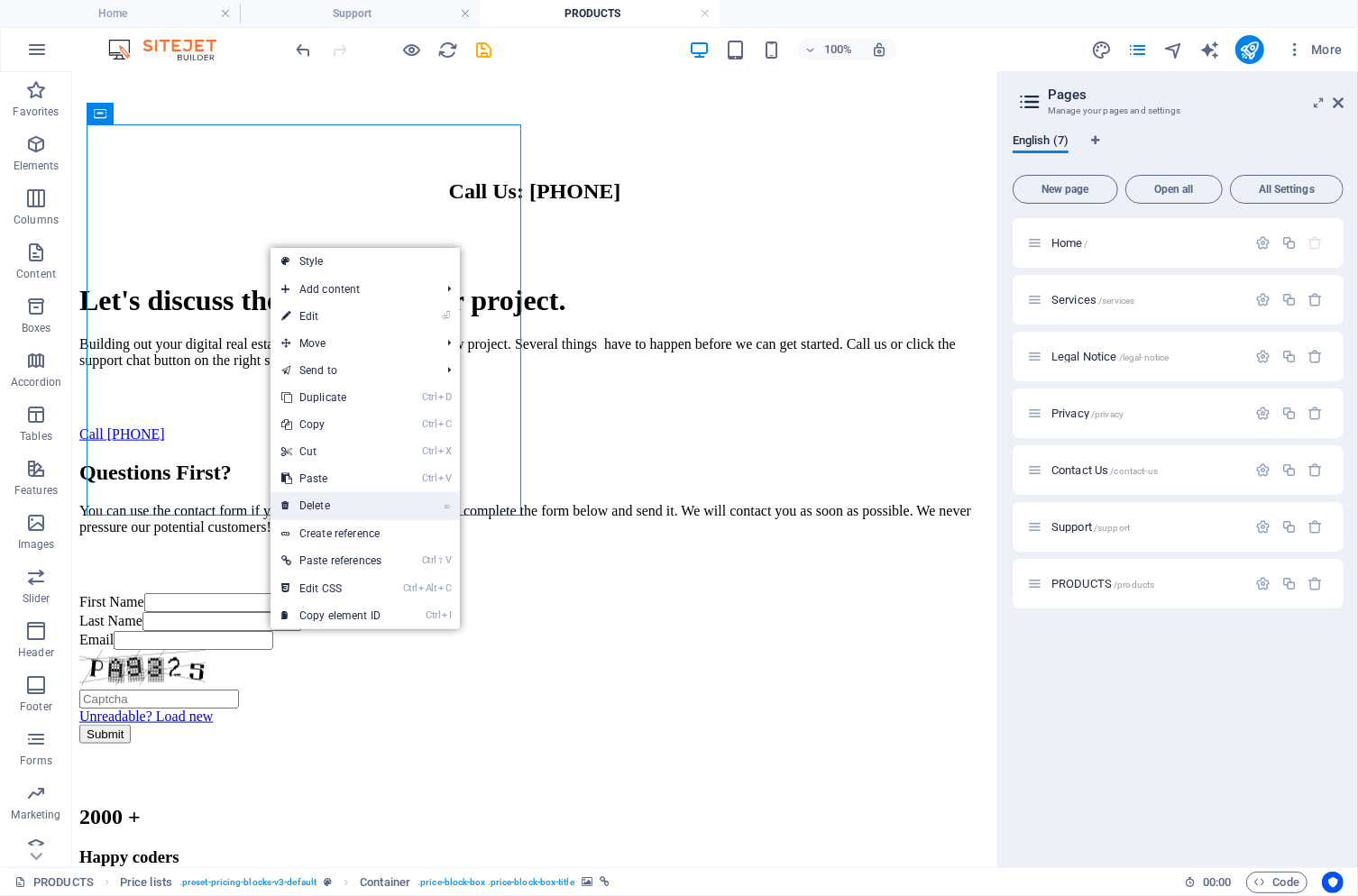 click on "⌦  Delete" at bounding box center (331, 506) 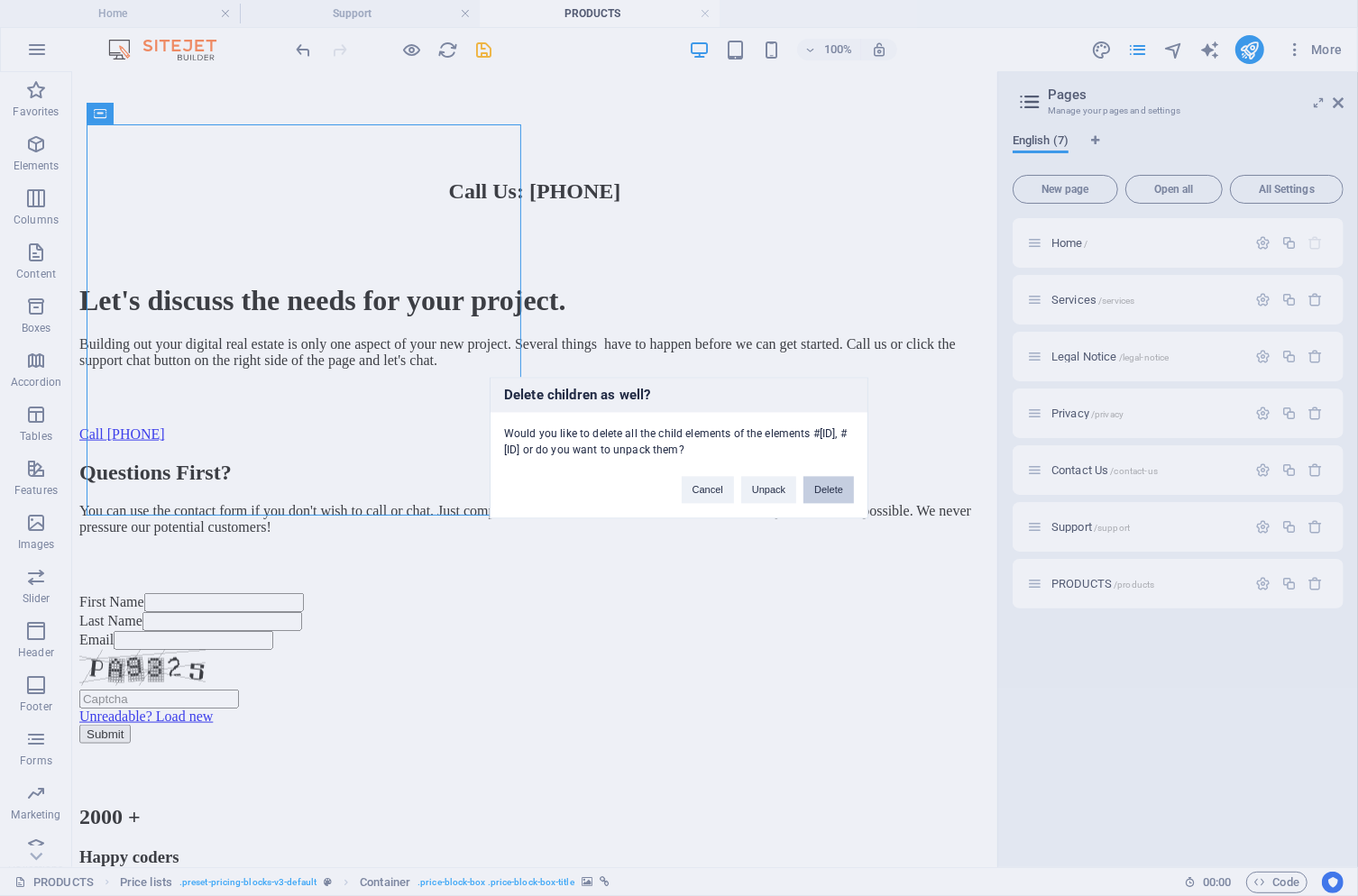 click on "Delete" at bounding box center [829, 490] 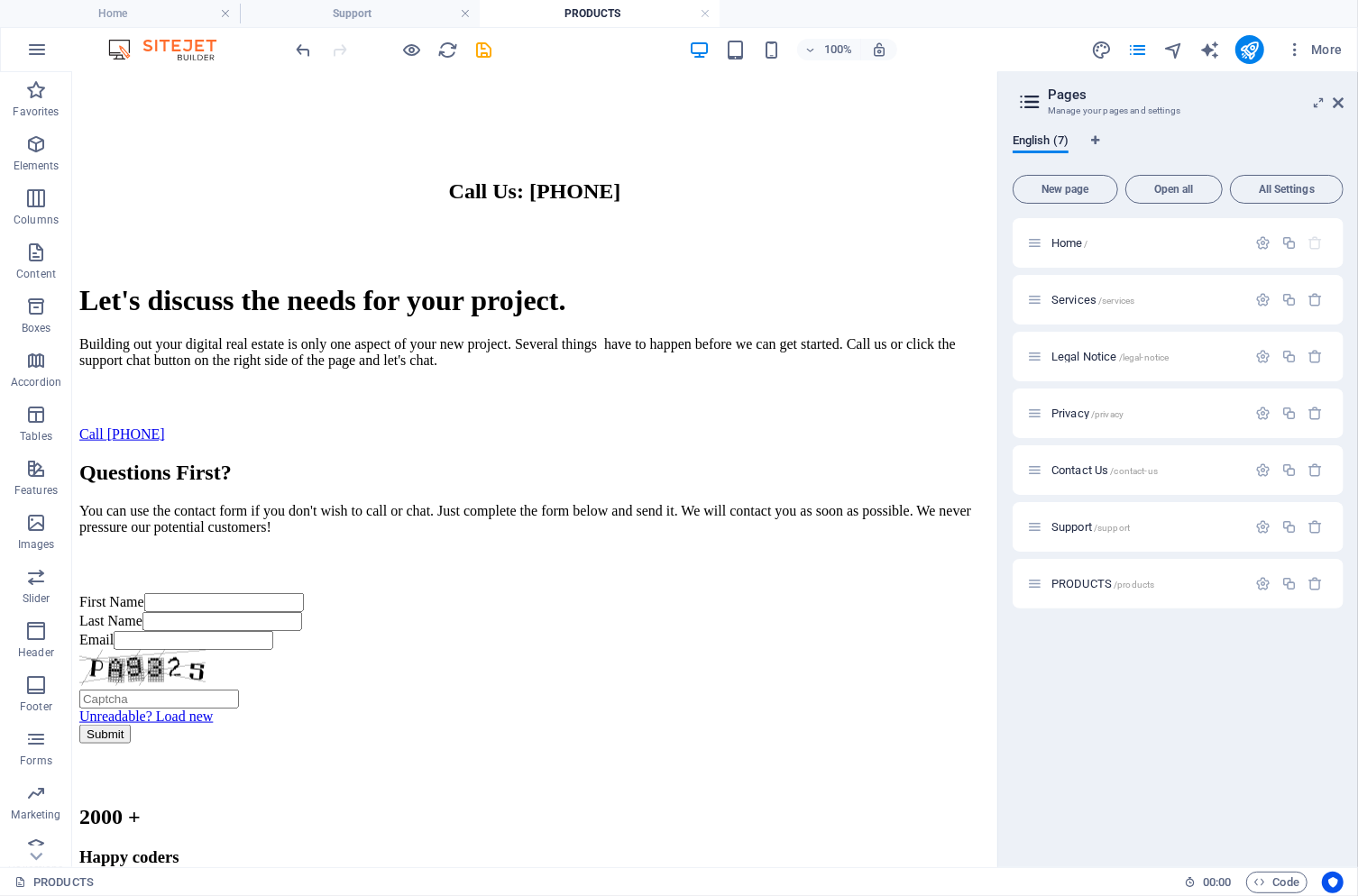 click at bounding box center [534, 2731] 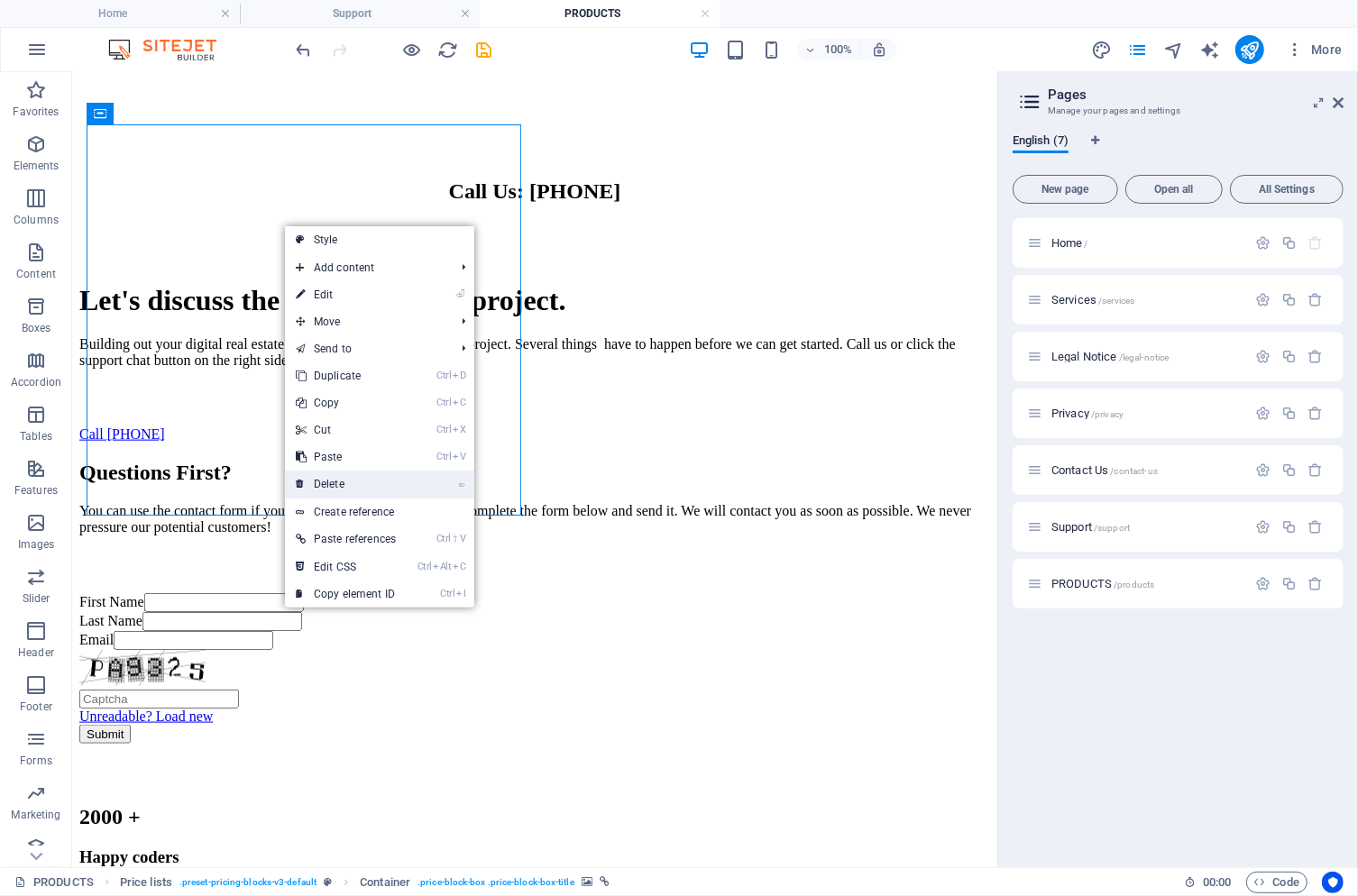 click on "⌦  Delete" at bounding box center (345, 484) 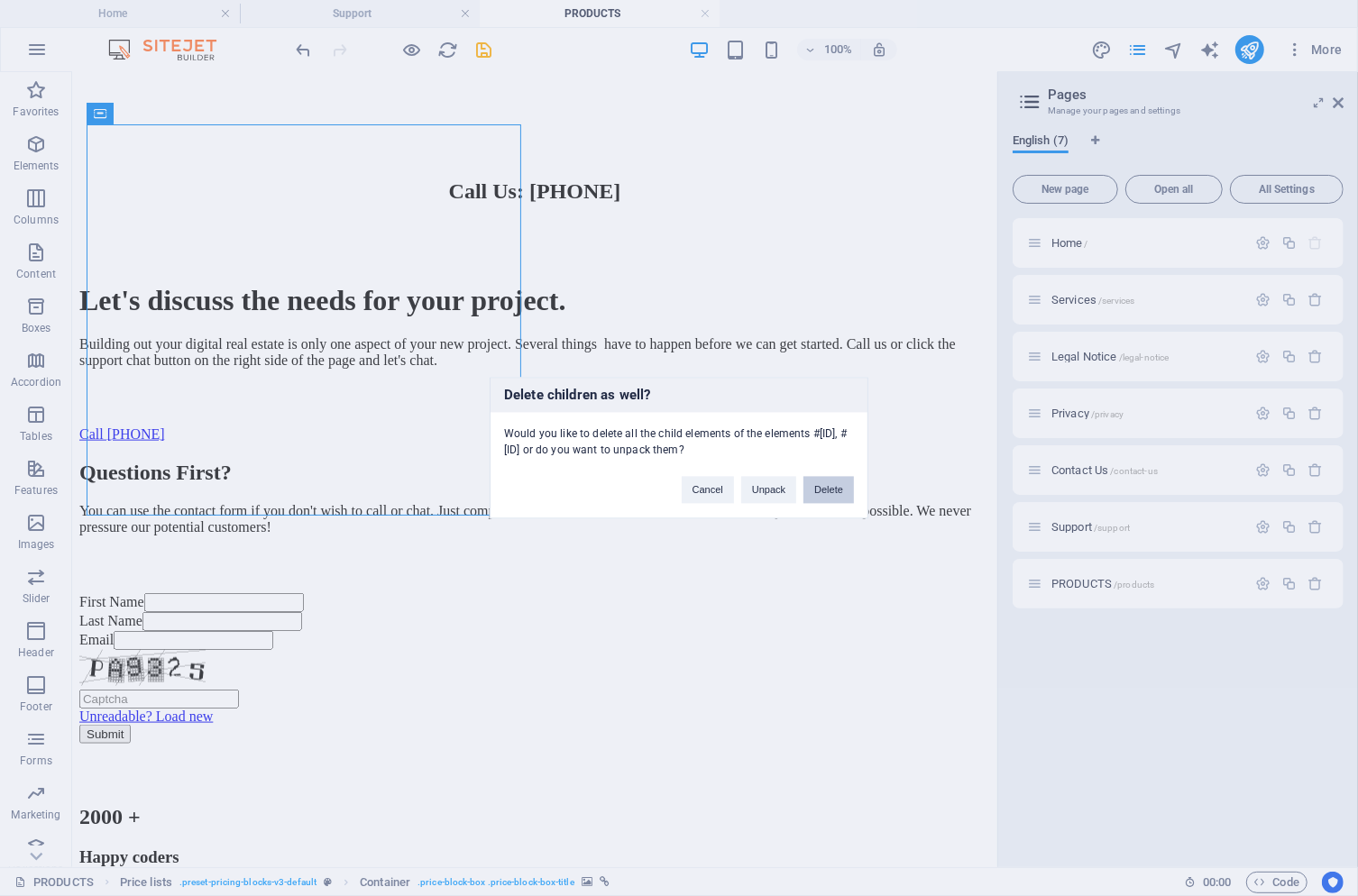 click on "Delete" at bounding box center [829, 490] 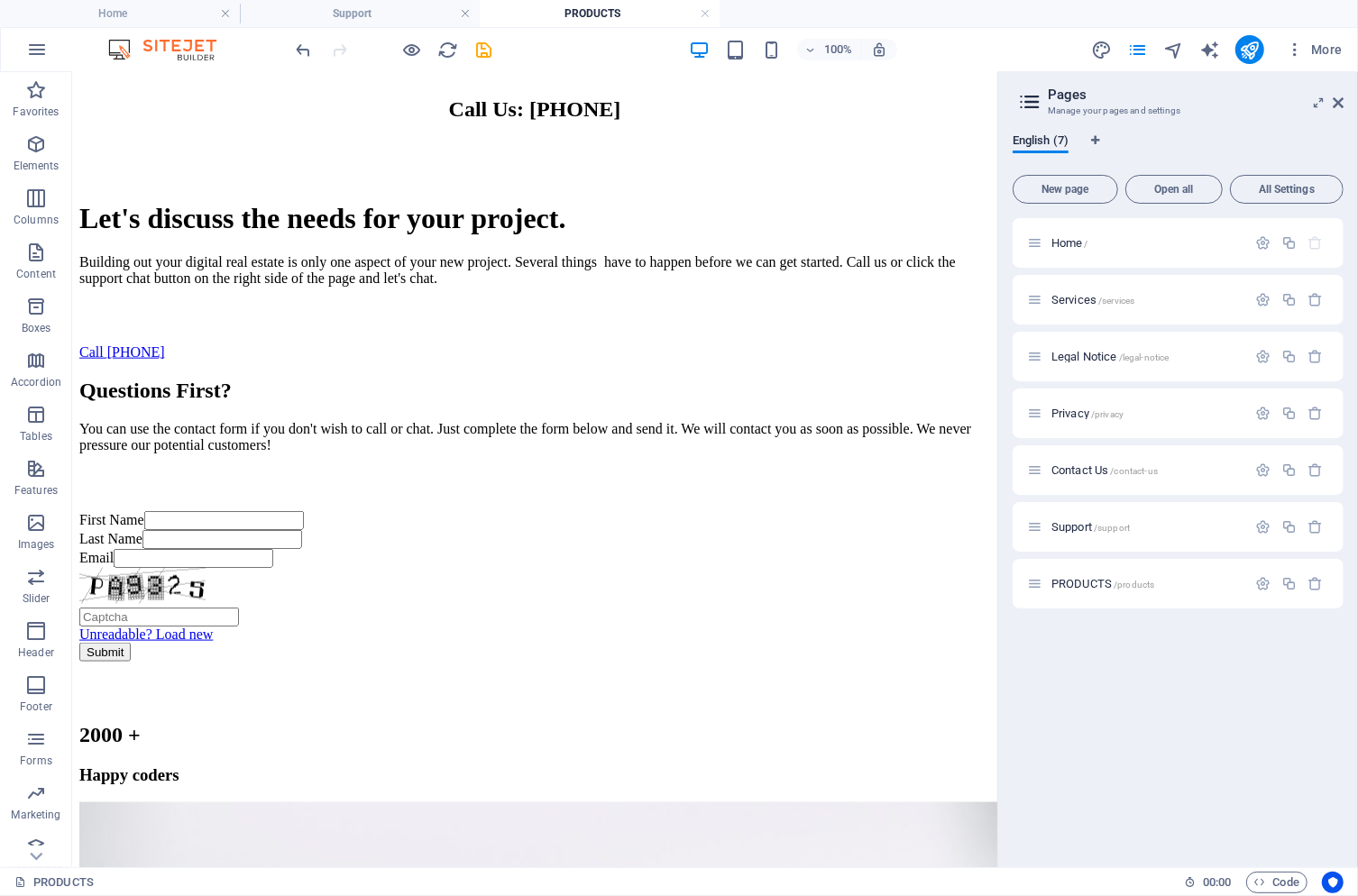 scroll, scrollTop: 1442, scrollLeft: 0, axis: vertical 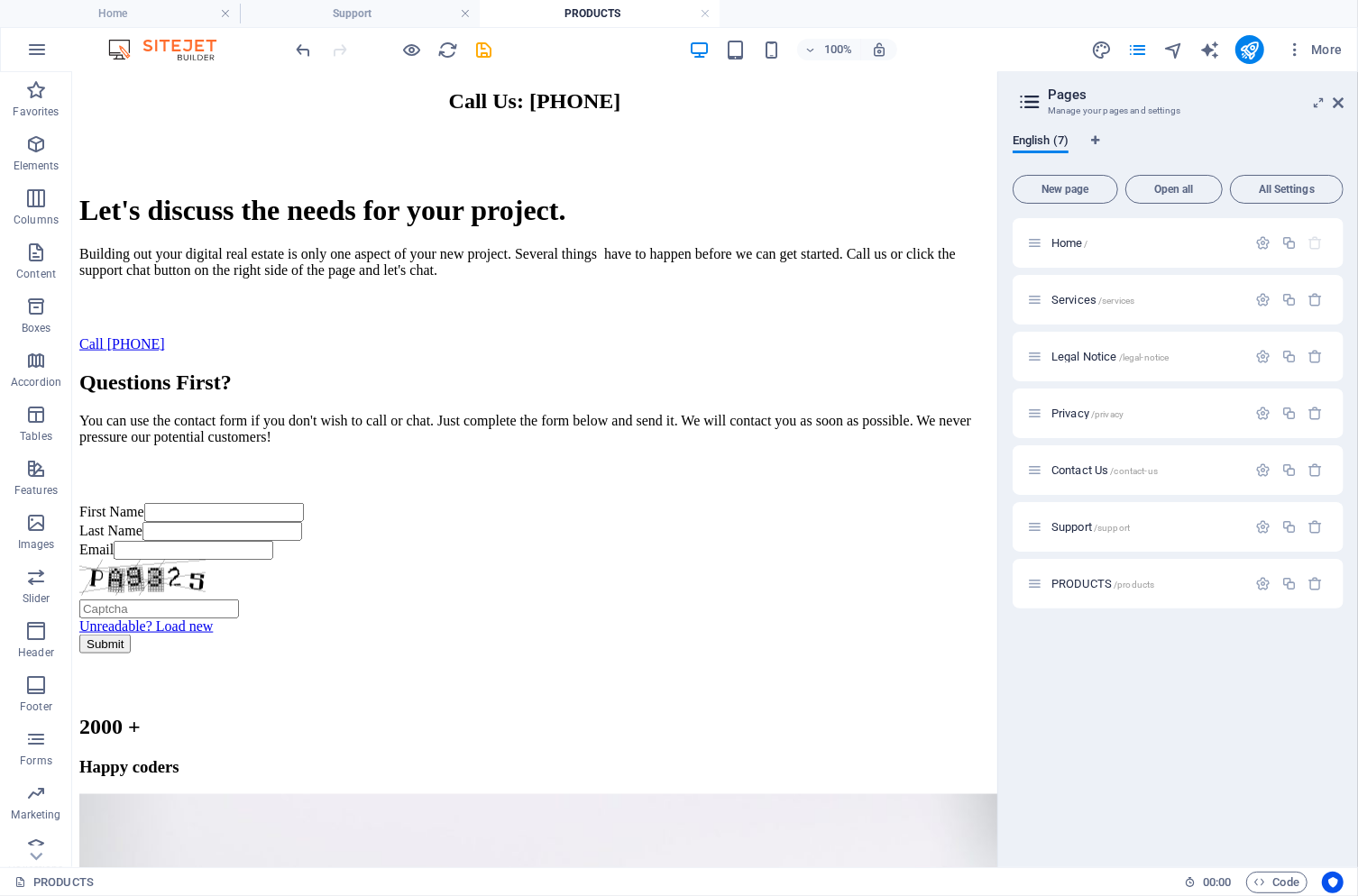 click at bounding box center (534, 3245) 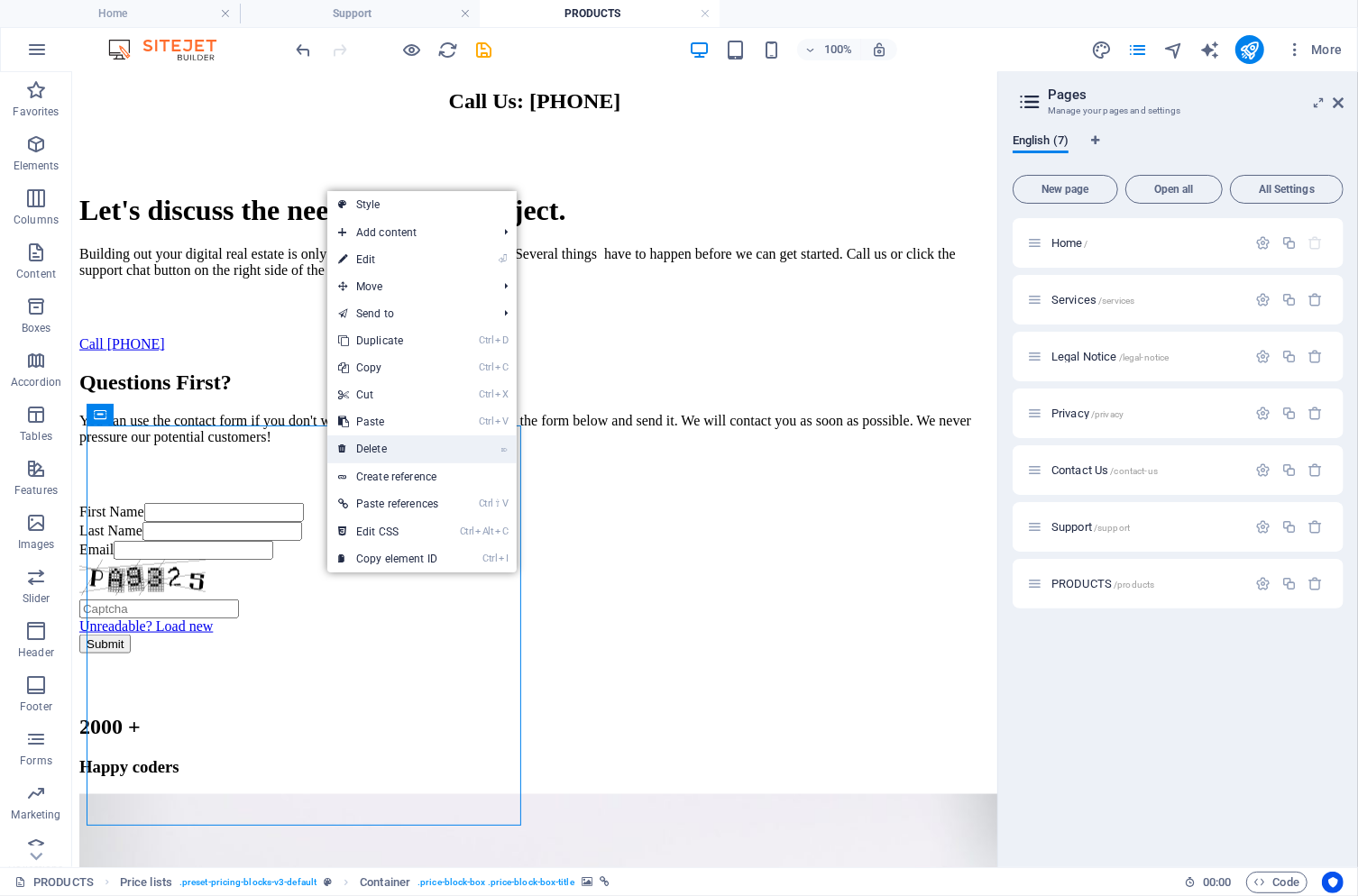 click on "⌦  Delete" at bounding box center [388, 449] 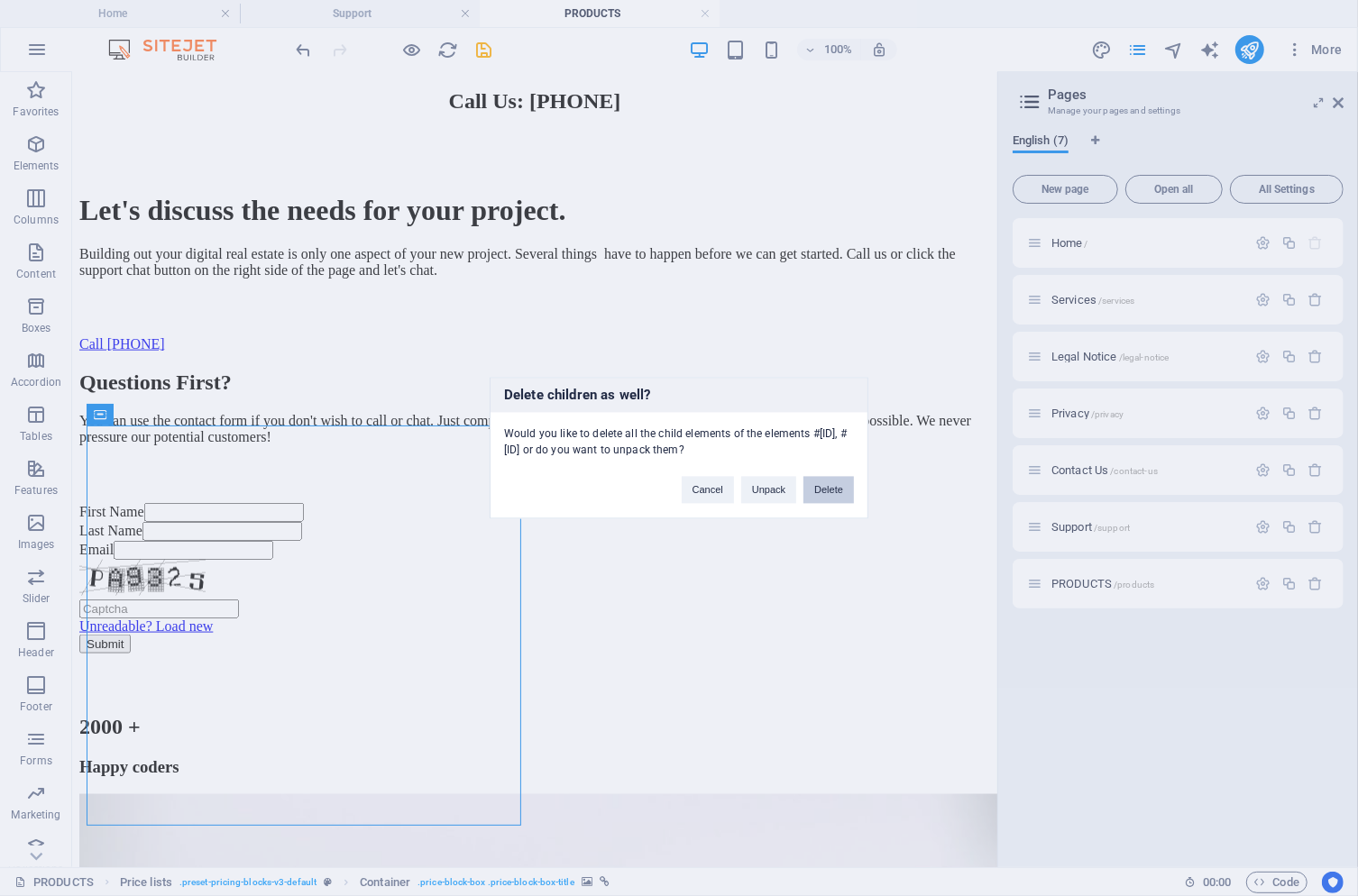 click on "Delete" at bounding box center [829, 490] 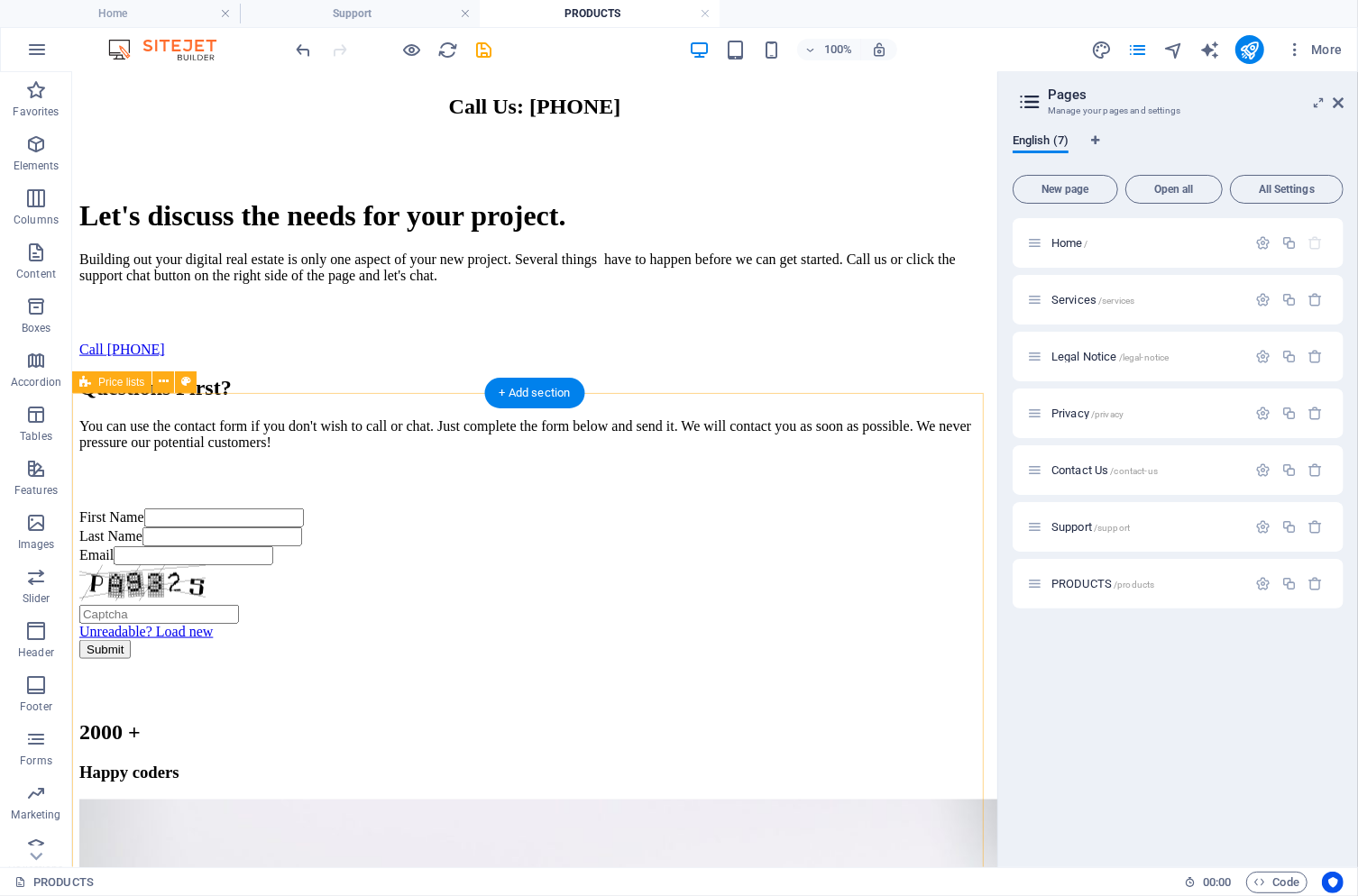 scroll, scrollTop: 1532, scrollLeft: 0, axis: vertical 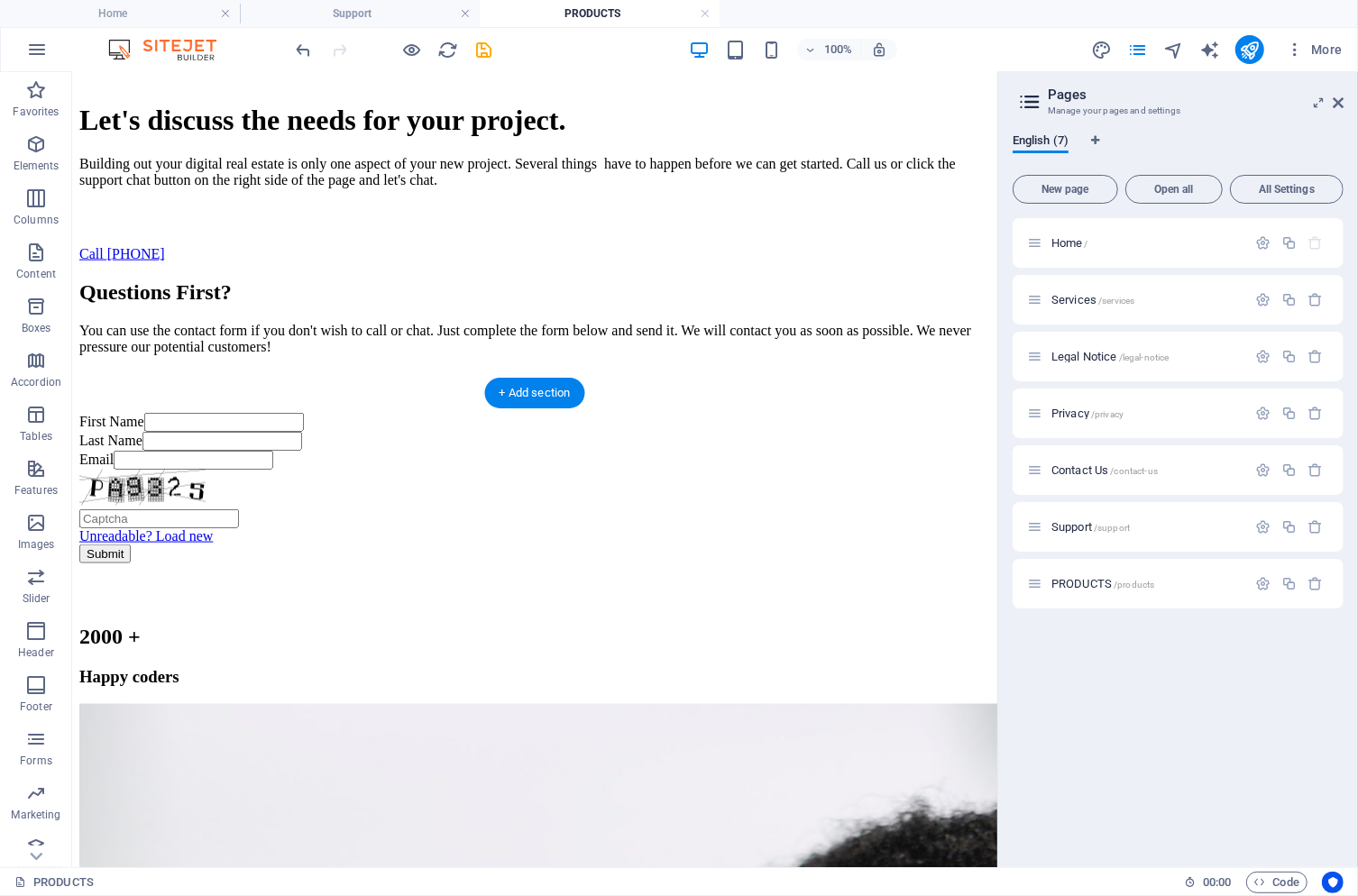 click at bounding box center [534, 3155] 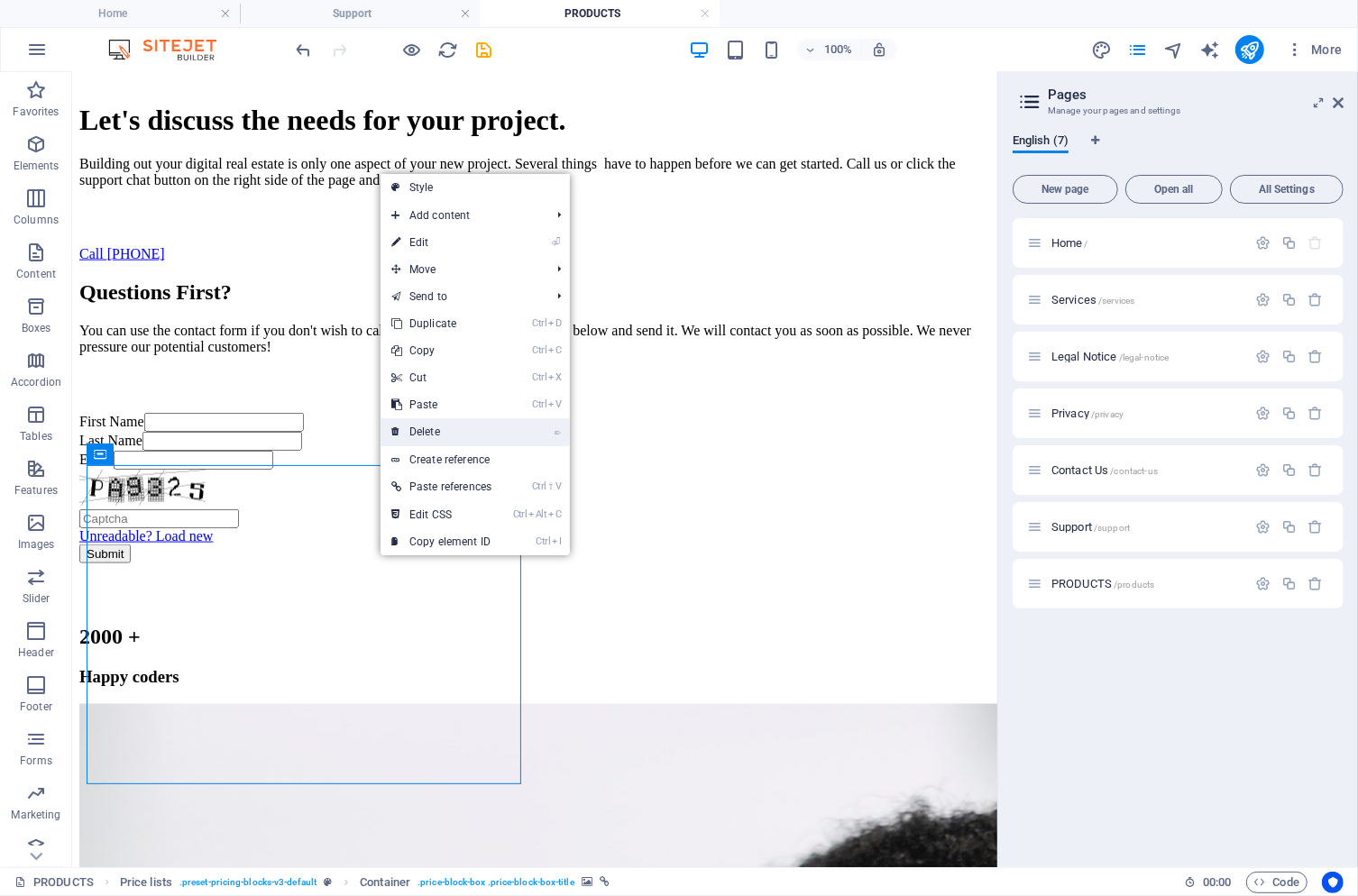 click on "⌦  Delete" at bounding box center [475, 432] 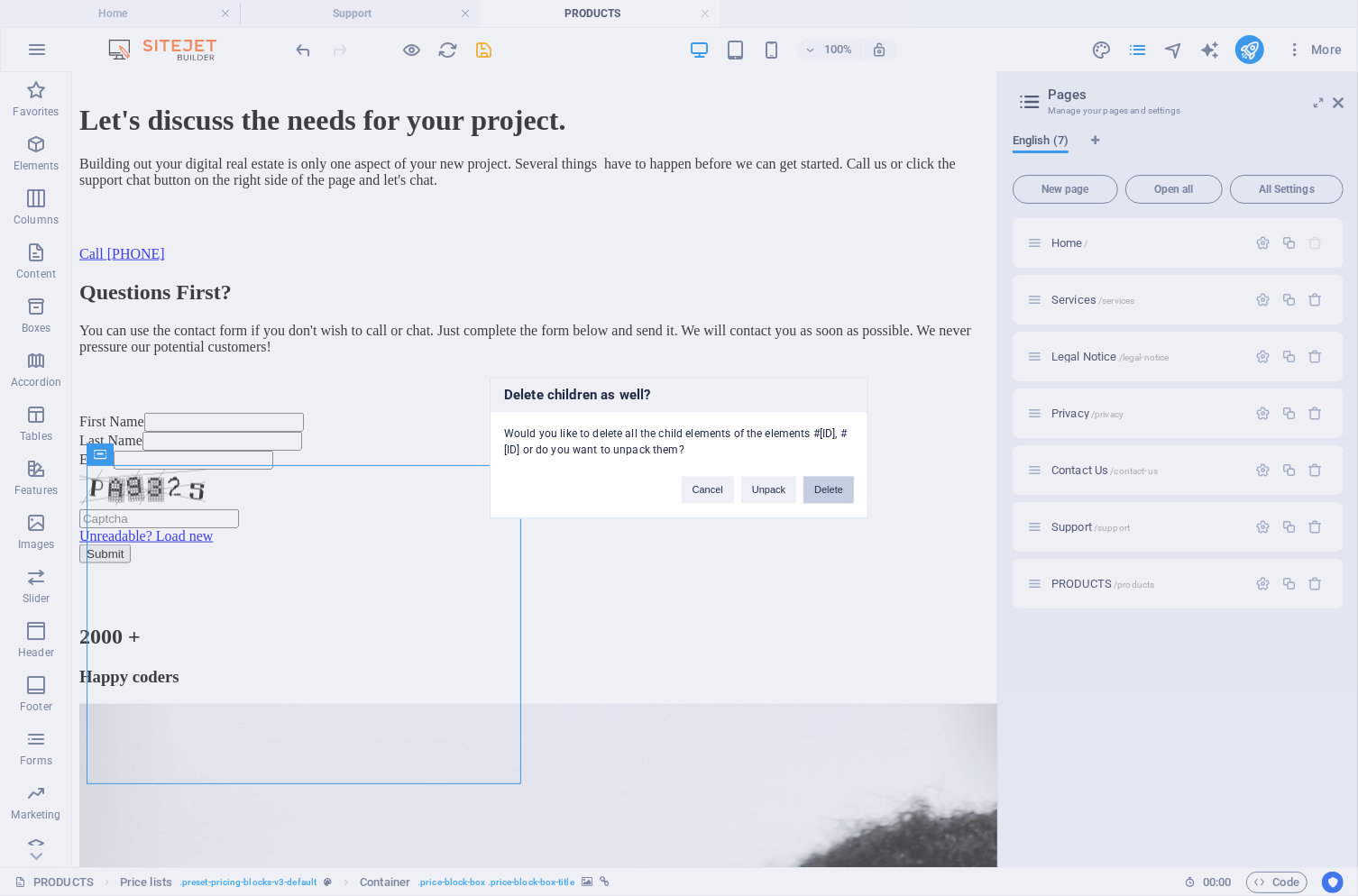 drag, startPoint x: 826, startPoint y: 485, endPoint x: 754, endPoint y: 414, distance: 101.118742 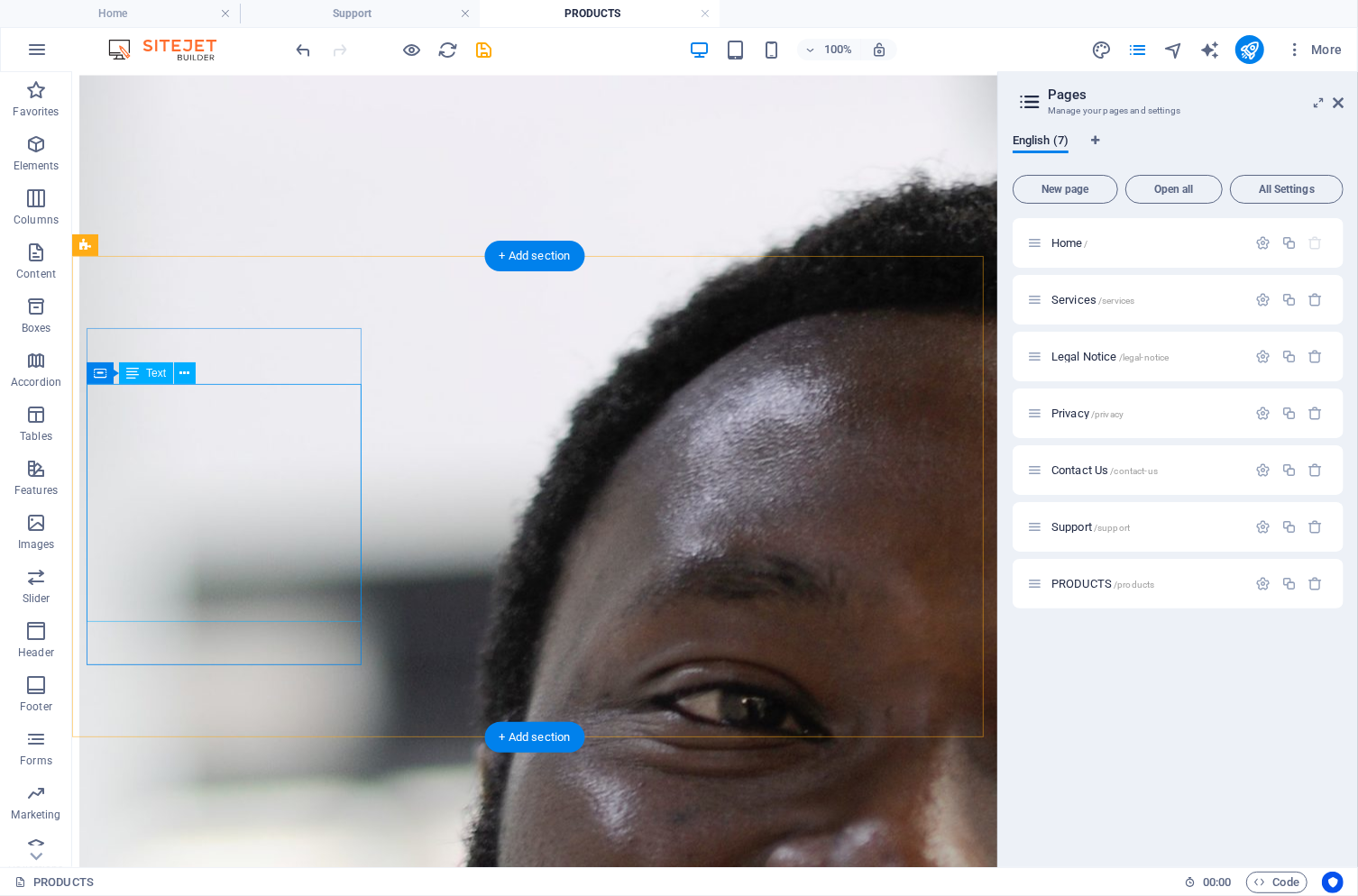 scroll, scrollTop: 2163, scrollLeft: 0, axis: vertical 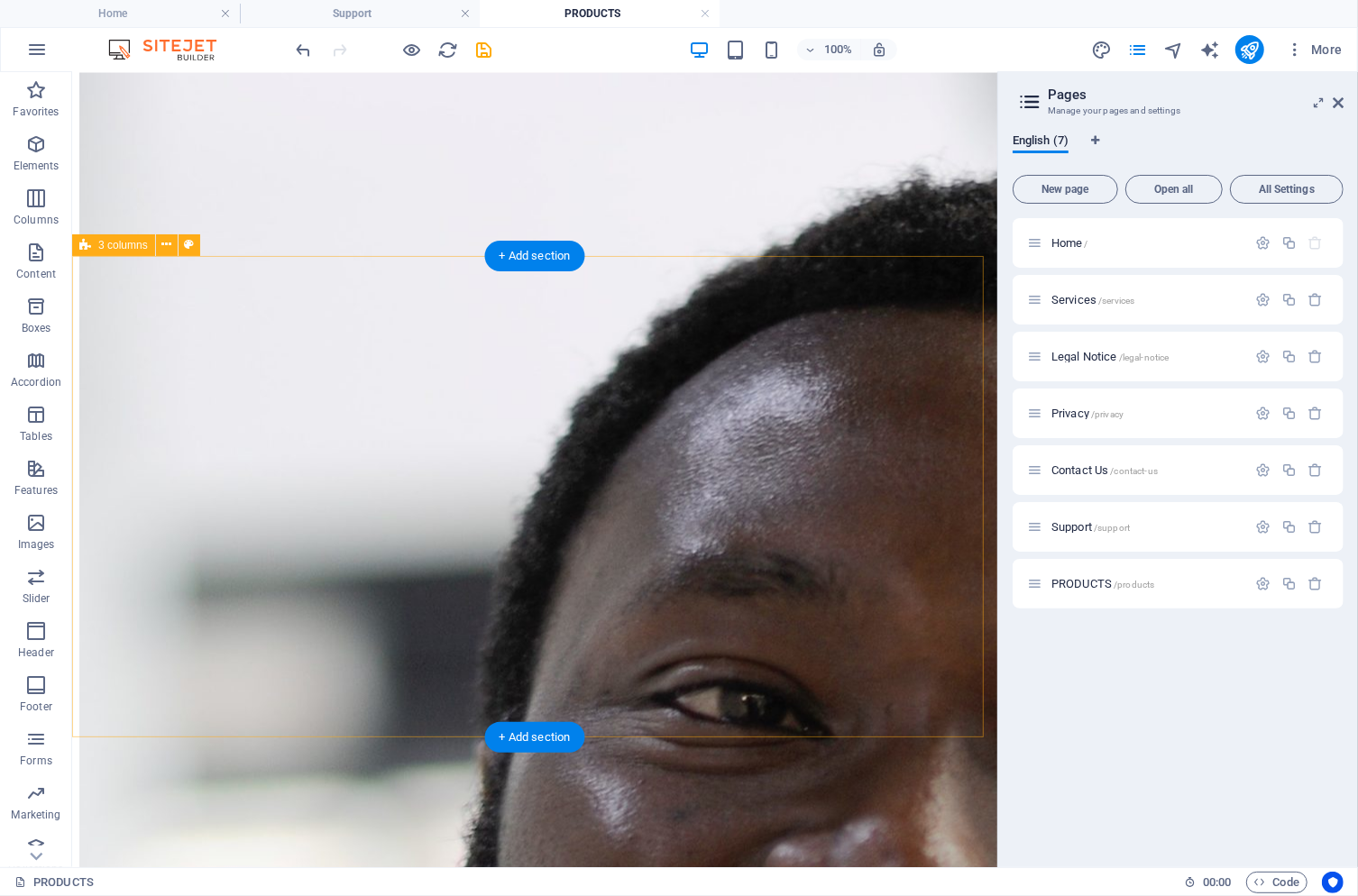 click on "Silver Control Panel: cPanel Disk Space: 500 MBytes Bandwidth: 1 GBytes Email Addresses: [NUMBER] Sub-Domains: [NUMBER] Softaculous: Included mySQL Databases: [NUMBER] $[PRICE] Setup Fee $[PRICE] monthly Buy Now Gold Control Panel: cPanel Disk Space: 800 MBytes Bandwidth: 4 GBytes Email Addresses: [NUMBER] Sub-Domains: [NUMBER] Softaculous: Included mySQL Databases: [NUMBER] $[PRICE] Setup Fee $[PRICE] monthly Buy Now Platinum Control Panel: cPanel Disk Space: 1 GByte Bandwidth: 10 GByte Email Addresses:[NUMBER] Sub-Domains:[NUMBER] Softaculous: Included mySQL Databases:[NUMBER] $[PRICE] Setup Fee $[PRICE] monthly Buy Now" at bounding box center (534, 3663) 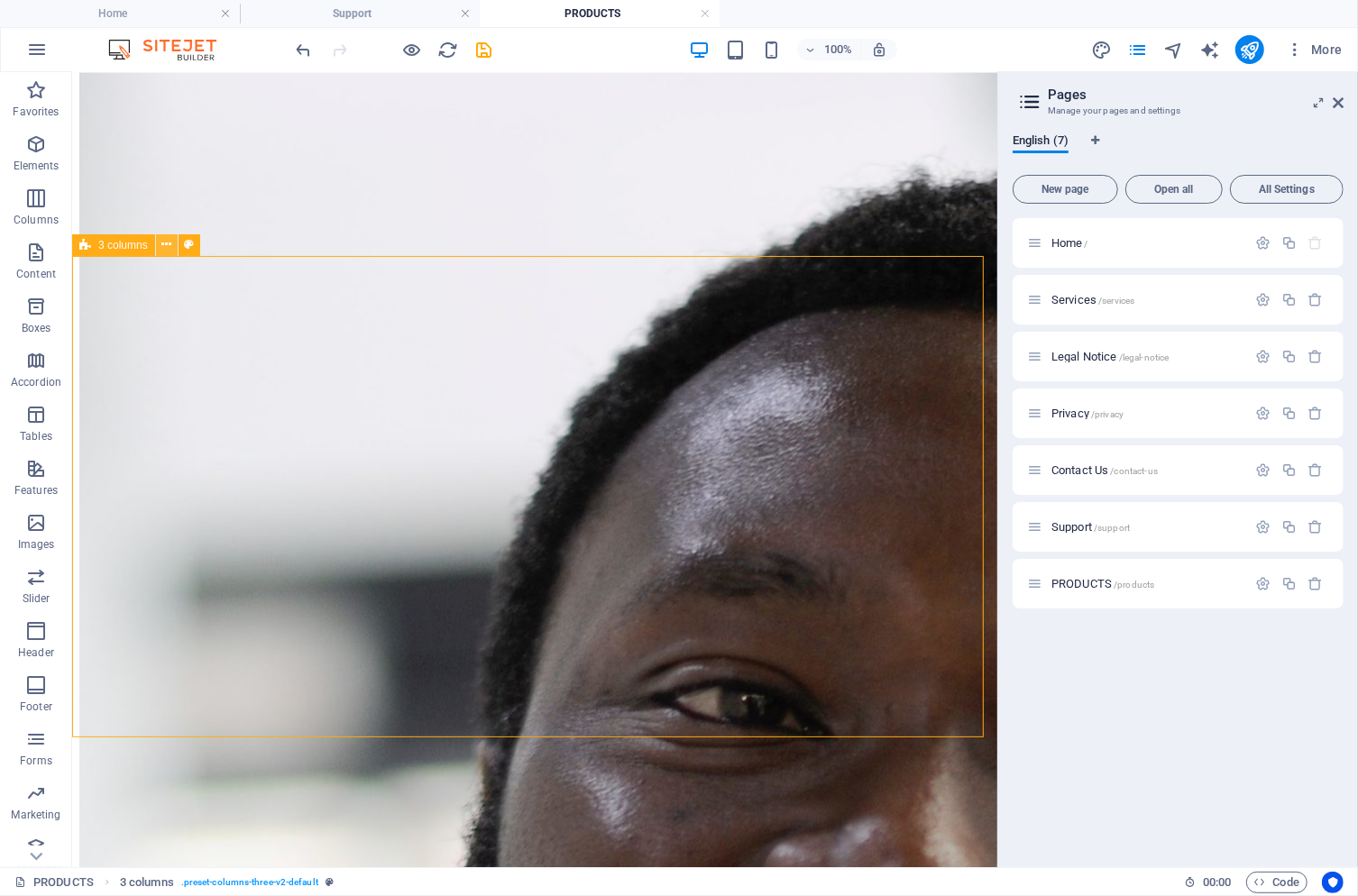 click at bounding box center [166, 244] 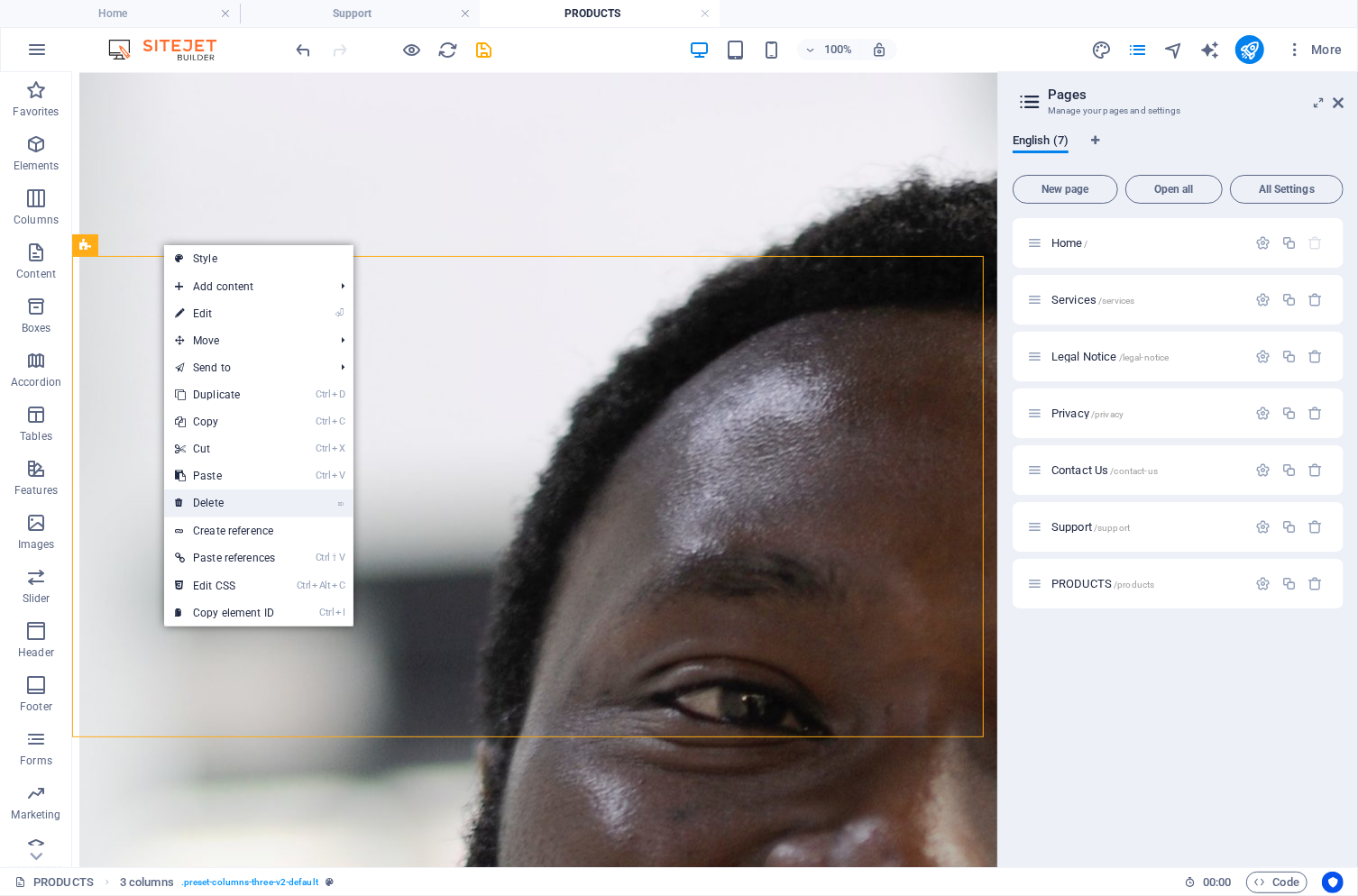 click on "⌦  Delete" at bounding box center [259, 503] 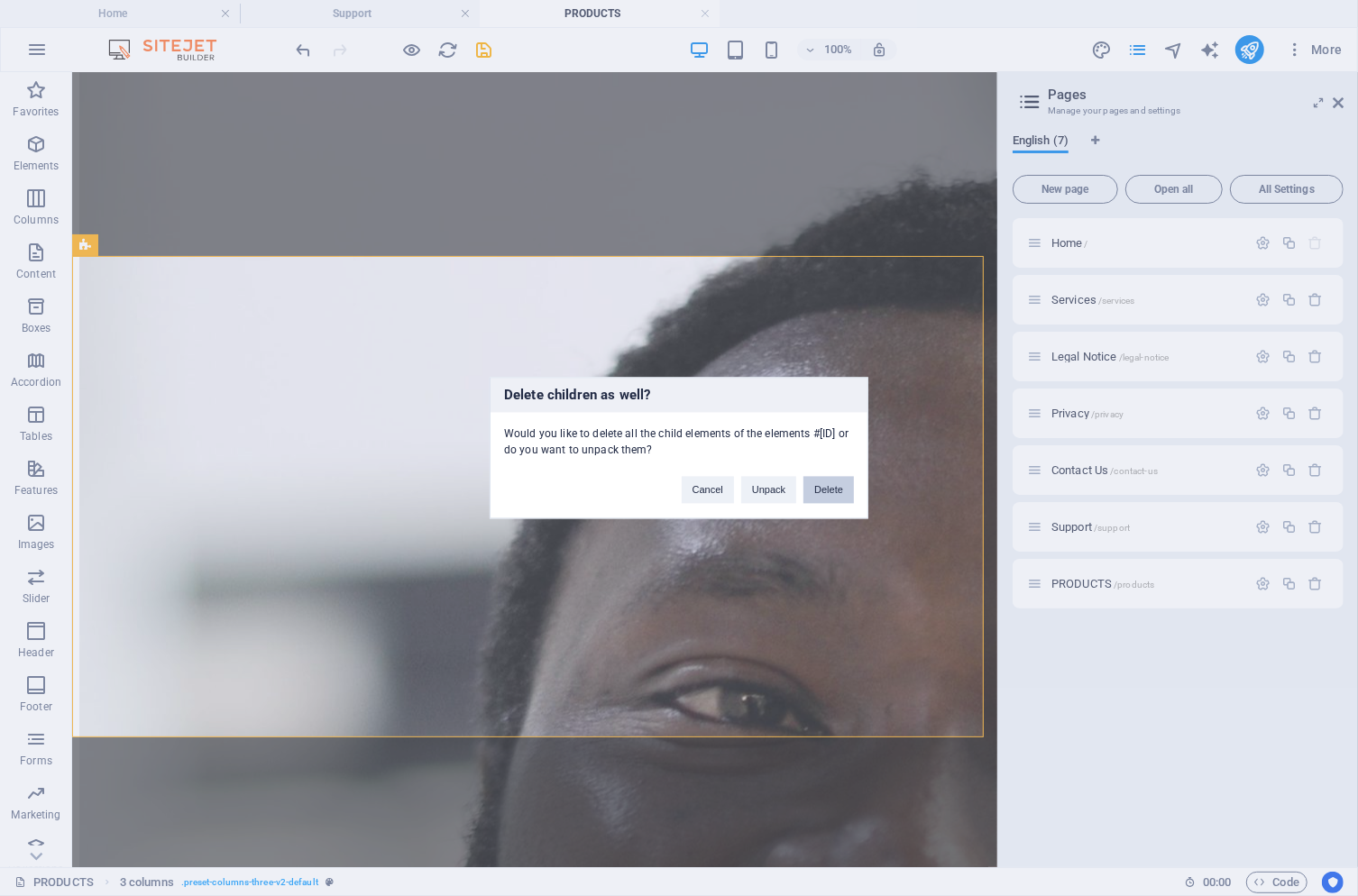 drag, startPoint x: 843, startPoint y: 486, endPoint x: 768, endPoint y: 416, distance: 102.59142 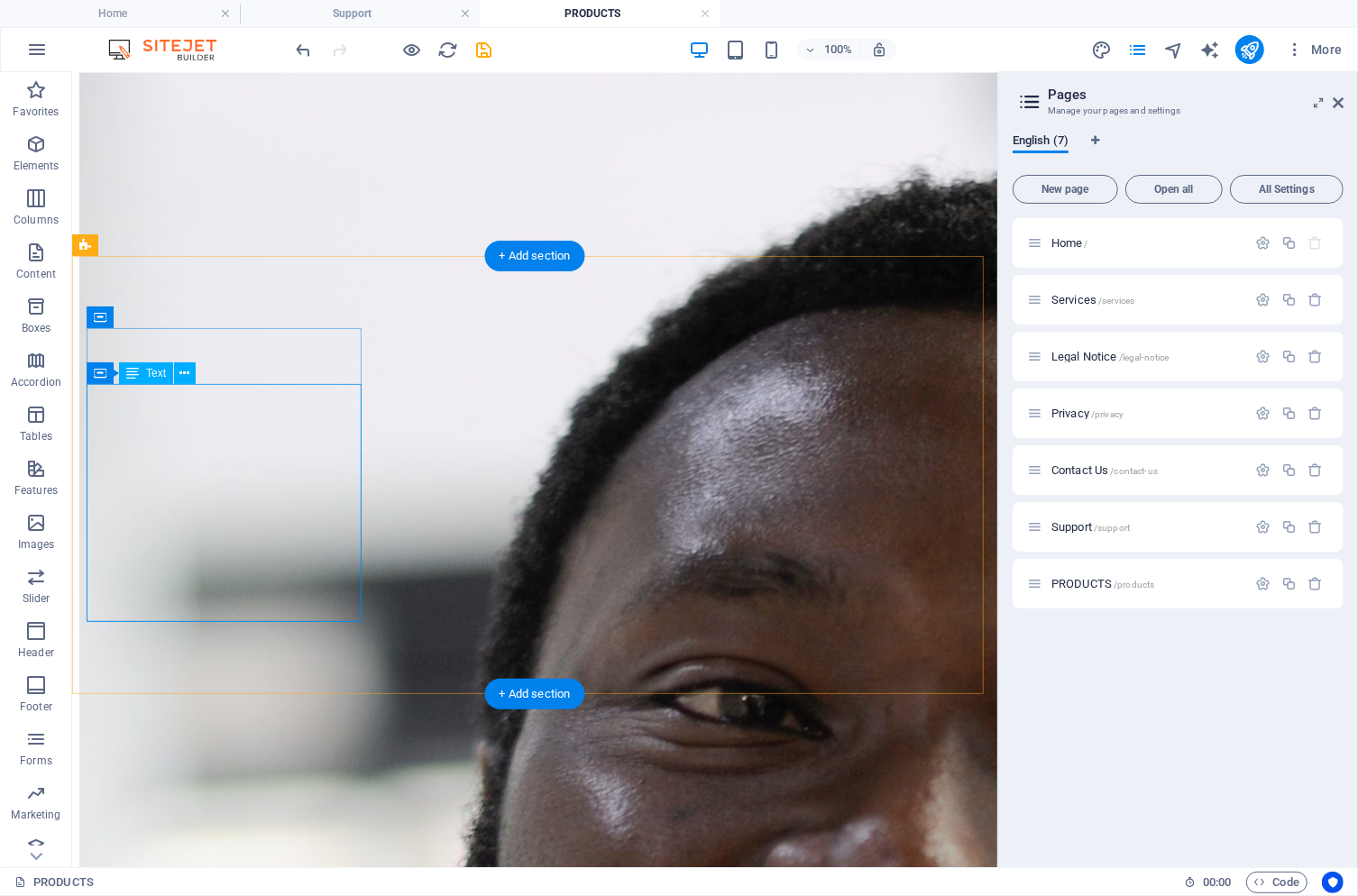 click on "Control Panel: cPanel Disk Space: 2 GBytes Bandwidth: 400 GBytes Email Addresses:[NUMBER] Sub-Domains:[NUMBER] Softaculous: Included mySQL Databases:[NUMBER] $[PRICE] monthly" at bounding box center [534, 3301] 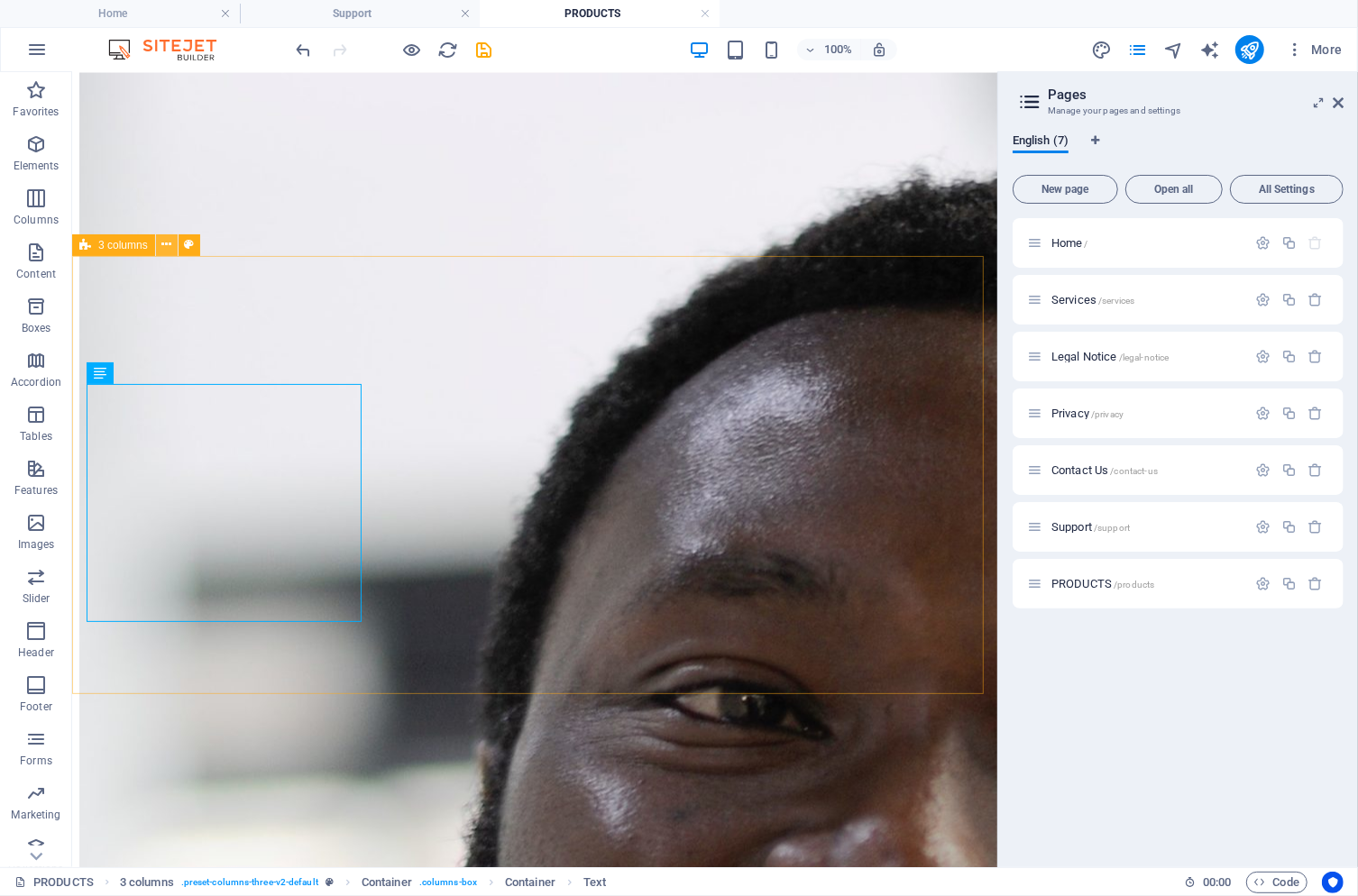 click at bounding box center [167, 245] 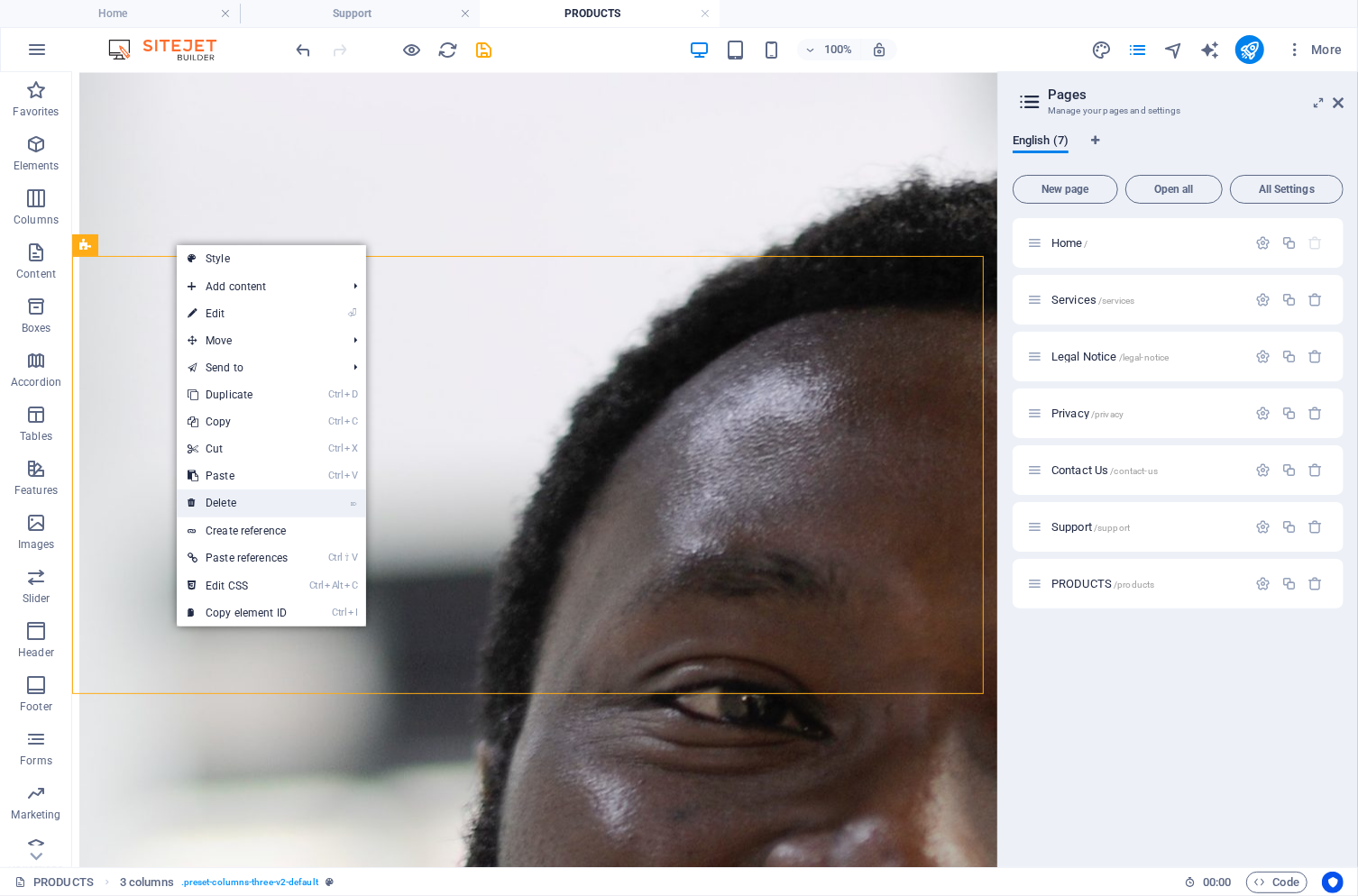 click on "⌦  Delete" at bounding box center (237, 503) 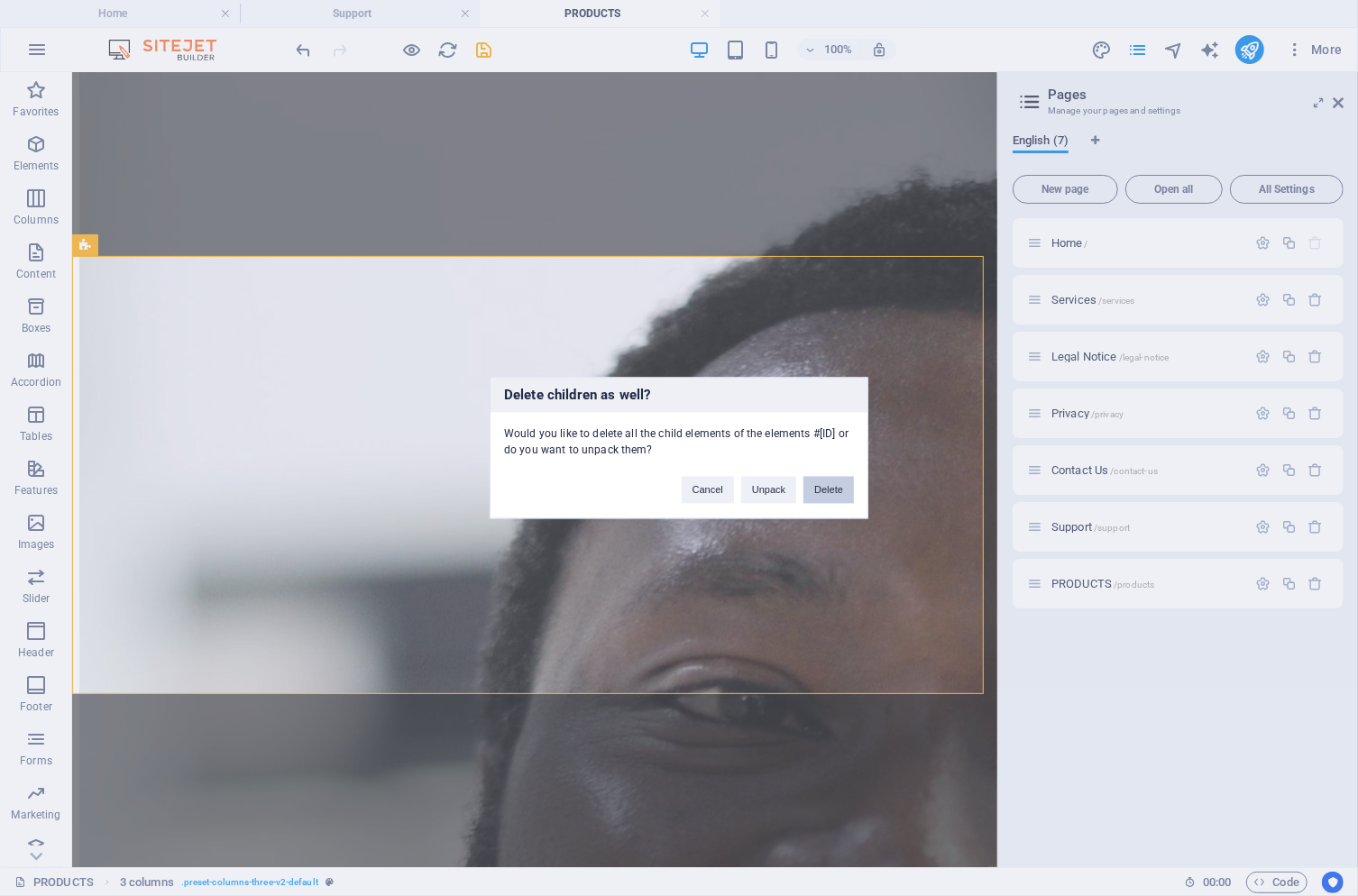 click on "Delete" at bounding box center [829, 490] 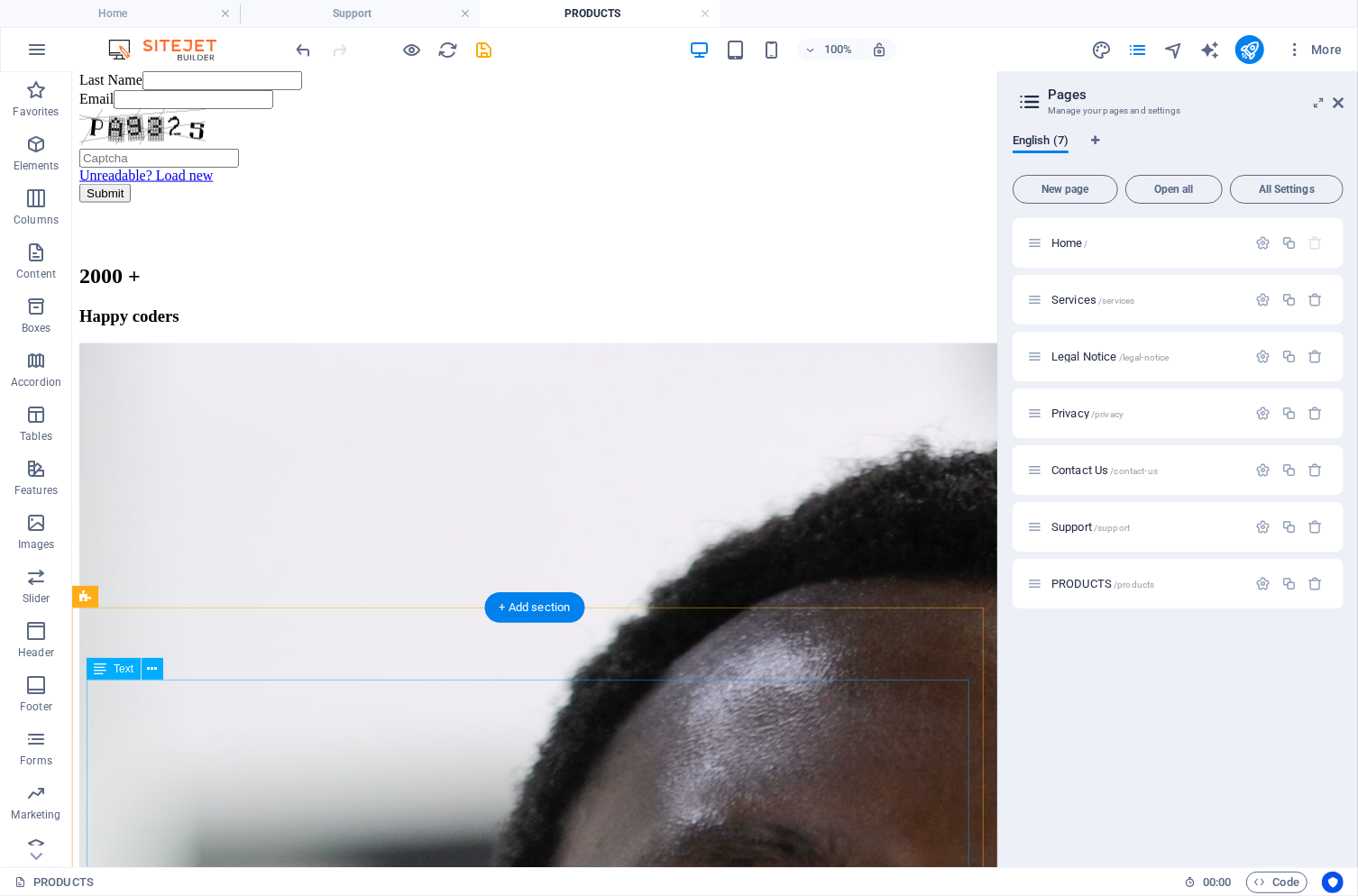 scroll, scrollTop: 1803, scrollLeft: 0, axis: vertical 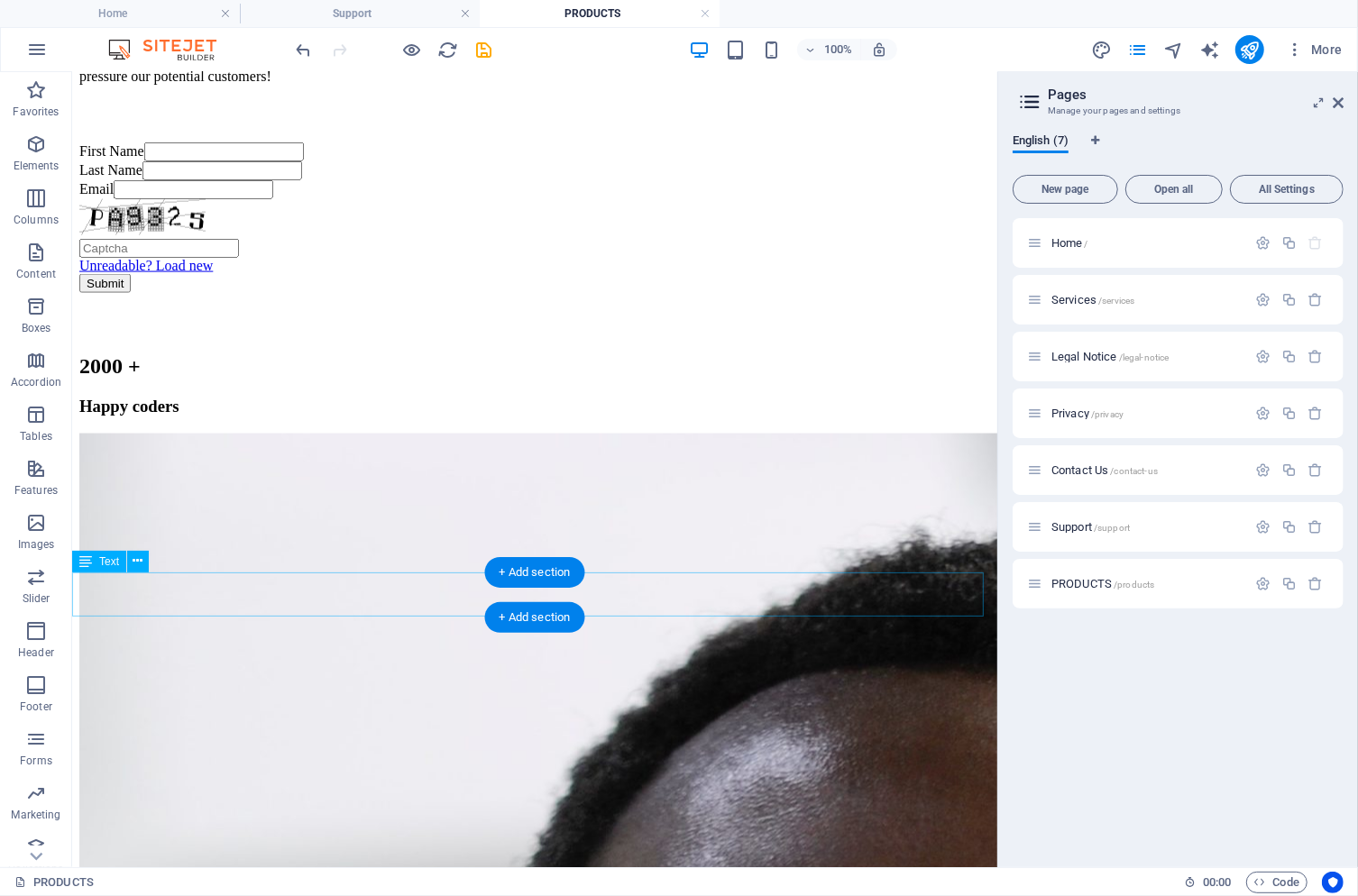 click on "All Hosting Plans" at bounding box center (534, 3441) 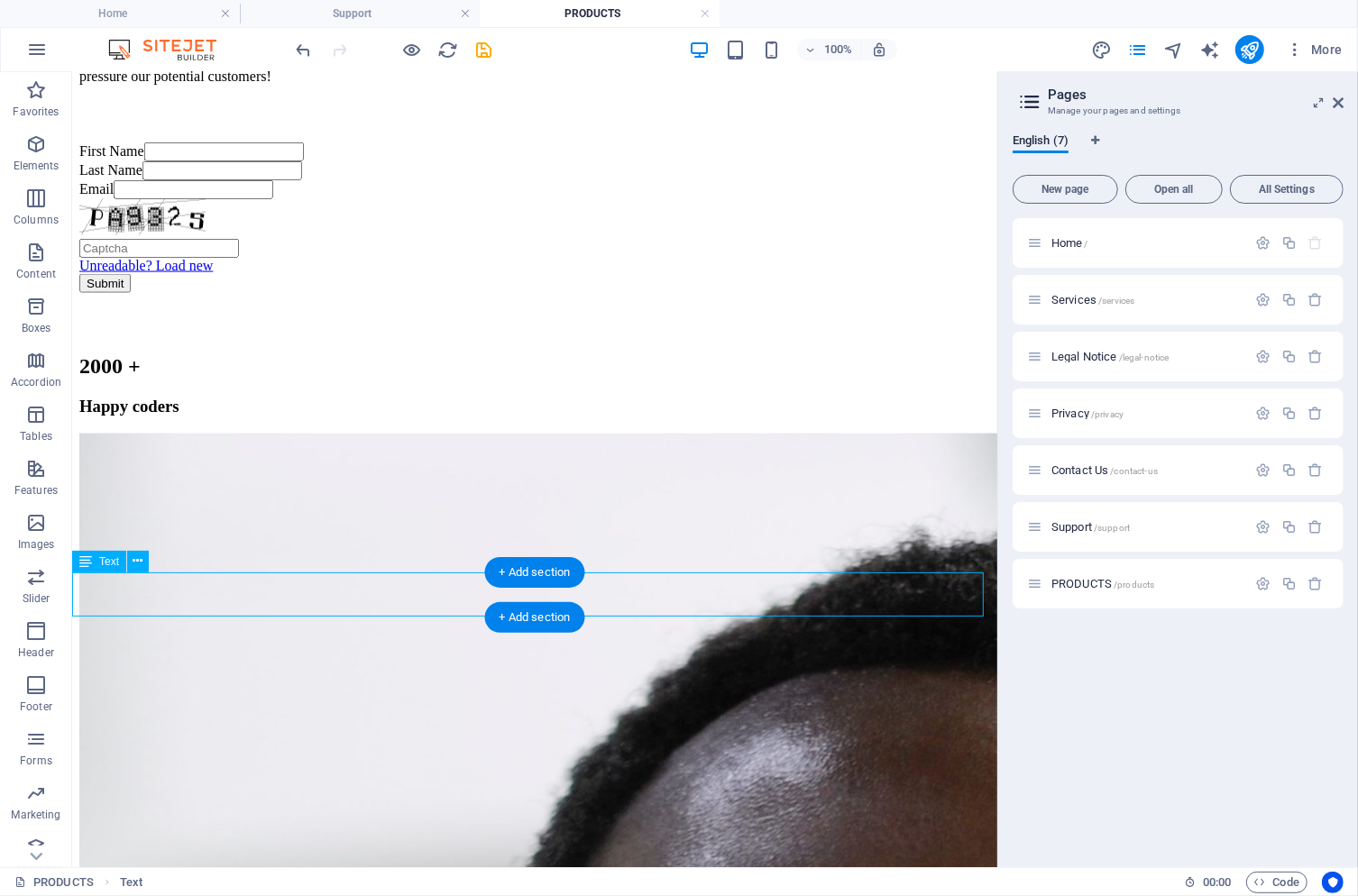 click on "All Hosting Plans" at bounding box center [534, 3441] 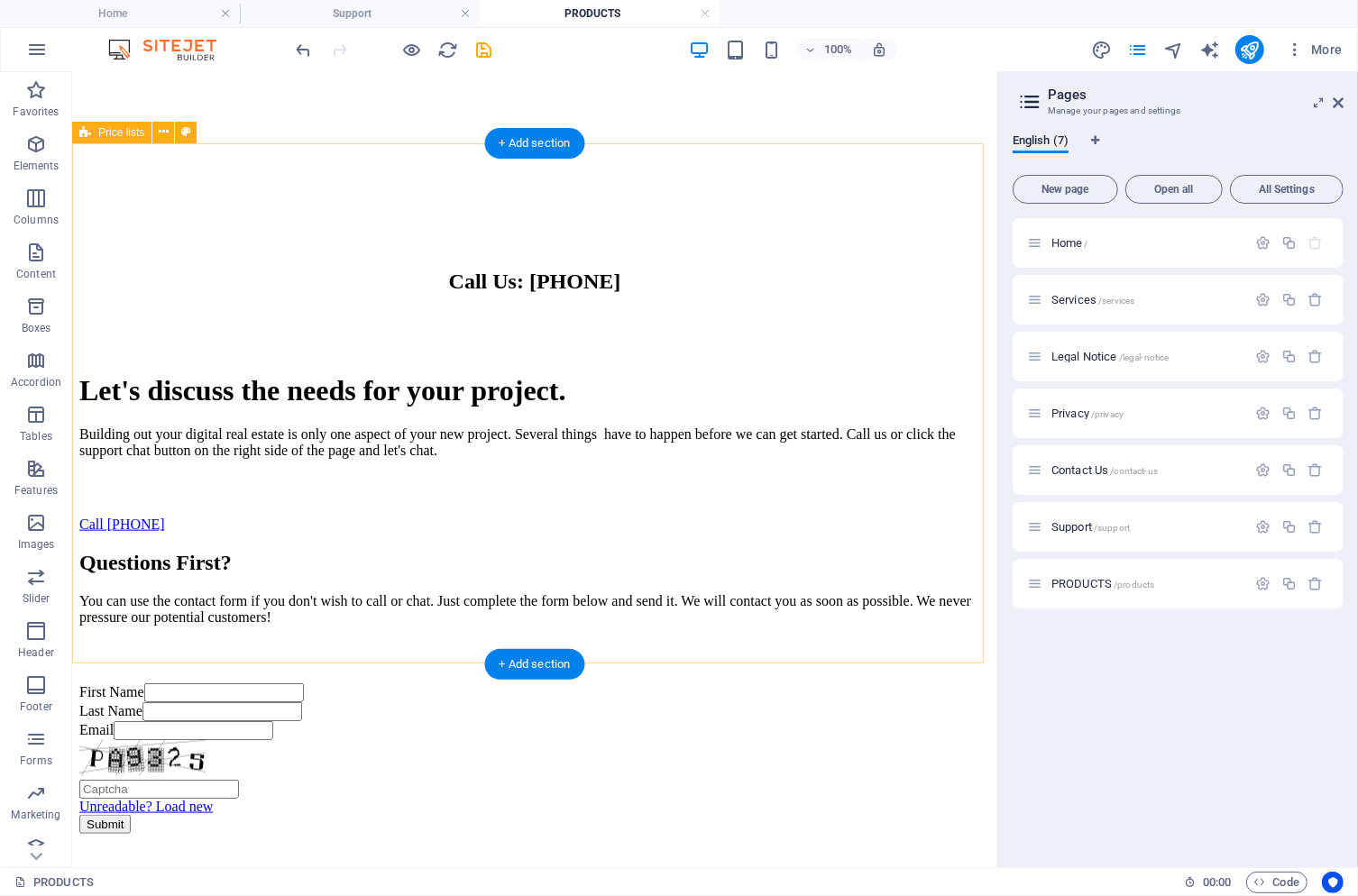 scroll, scrollTop: 1352, scrollLeft: 0, axis: vertical 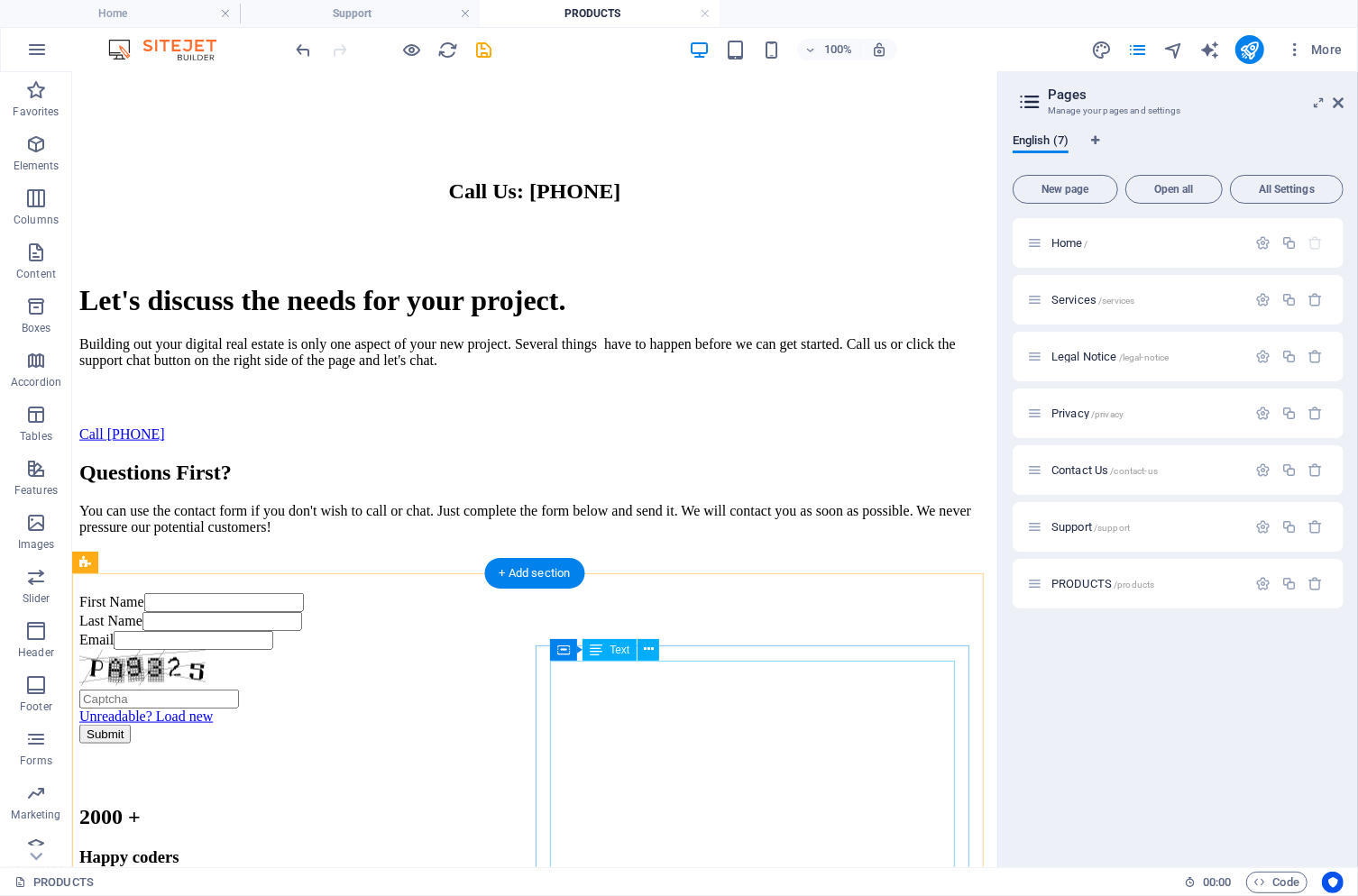 click on "5 Page Website $[PRICE] Domain Name $[PRICE] year Reseller Hosting Plan  (See below for details) $[PRICE] mo. Free Training Free Unlimited Support Total Charge $[PRICE]" at bounding box center (534, 3785) 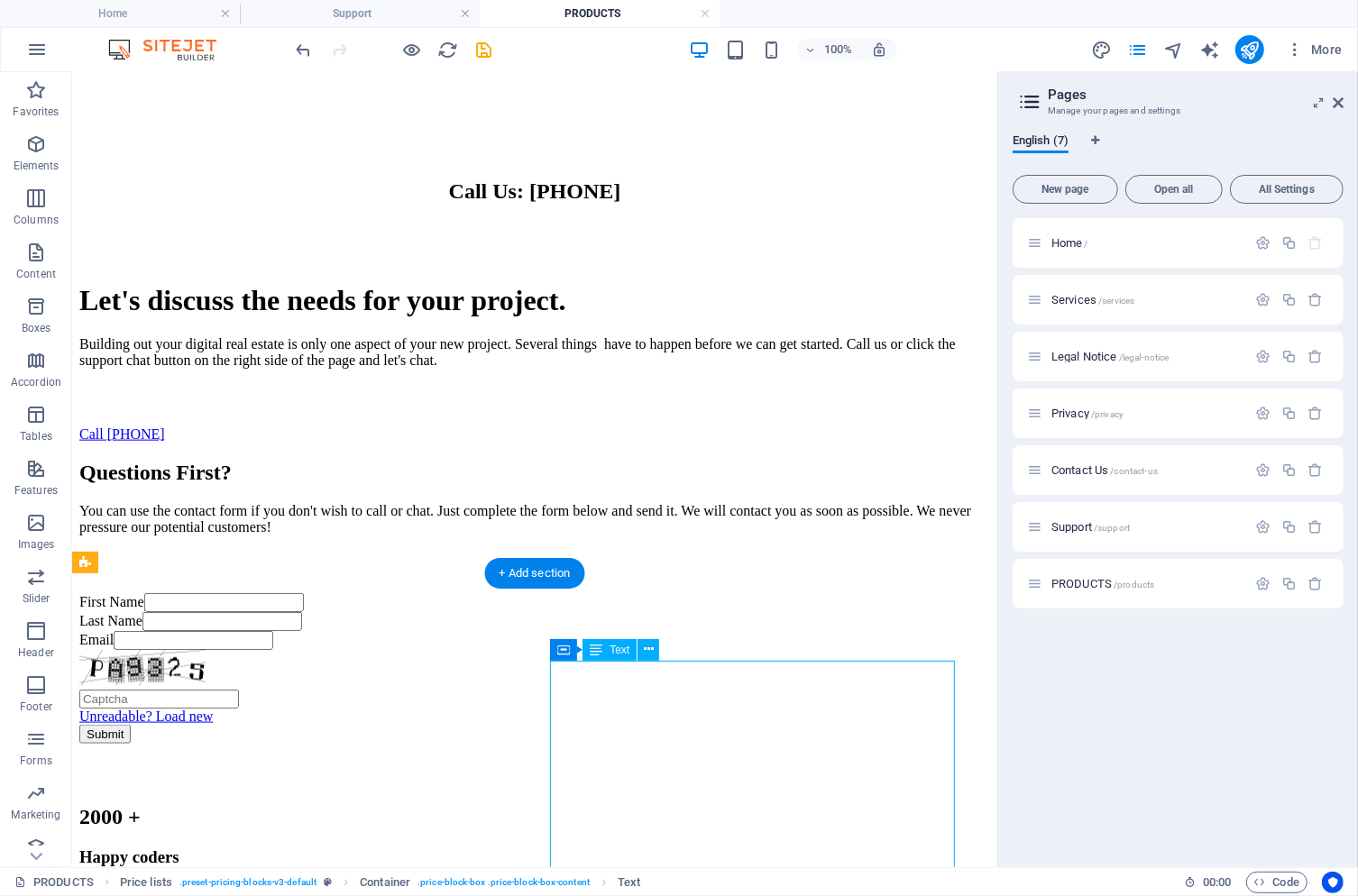 click on "5 Page Website $[PRICE] Domain Name $[PRICE] year Reseller Hosting Plan  (See below for details) $[PRICE] mo. Free Training Free Unlimited Support Total Charge $[PRICE]" at bounding box center (534, 3785) 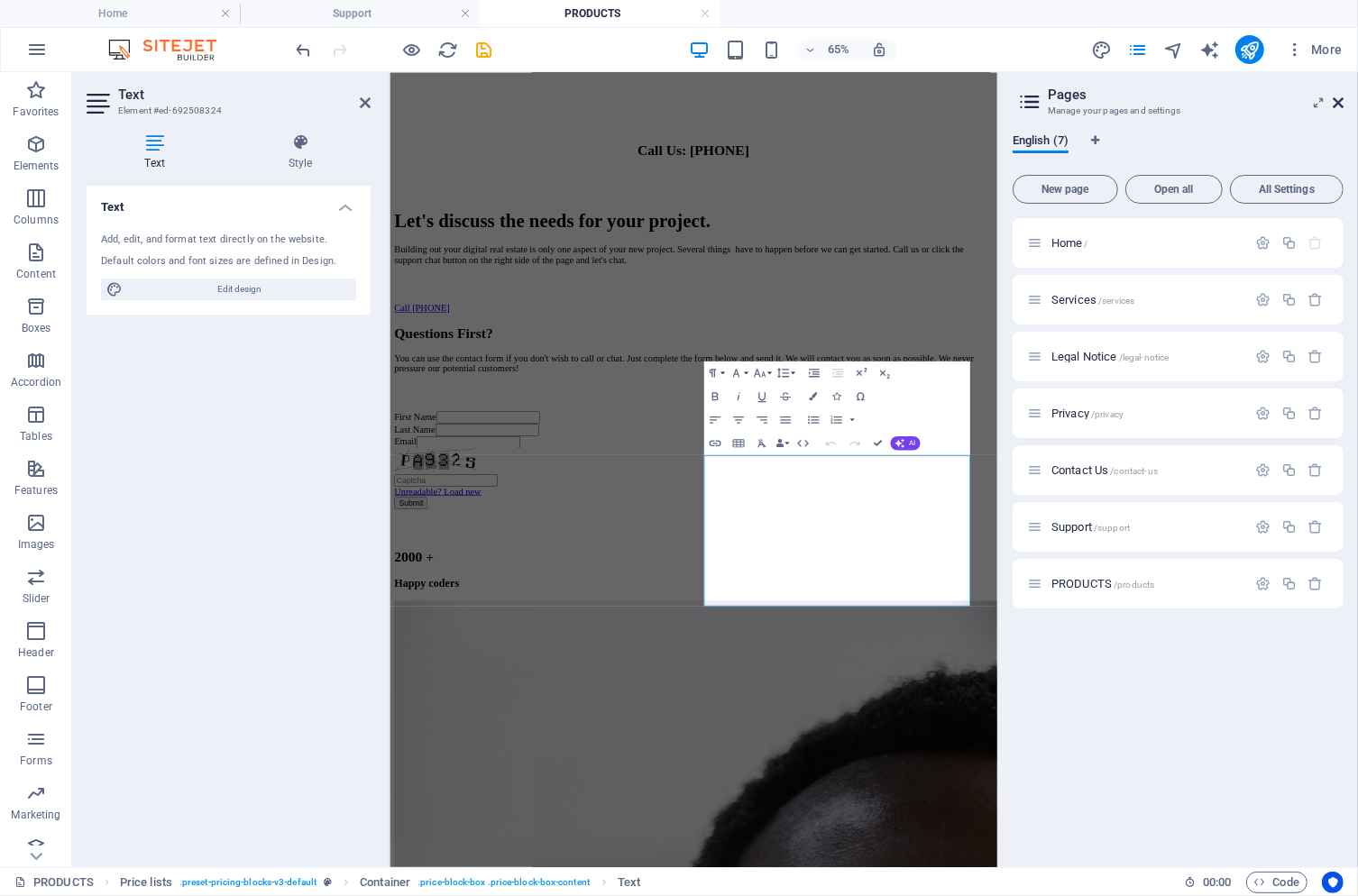click at bounding box center (1338, 103) 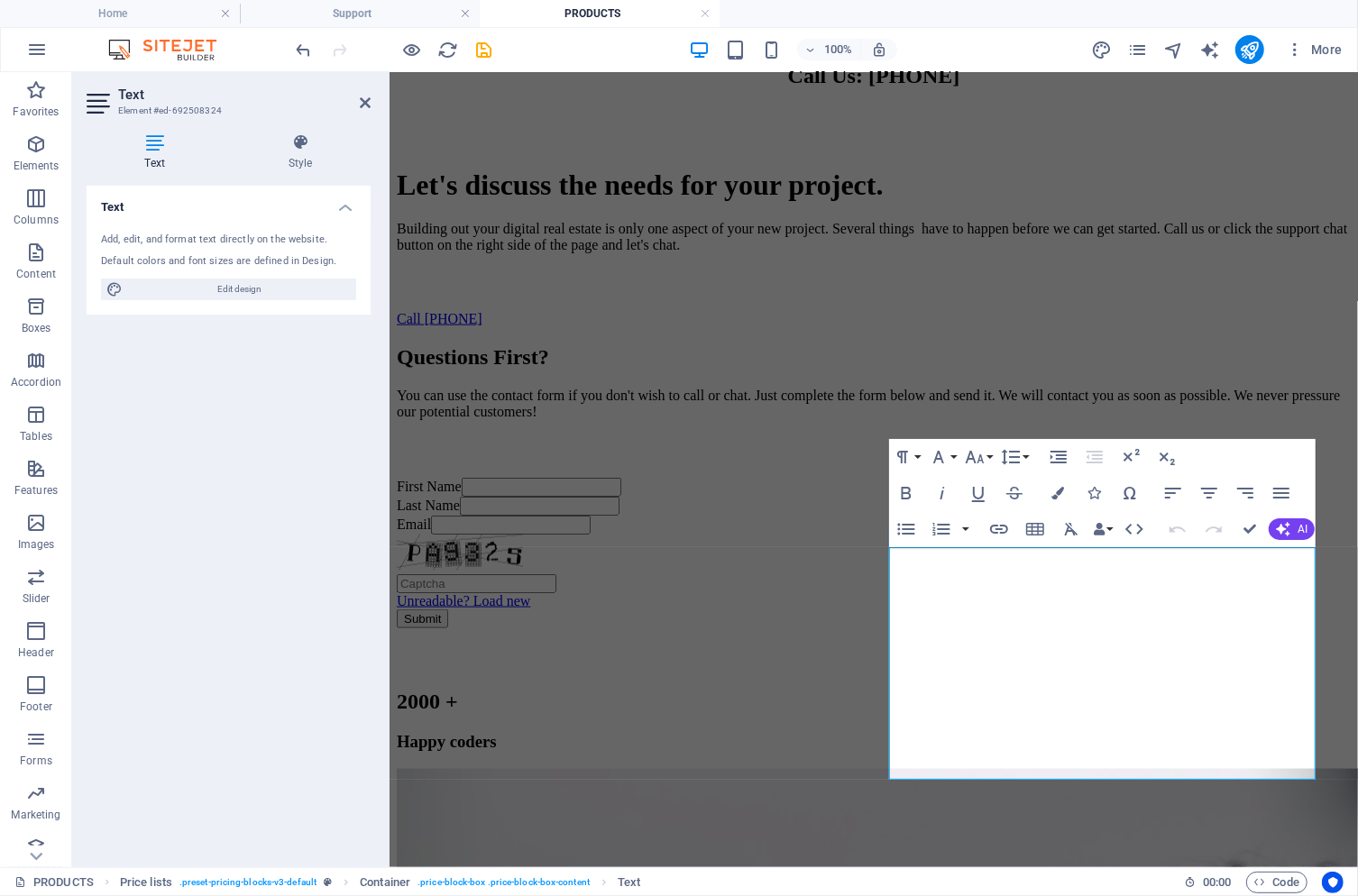 scroll, scrollTop: 1439, scrollLeft: 0, axis: vertical 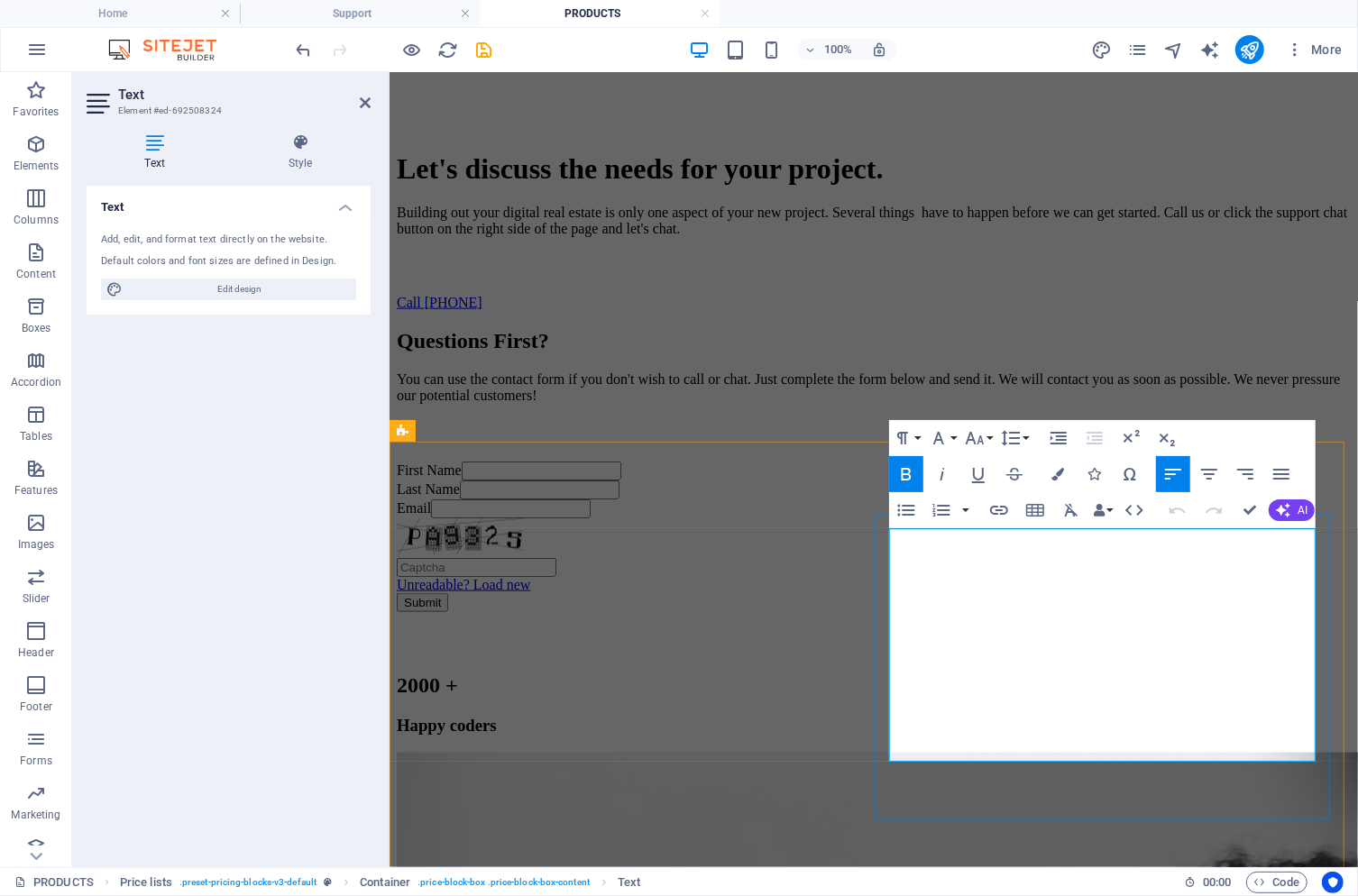 click on "5 Page Website" at bounding box center (531, 3607) 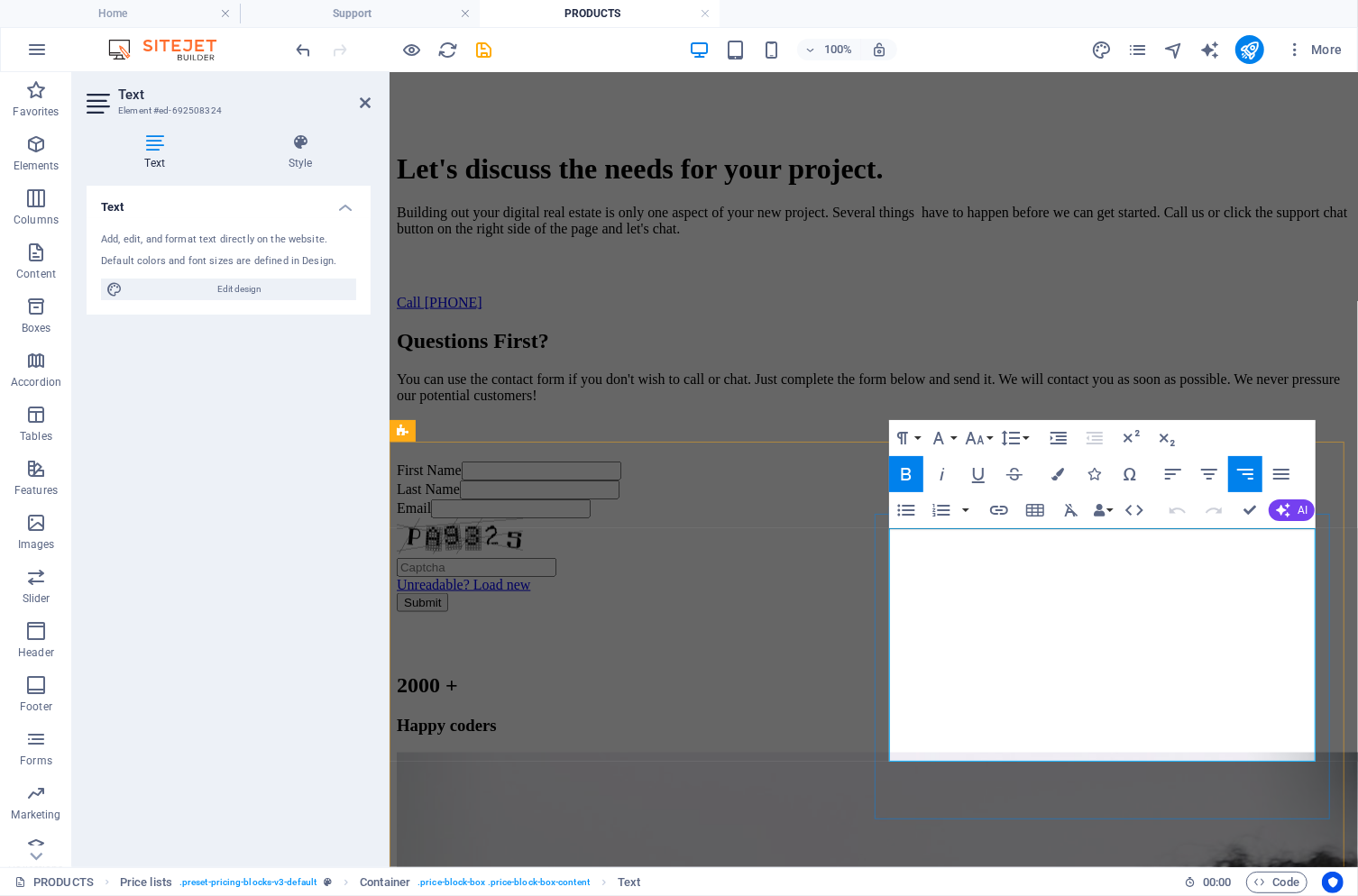drag, startPoint x: 1267, startPoint y: 553, endPoint x: 1292, endPoint y: 553, distance: 25 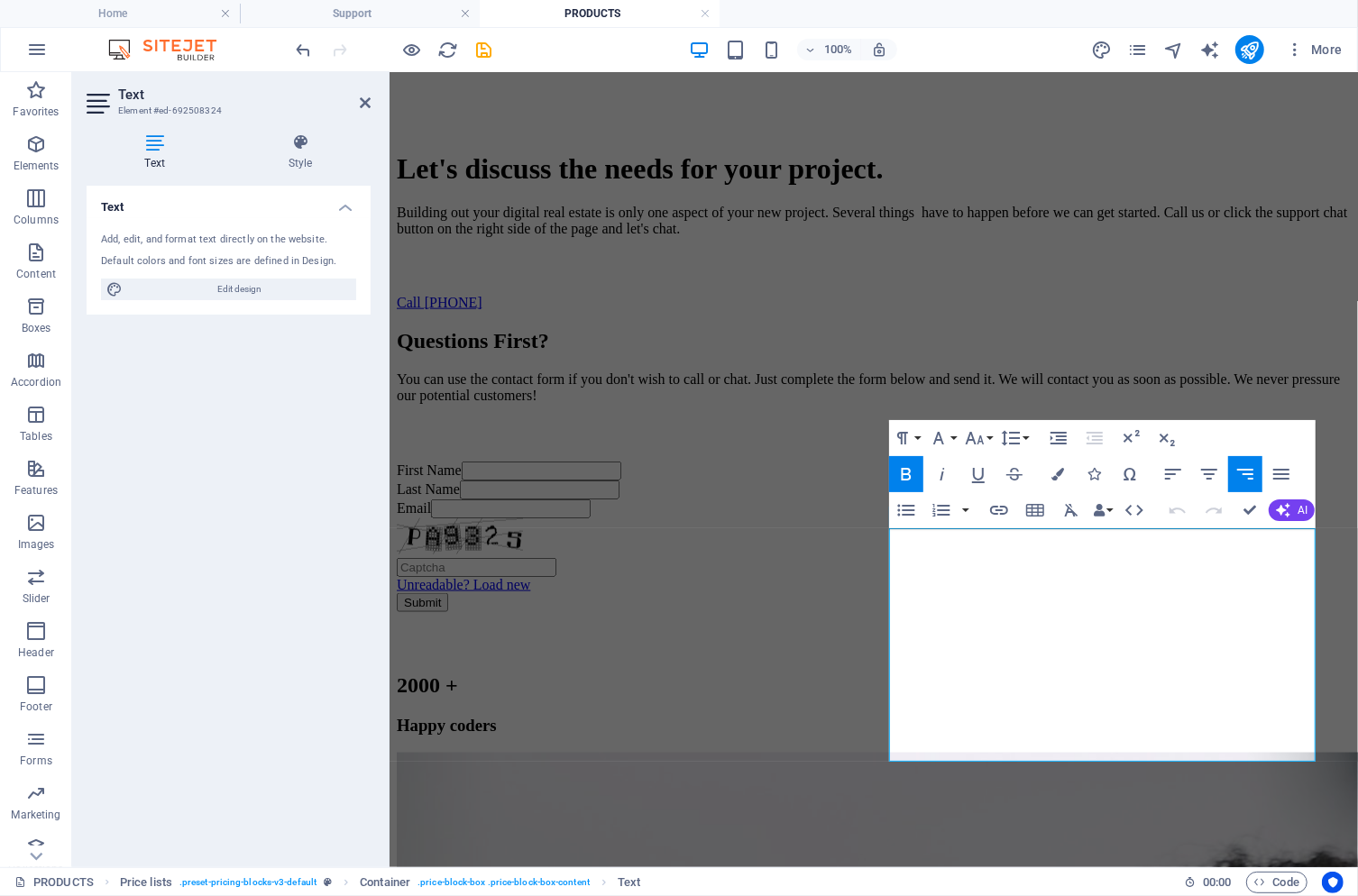 type 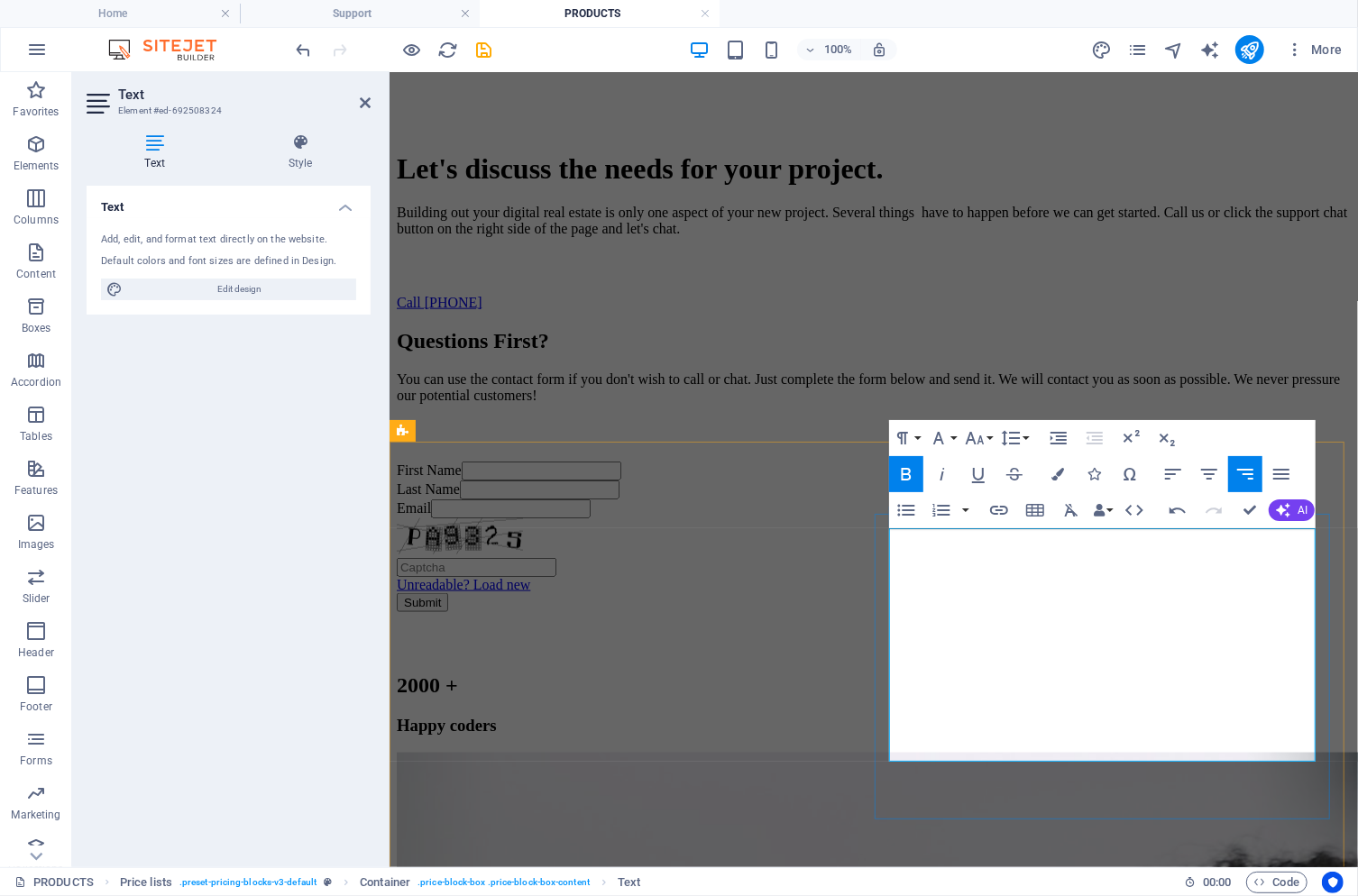 drag, startPoint x: 1233, startPoint y: 585, endPoint x: 1313, endPoint y: 591, distance: 80.22468 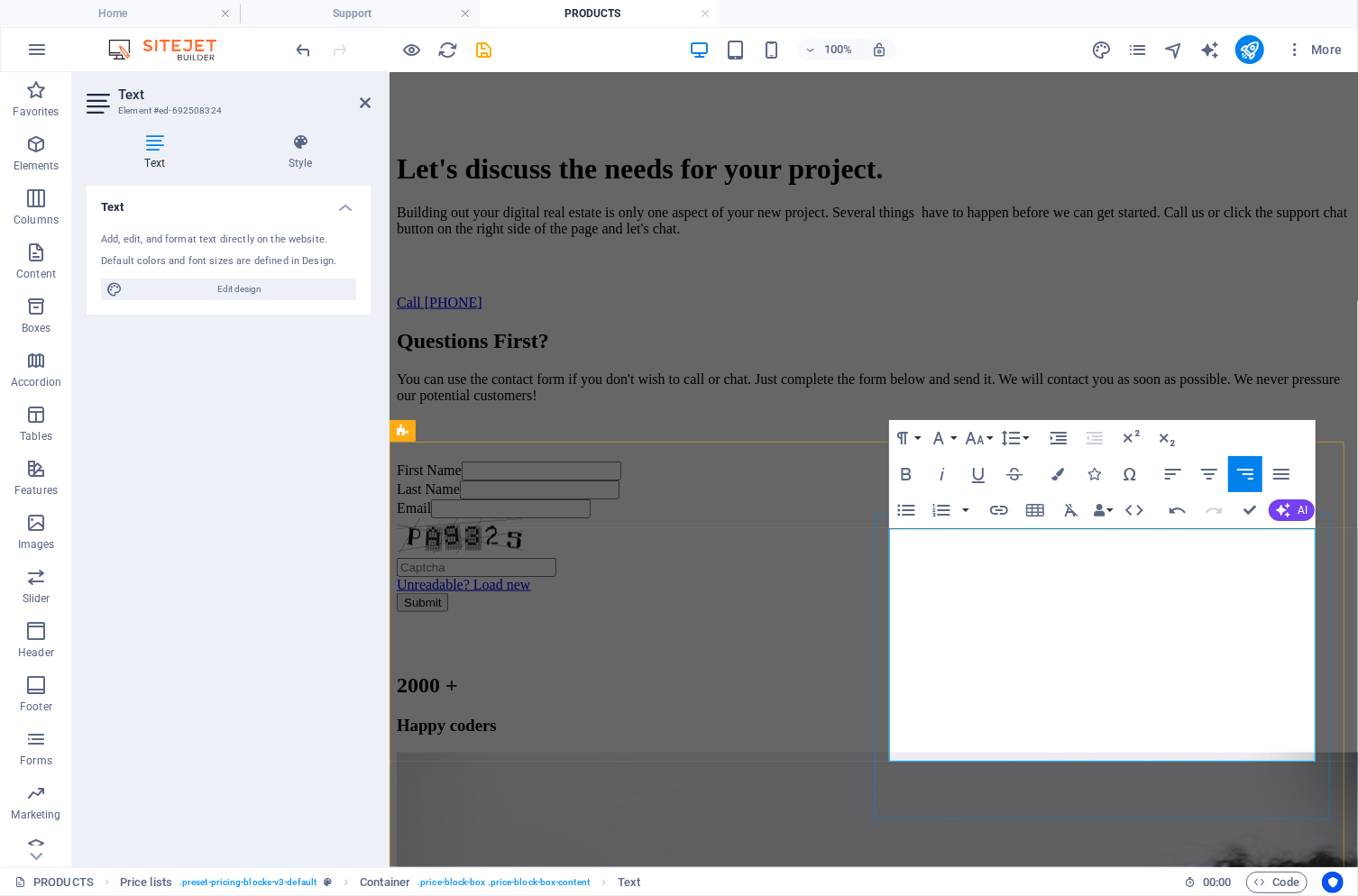 click on "$22.95 mo." at bounding box center [702, 3650] 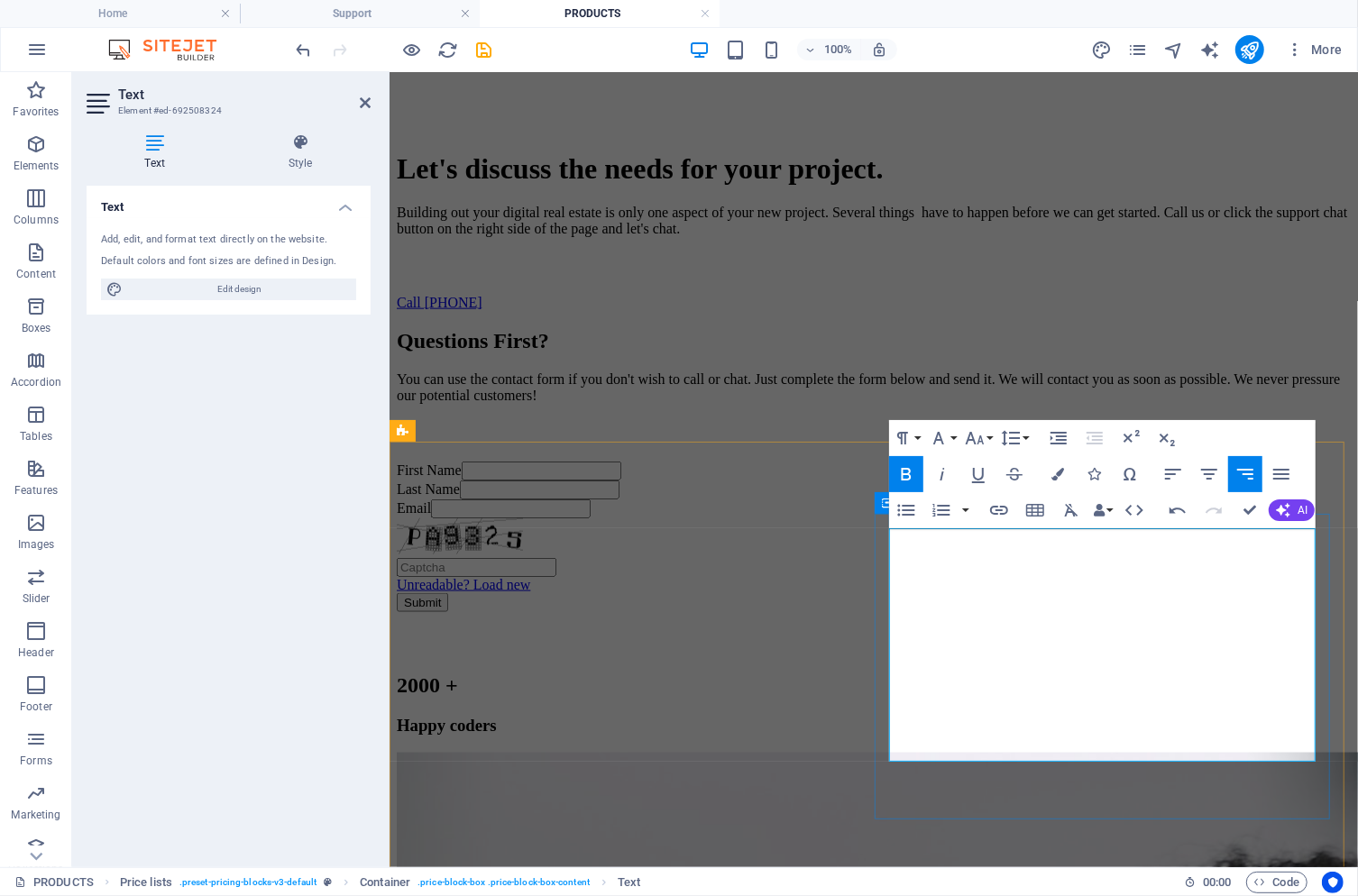drag, startPoint x: 1255, startPoint y: 744, endPoint x: 1323, endPoint y: 740, distance: 68.11755 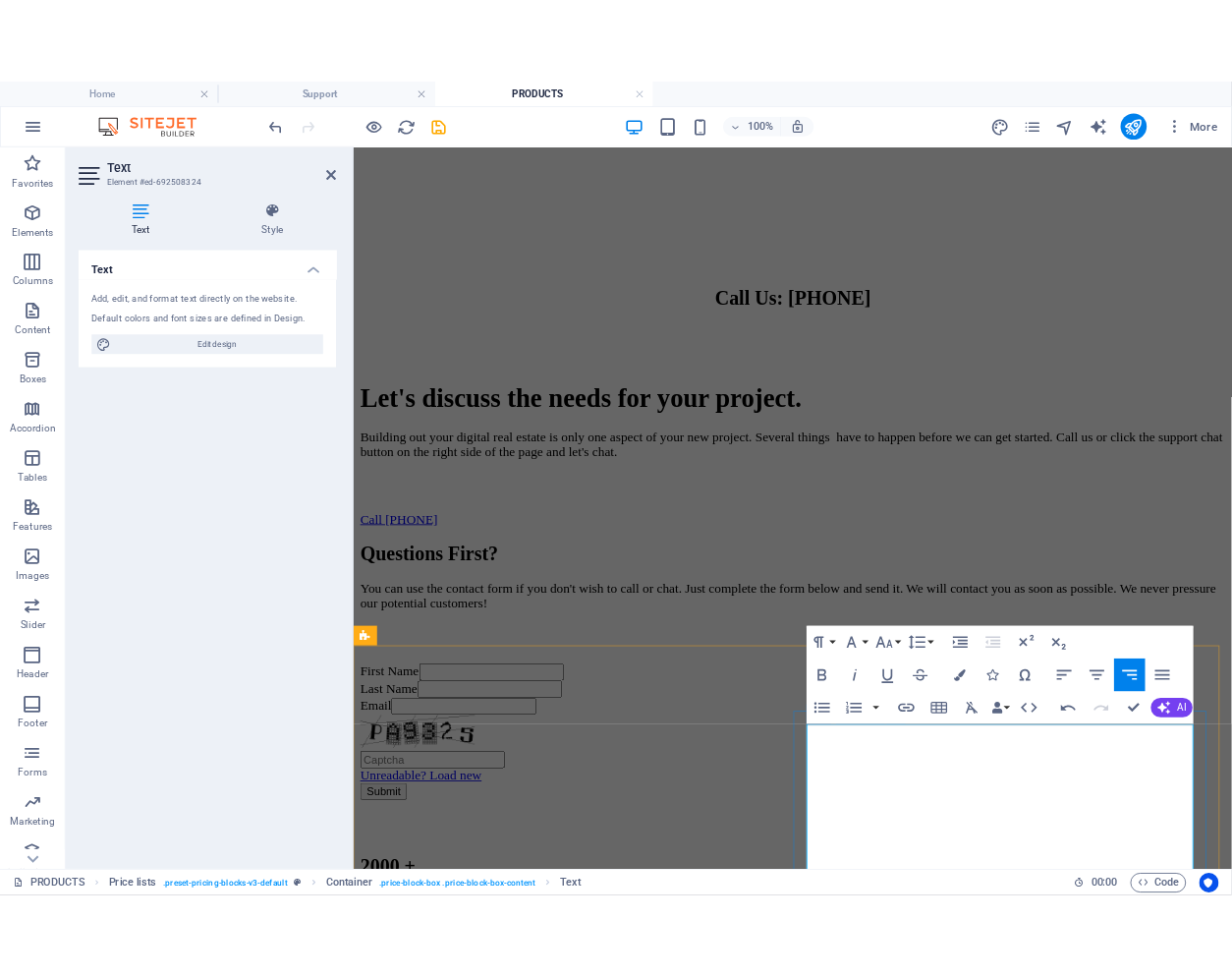scroll, scrollTop: 1421, scrollLeft: 0, axis: vertical 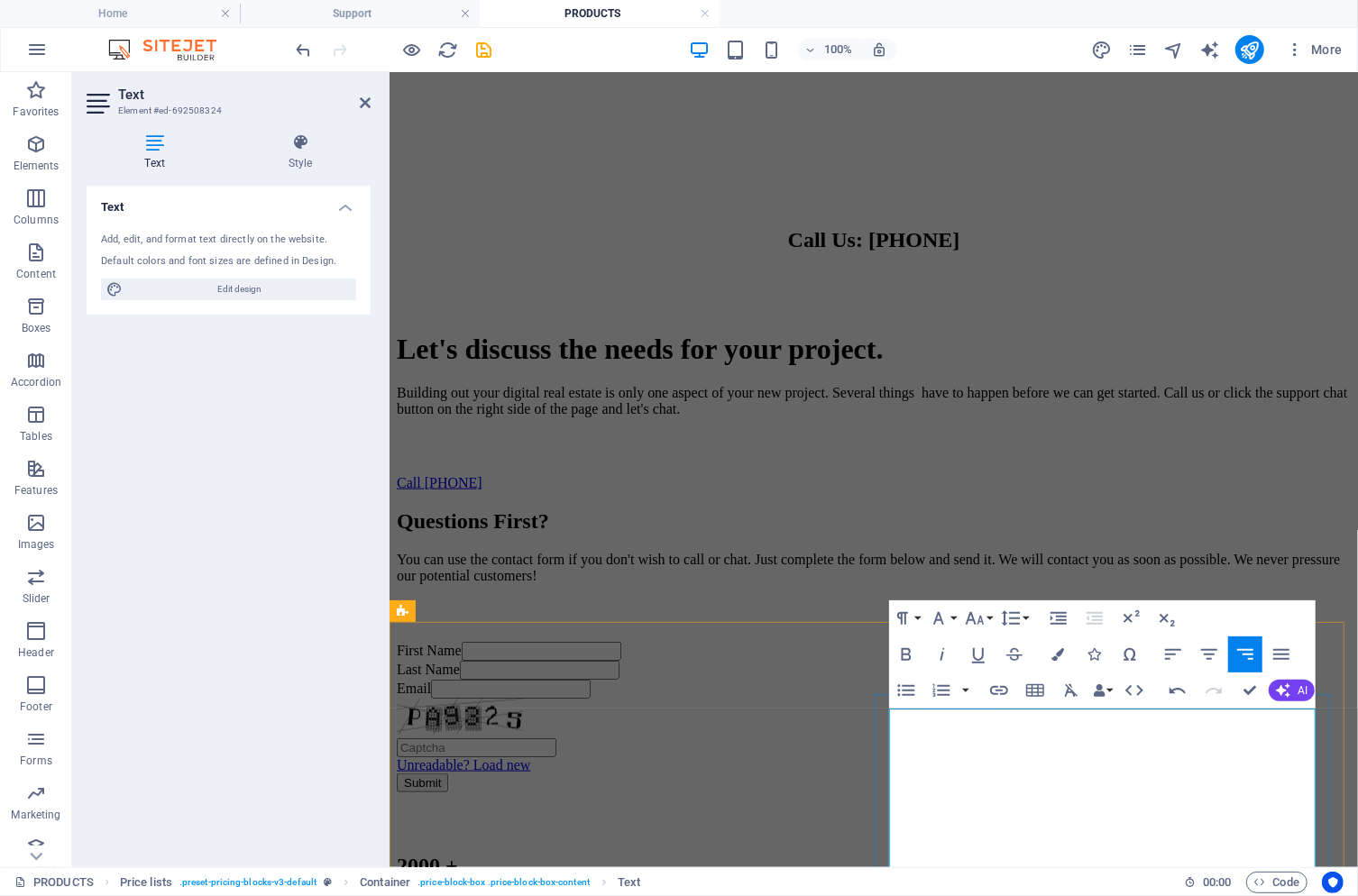 click on "$[PRICE]" at bounding box center (700, 3786) 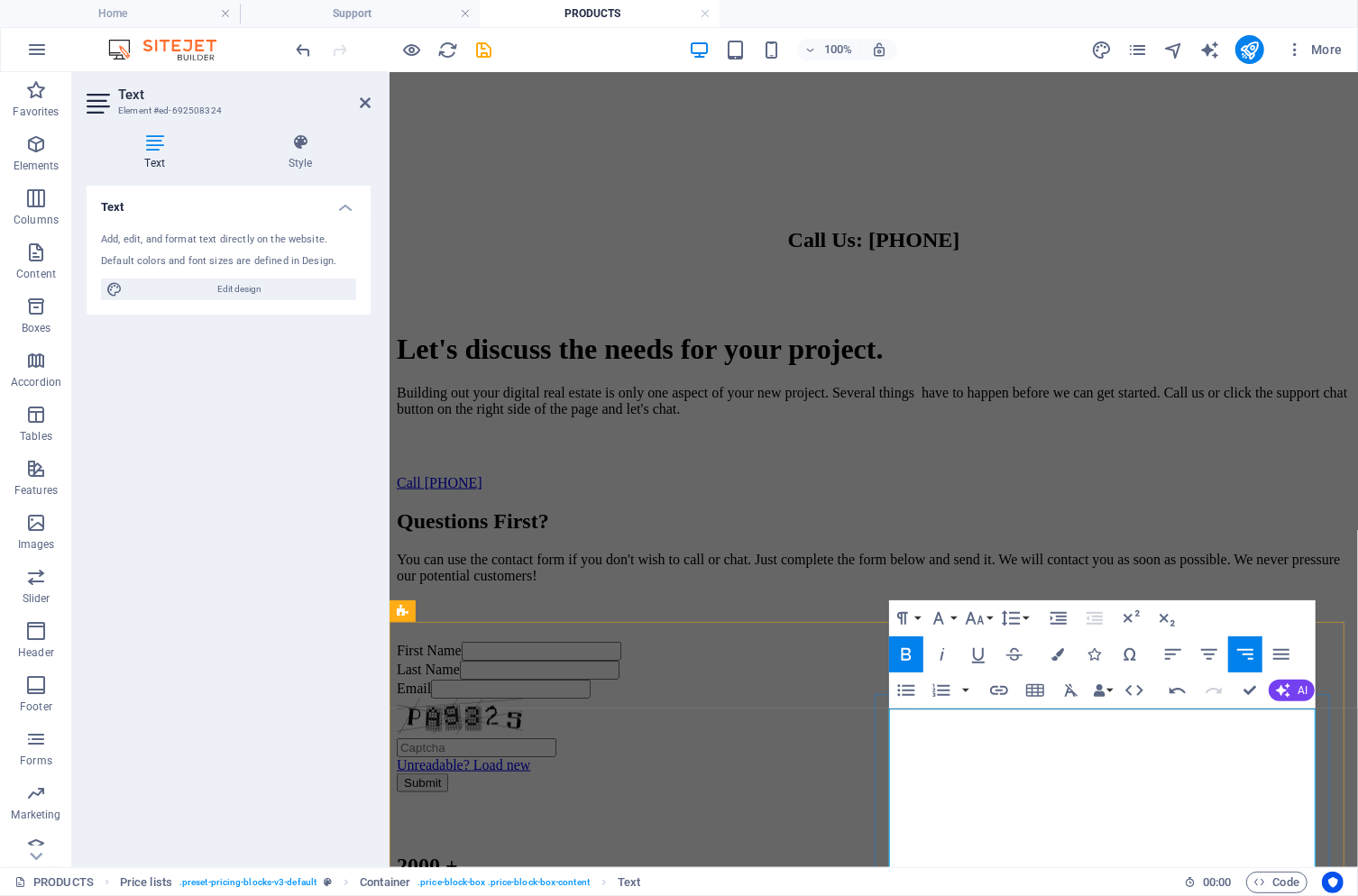 click on "$[PRICE]" at bounding box center (700, 3786) 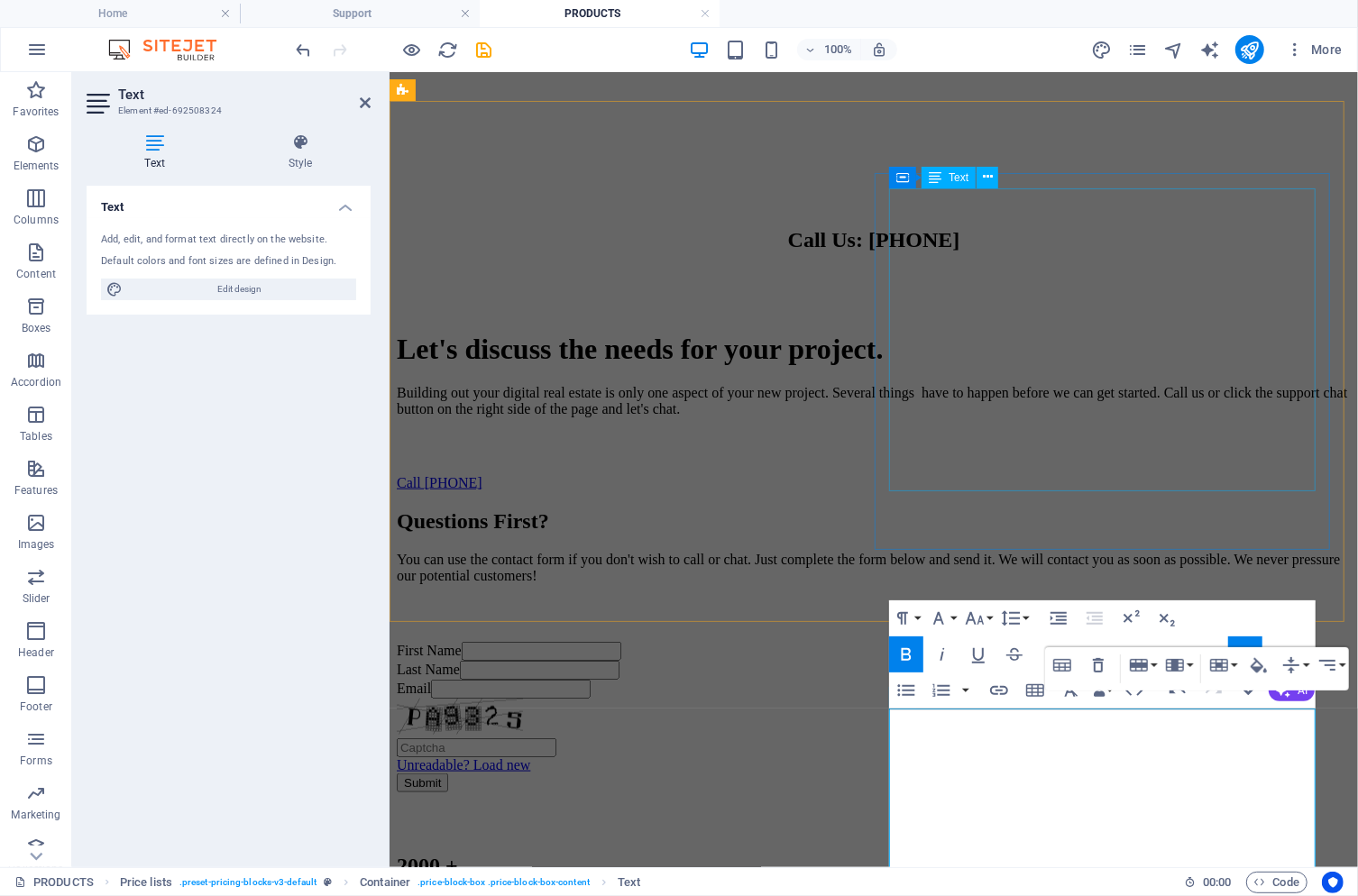 click on "5 Page Website $[PRICE] per month 6 month lease Includes Web Hosting setup w/Domain Name Google Pay-Per-Click Yahoo, MSN, and many more Search Engines Facebook Ads, X, Instagram, and others. Local Job Boards" at bounding box center (873, 3299) 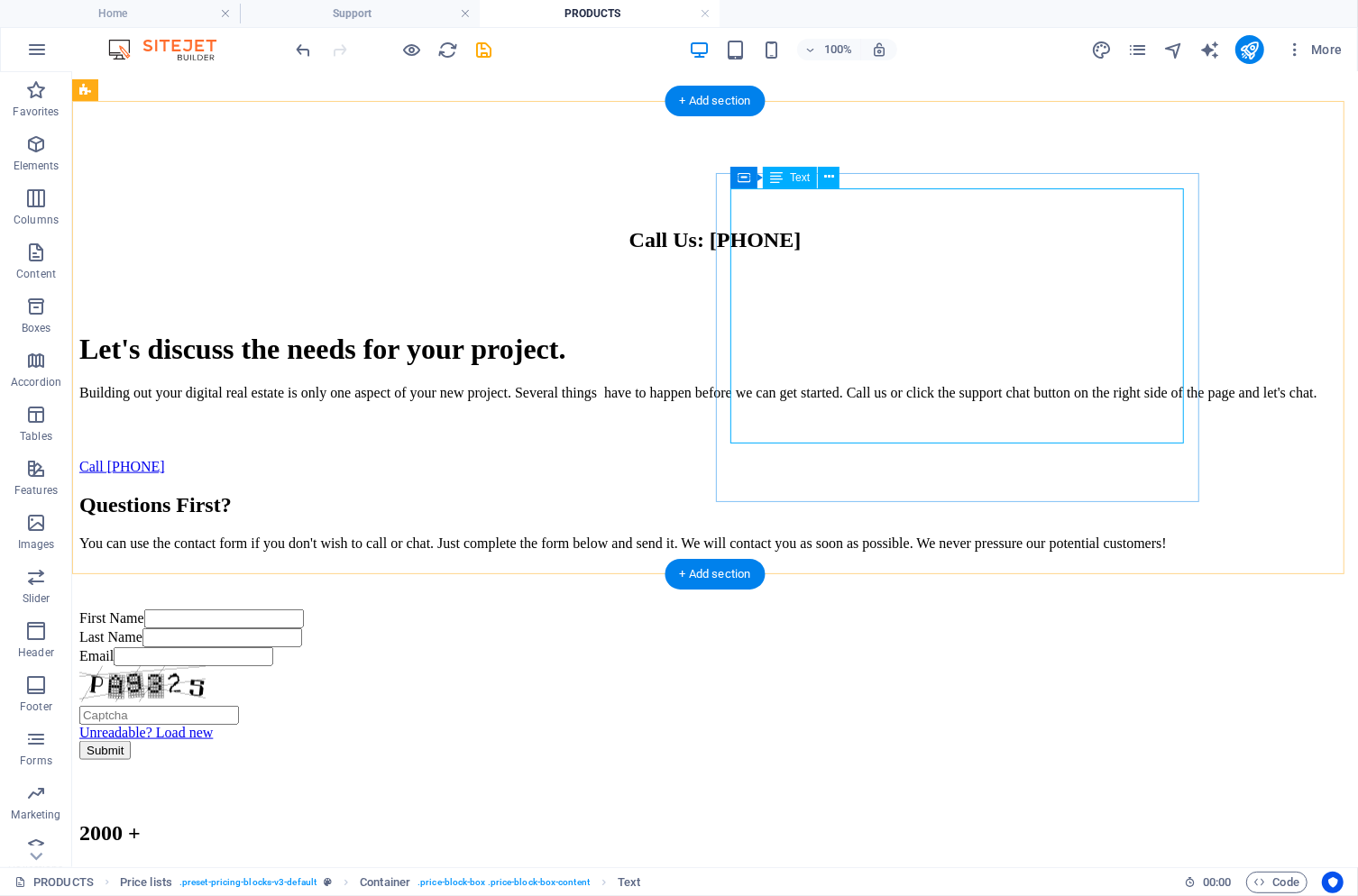 click on "5 Page Website $[PRICE] per month 6 month lease Includes Web Hosting setup w/Domain Name Google Pay-Per-Click Yahoo, MSN, and many more Search Engines Facebook Ads, X, Instagram, and others. Local Job Boards" at bounding box center [714, 3219] 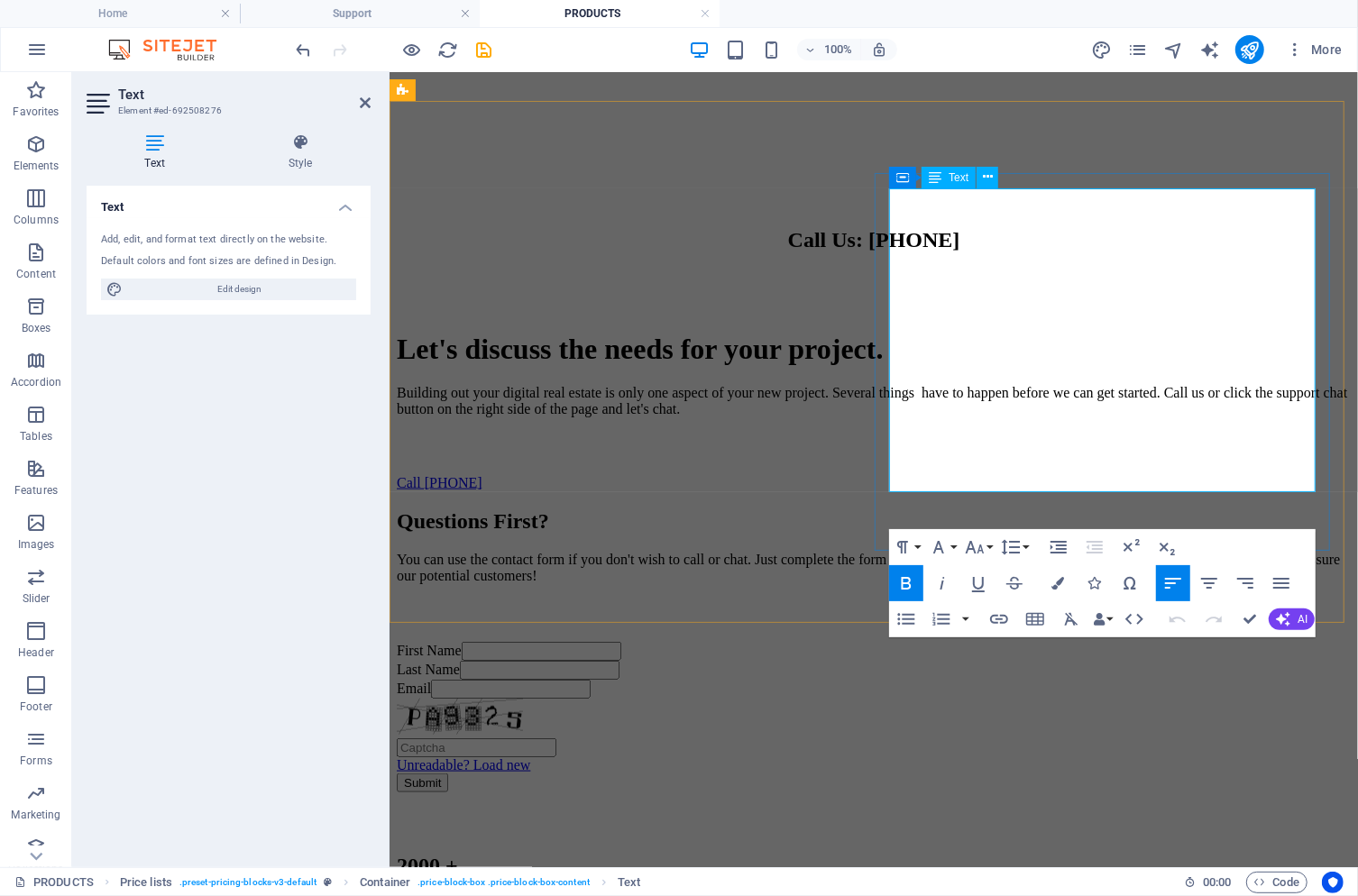 drag, startPoint x: 1213, startPoint y: 232, endPoint x: 1310, endPoint y: 233, distance: 97.00515 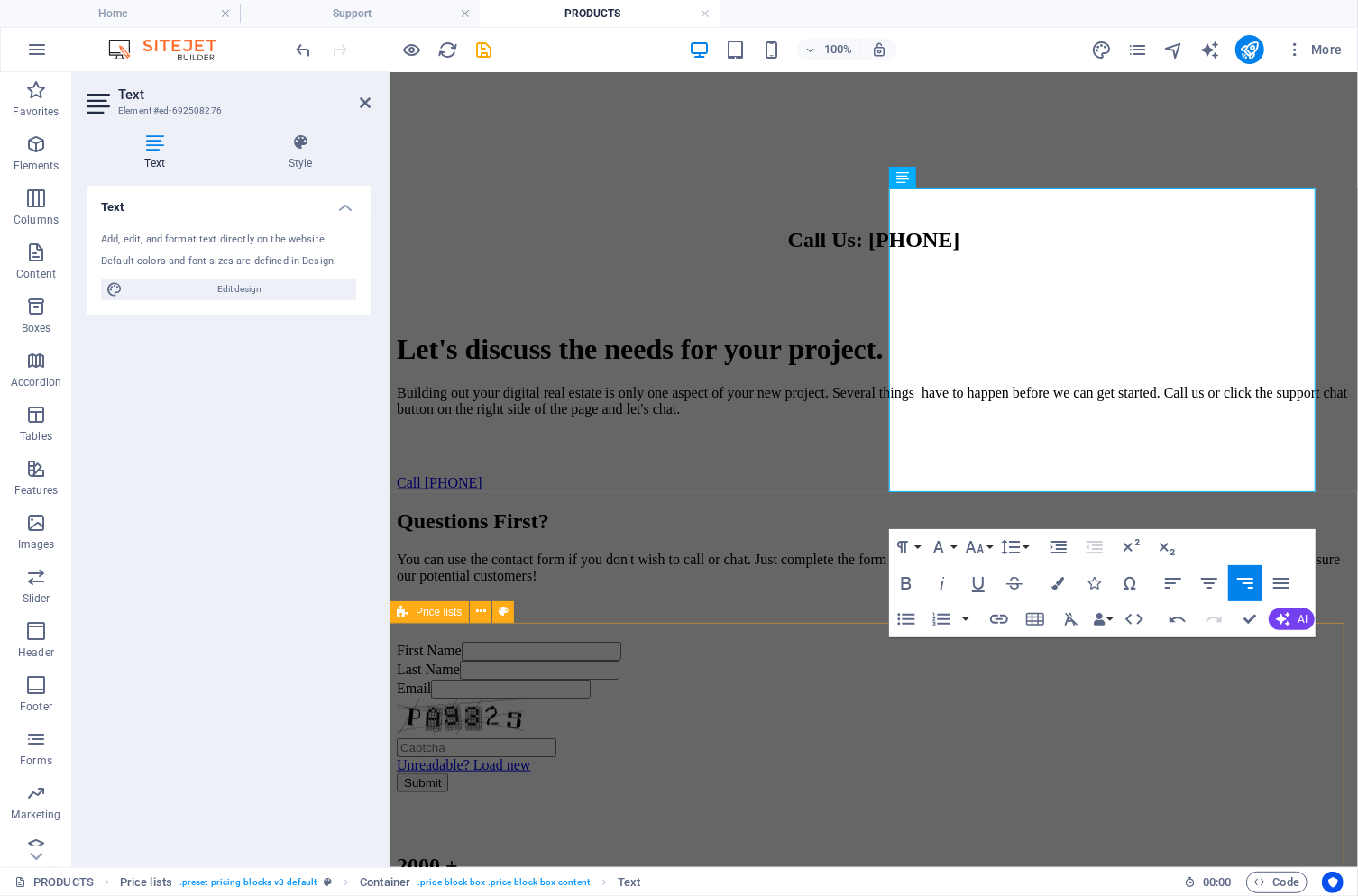 click on "Roofing Co. Digital Lease 5 Page Website $[PRICE] per month Domain Name Reseller Hosting Plan  (See below for details) Free Training Free Unlimited Support Total Charge Lease Today" at bounding box center [873, 3659] 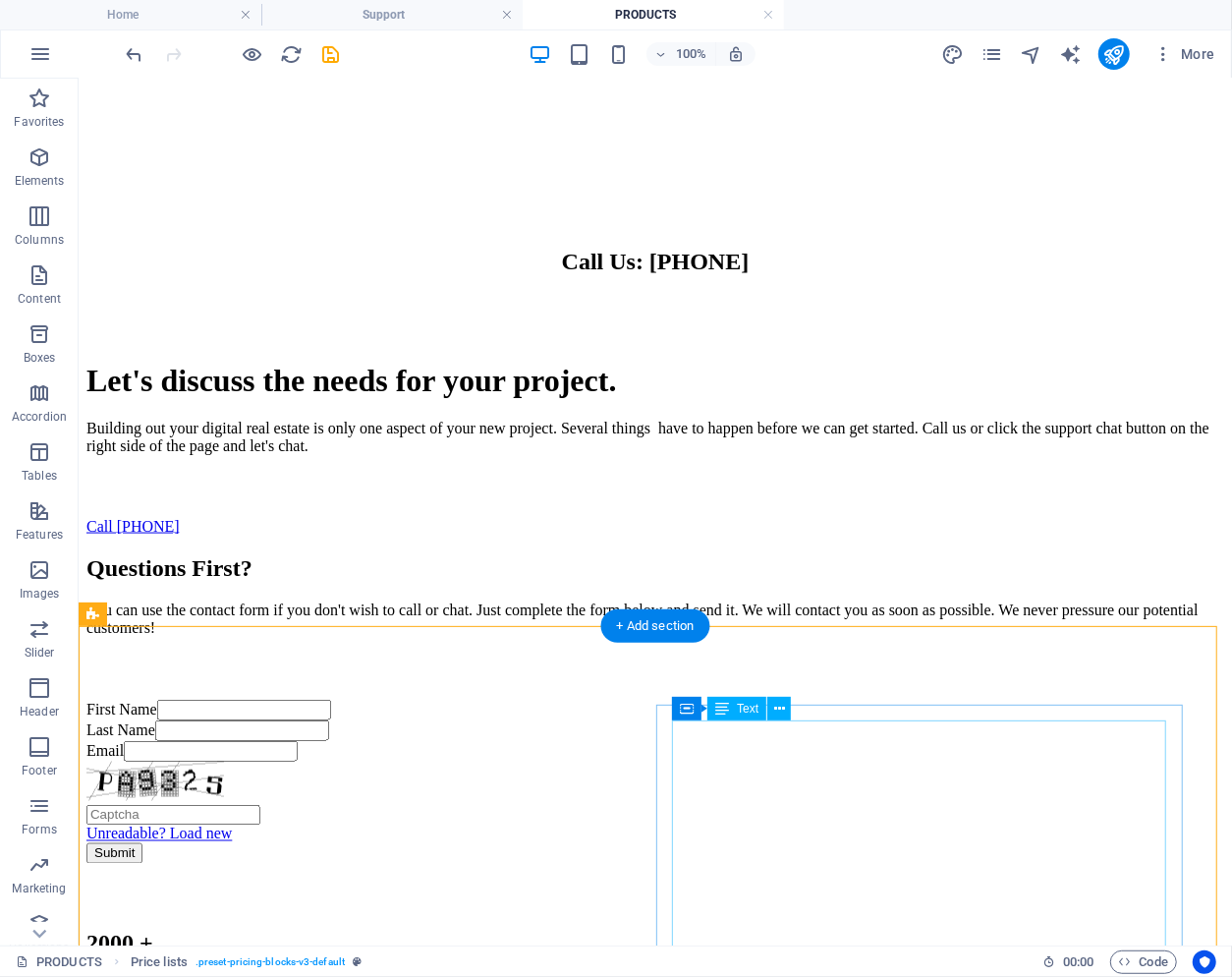 click on "5 Page Website $[PRICE] Domain Name Reseller Hosting Plan  (See below for details) Free Training Free Unlimited Support Total Charge" at bounding box center [654, 4129] 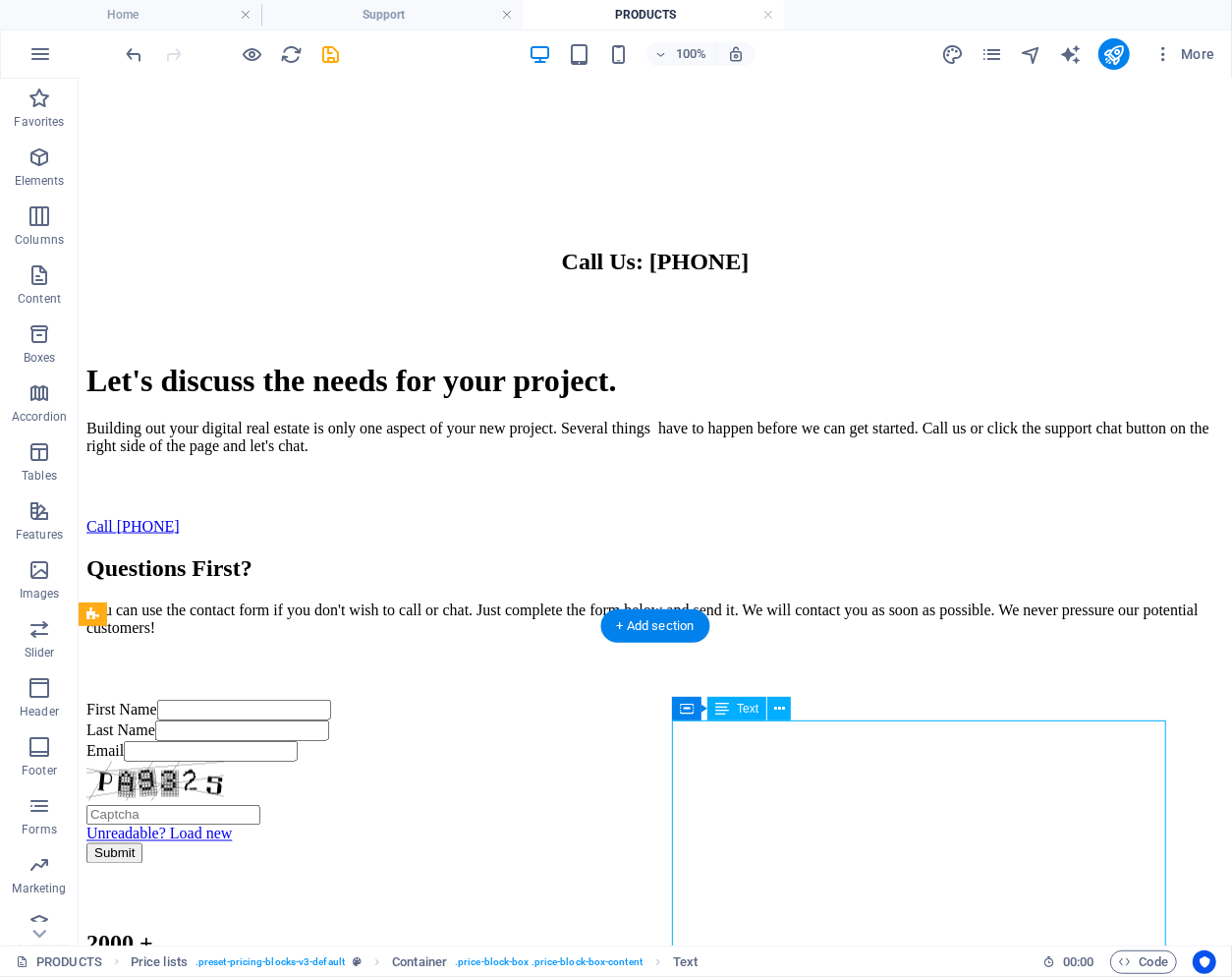click on "5 Page Website $[PRICE] Domain Name Reseller Hosting Plan  (See below for details) Free Training Free Unlimited Support Total Charge" at bounding box center [654, 4129] 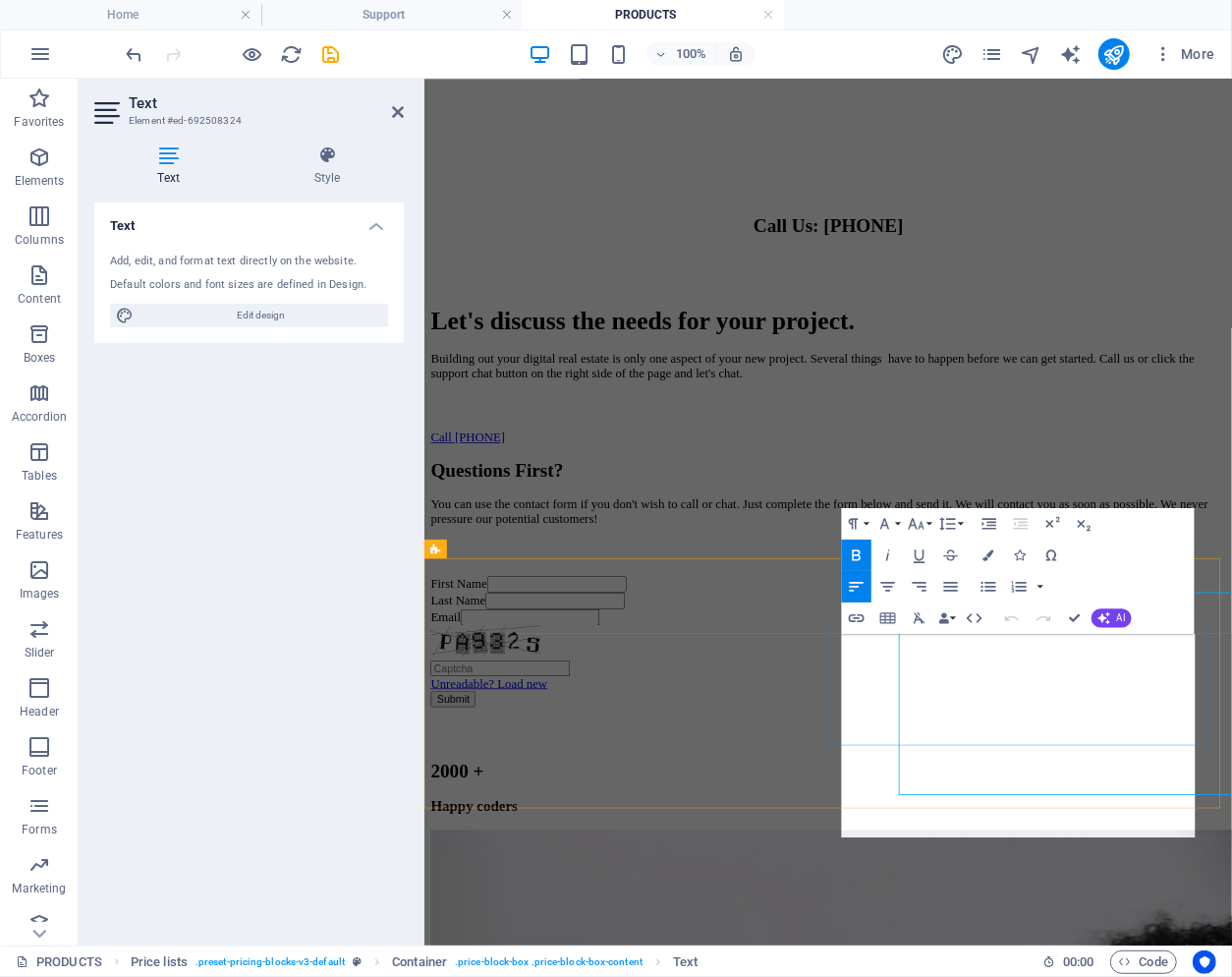 drag, startPoint x: 1486, startPoint y: 739, endPoint x: 1320, endPoint y: 906, distance: 235.46762 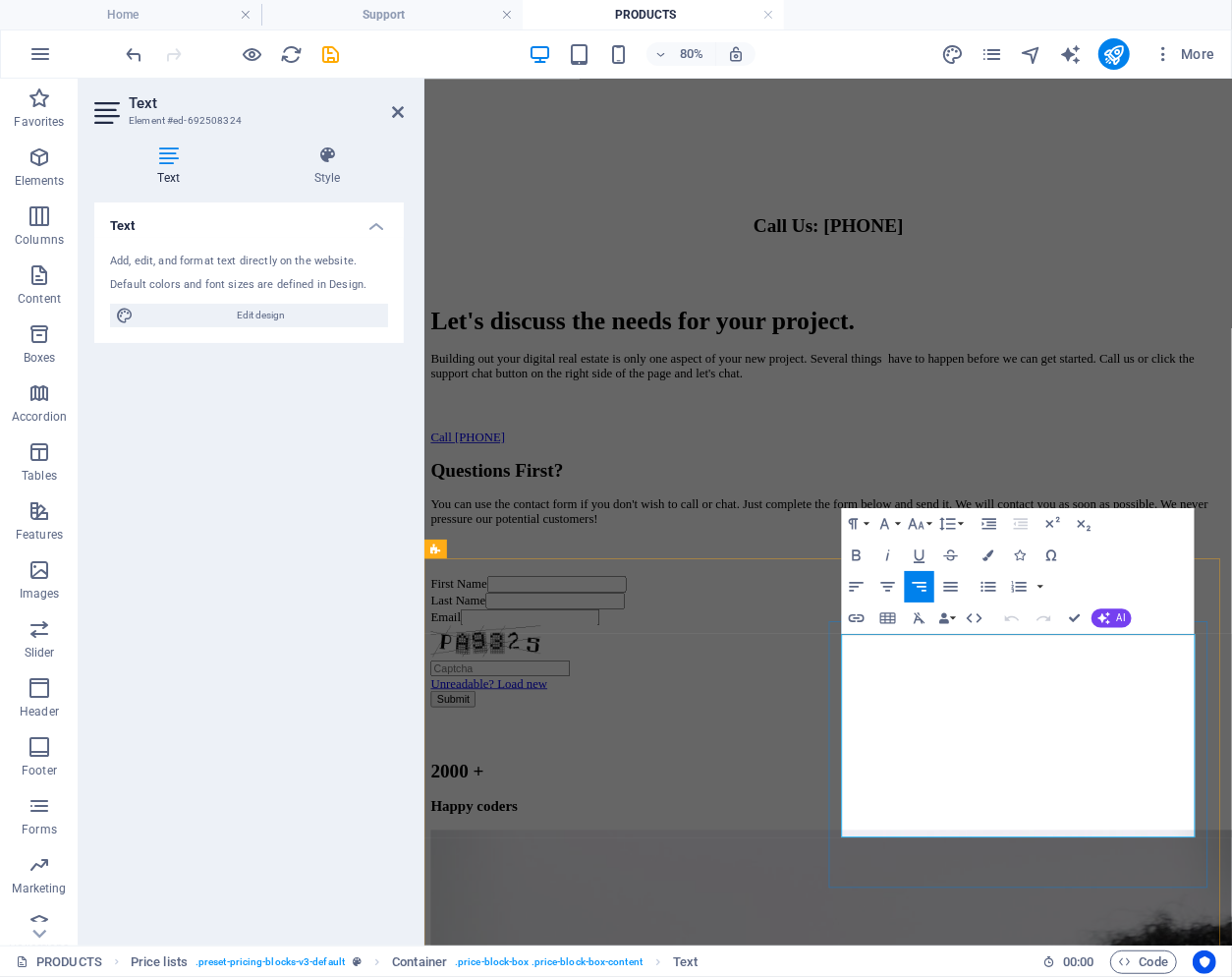 click on "$[PRICE]" at bounding box center [762, 4075] 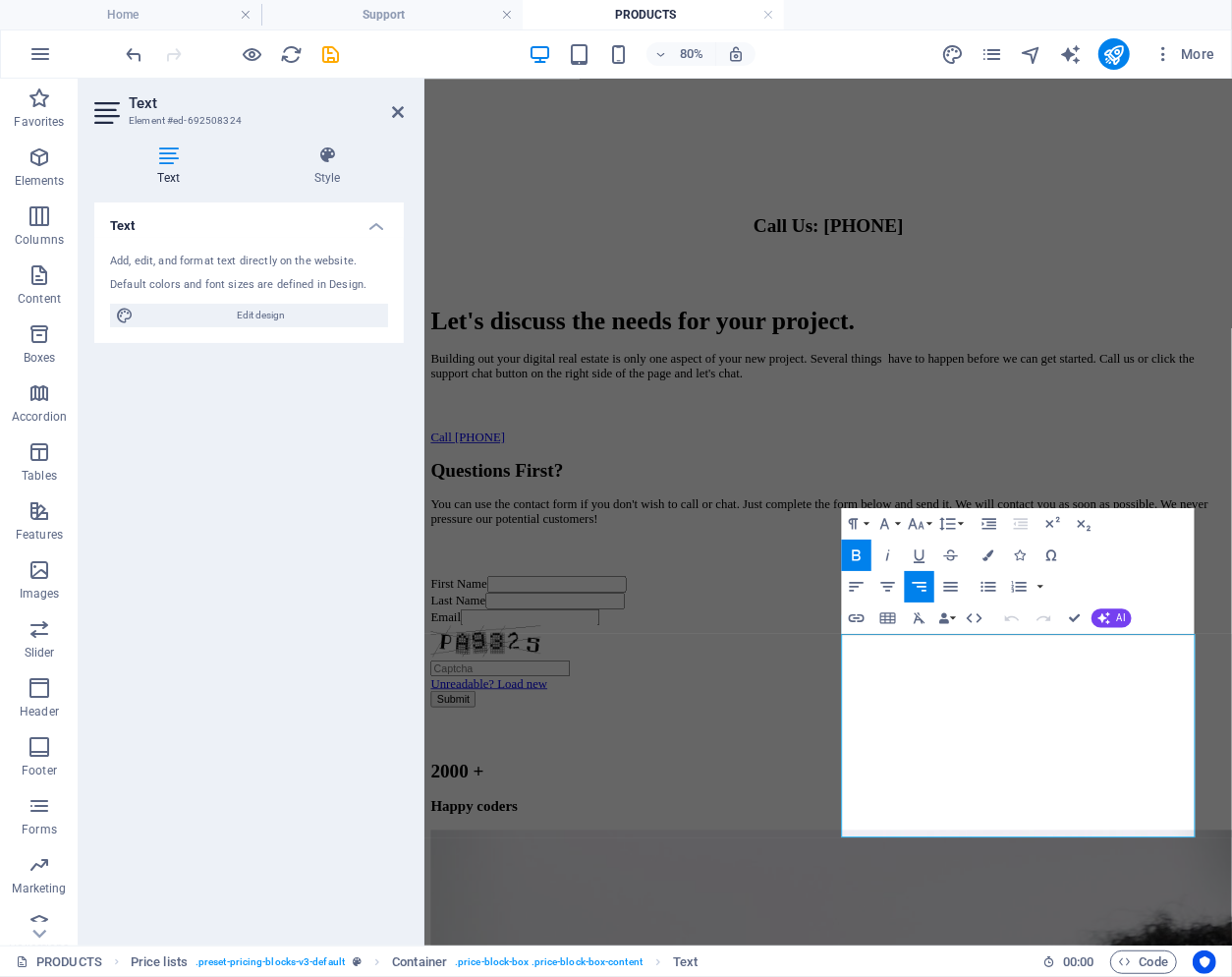 type 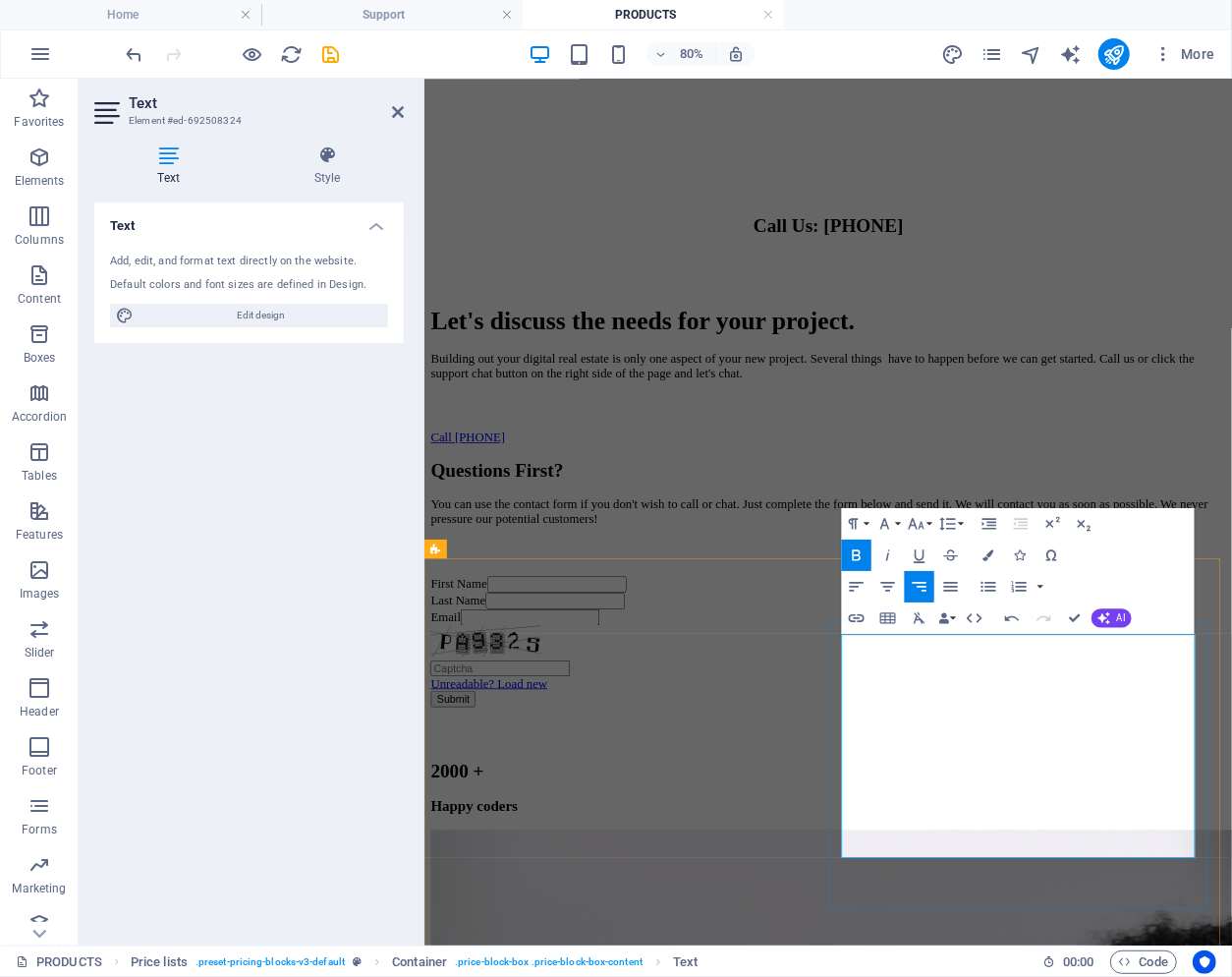 click at bounding box center [791, 4202] 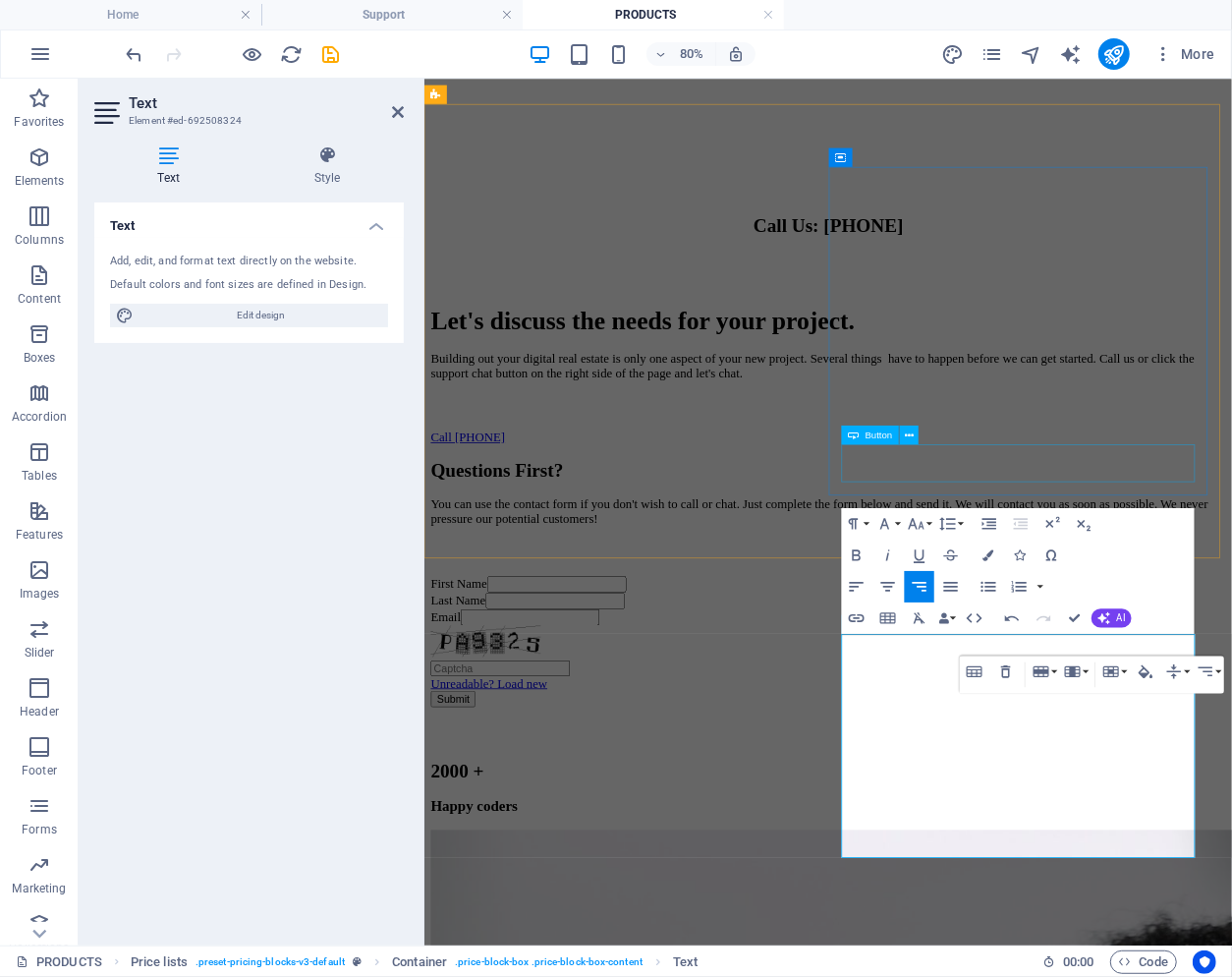 click on "Lease Today" at bounding box center (928, 3681) 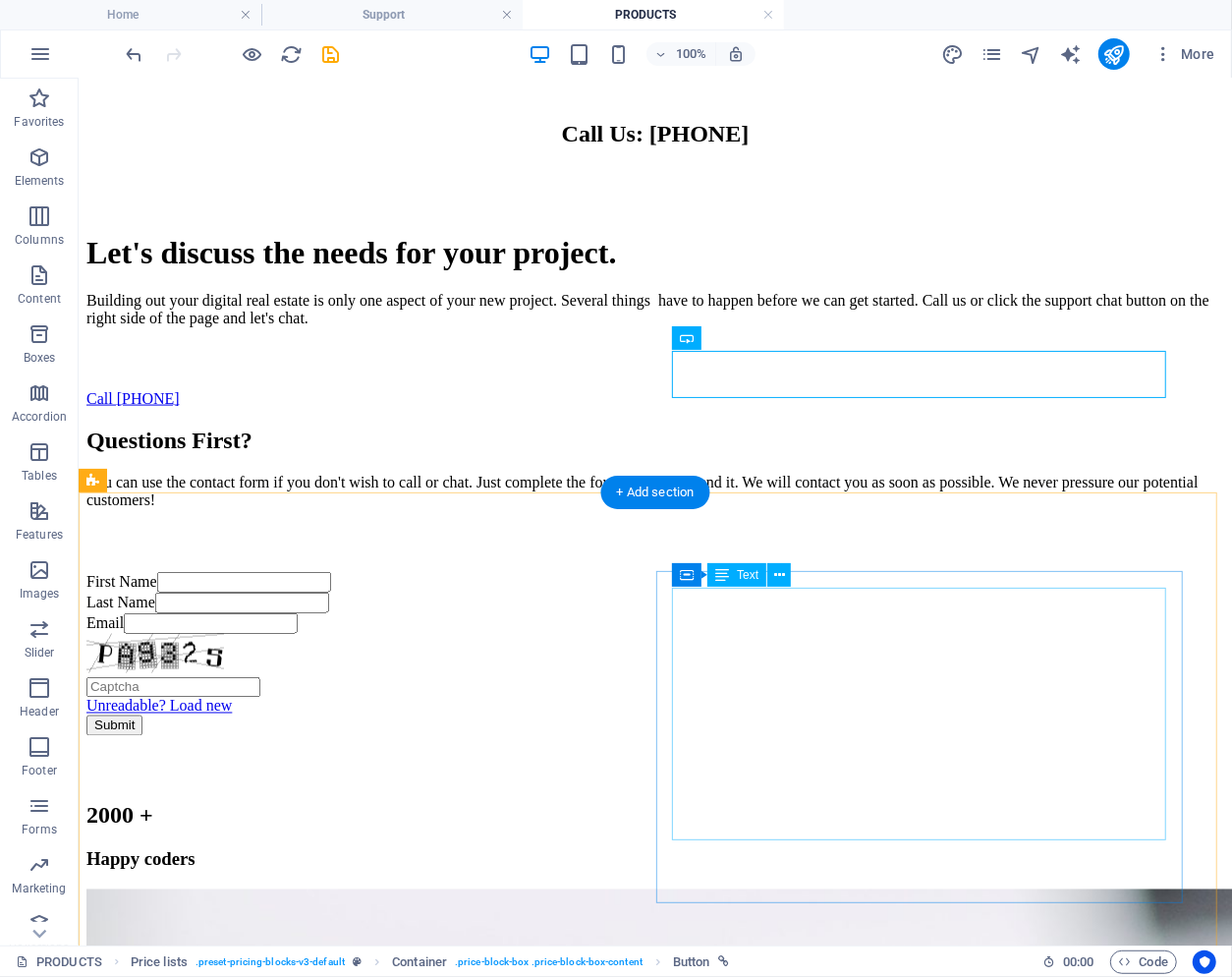 scroll, scrollTop: 1555, scrollLeft: 0, axis: vertical 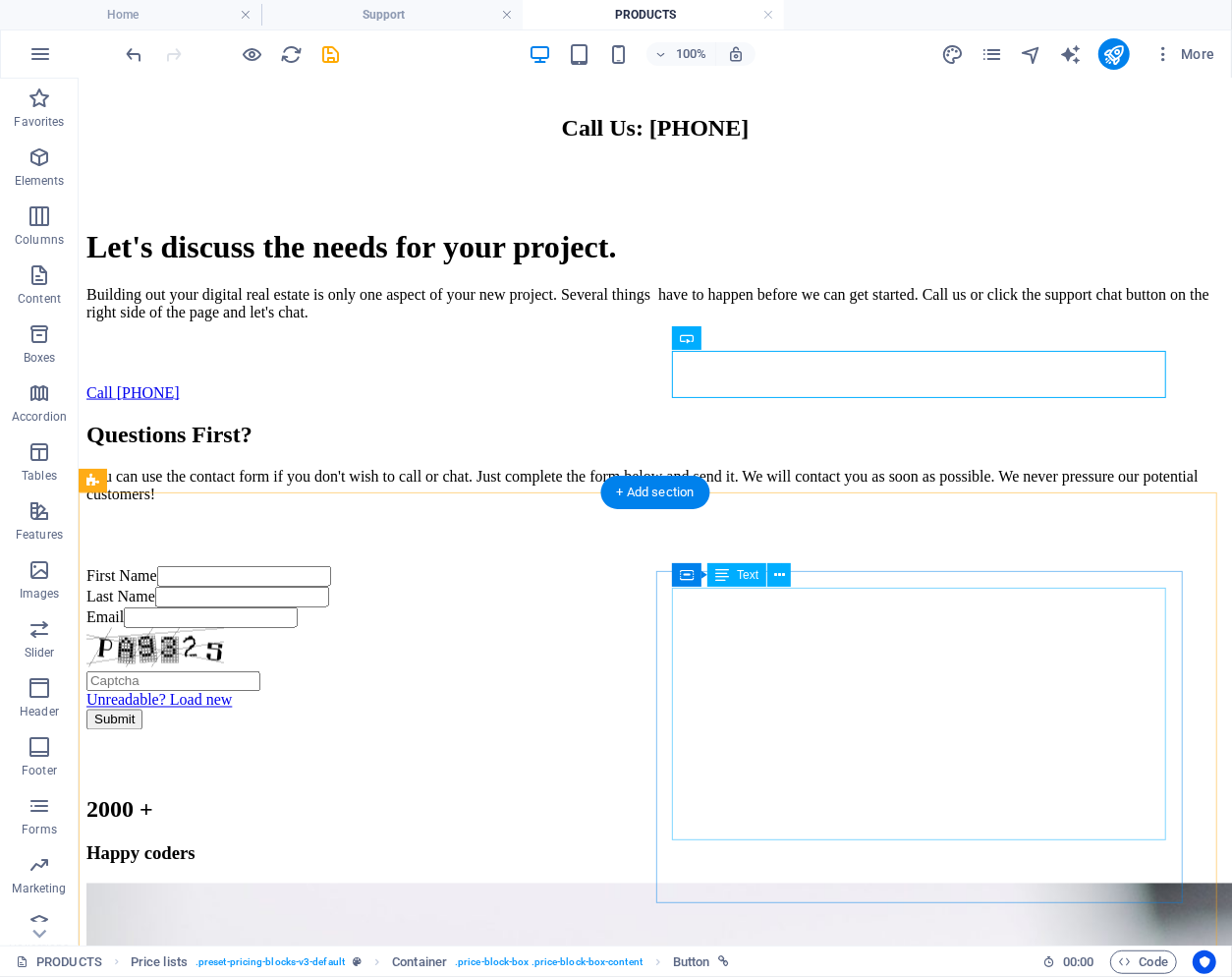 click on "5 Page Website $[PRICE] per month Domain Name Reseller Hosting Plan  (See below for details) Free Training Free Unlimited Support Total Charge" at bounding box center (654, 3994) 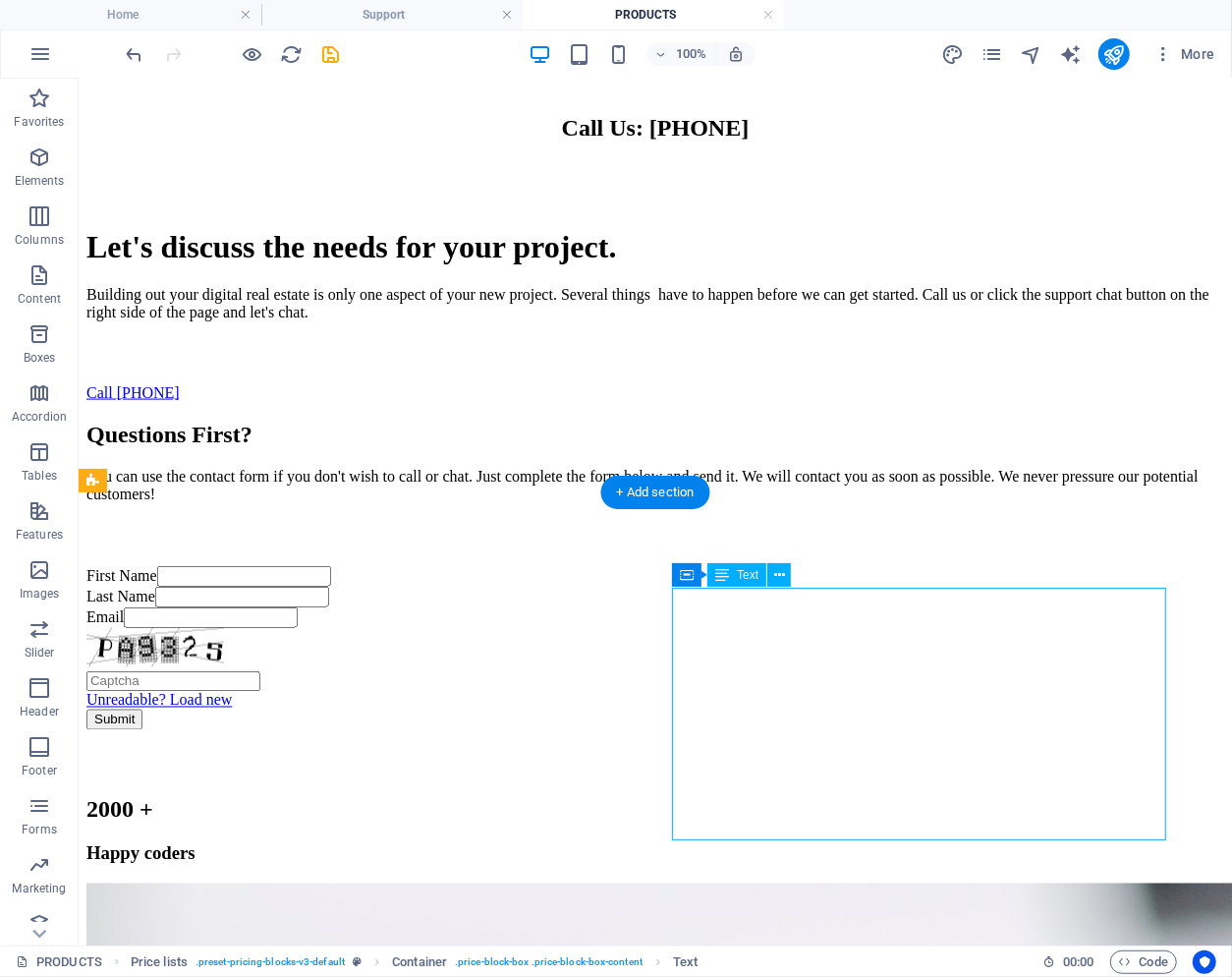 click on "5 Page Website $[PRICE] per month Domain Name Reseller Hosting Plan  (See below for details) Free Training Free Unlimited Support Total Charge" at bounding box center [654, 3994] 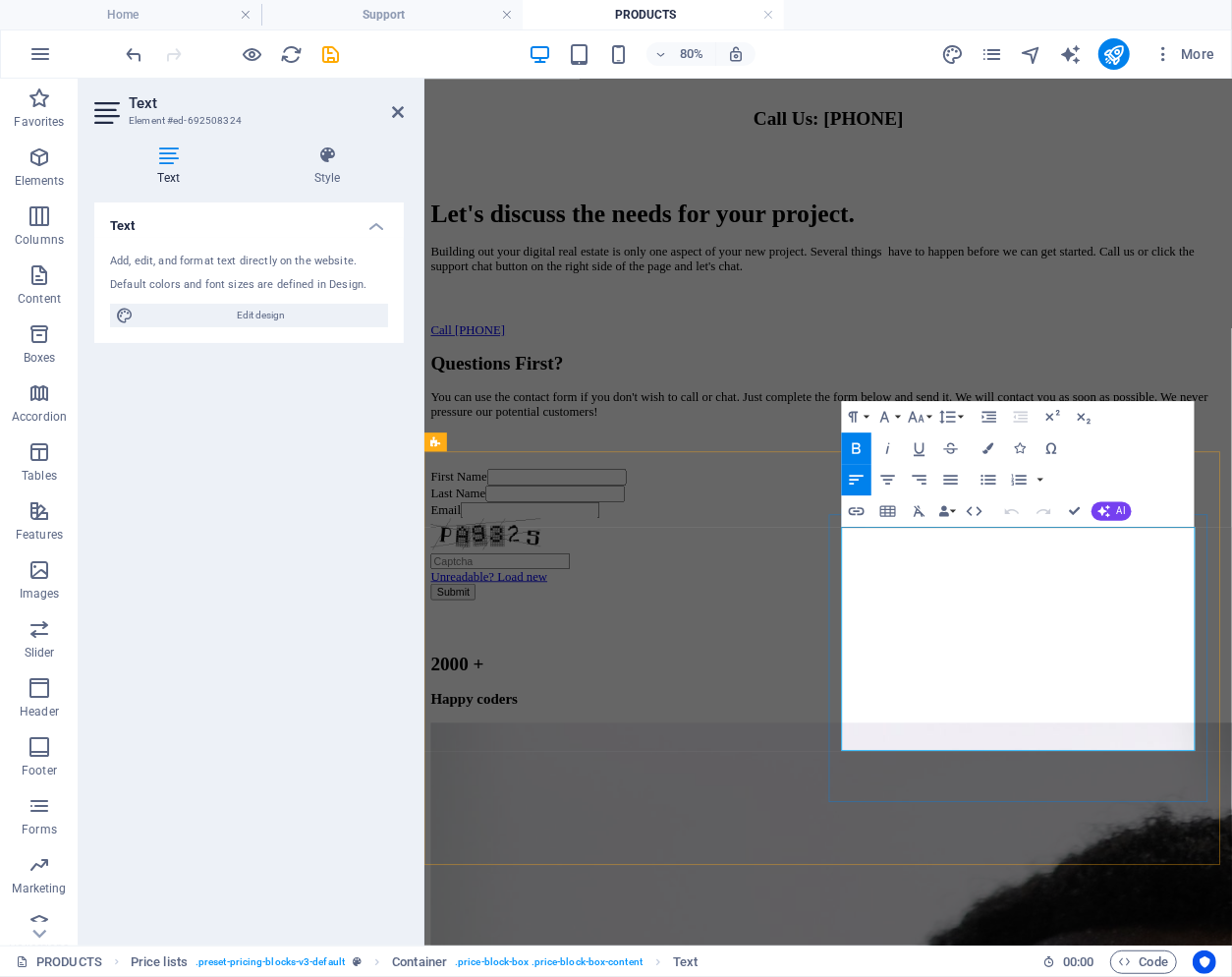 click on "Reseller Hosting Plan" at bounding box center (507, 3988) 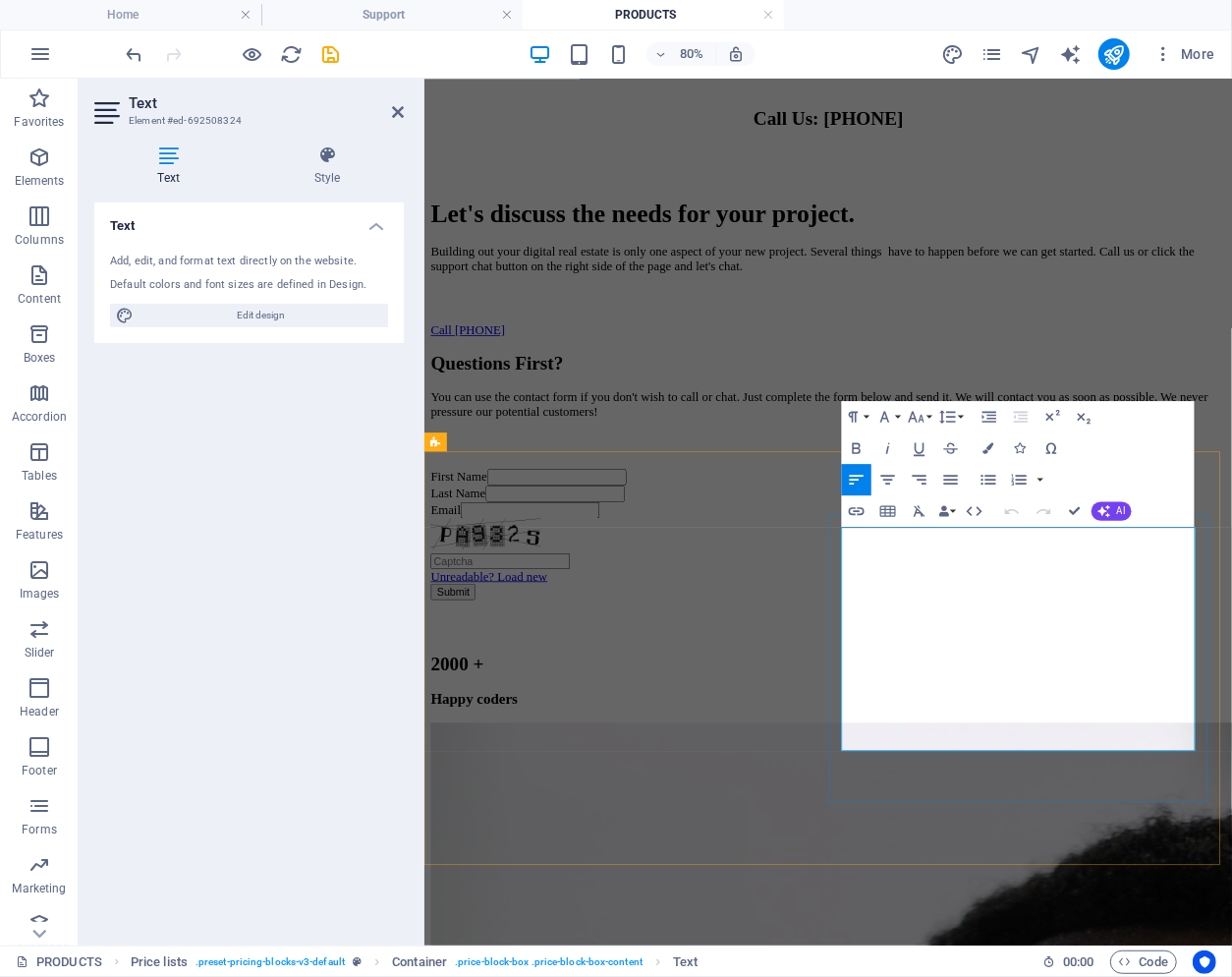 click on "Free Training" at bounding box center (579, 4012) 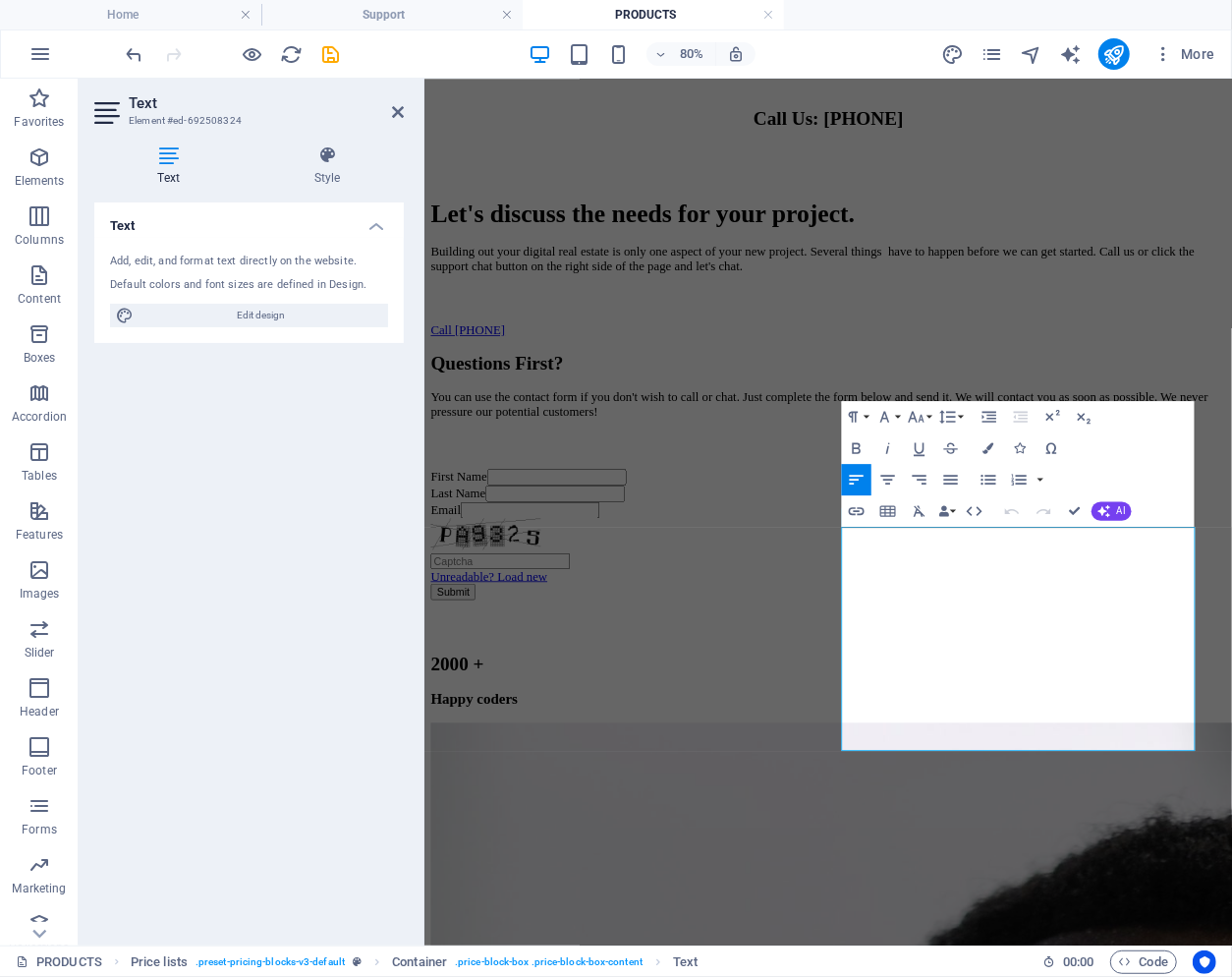 type 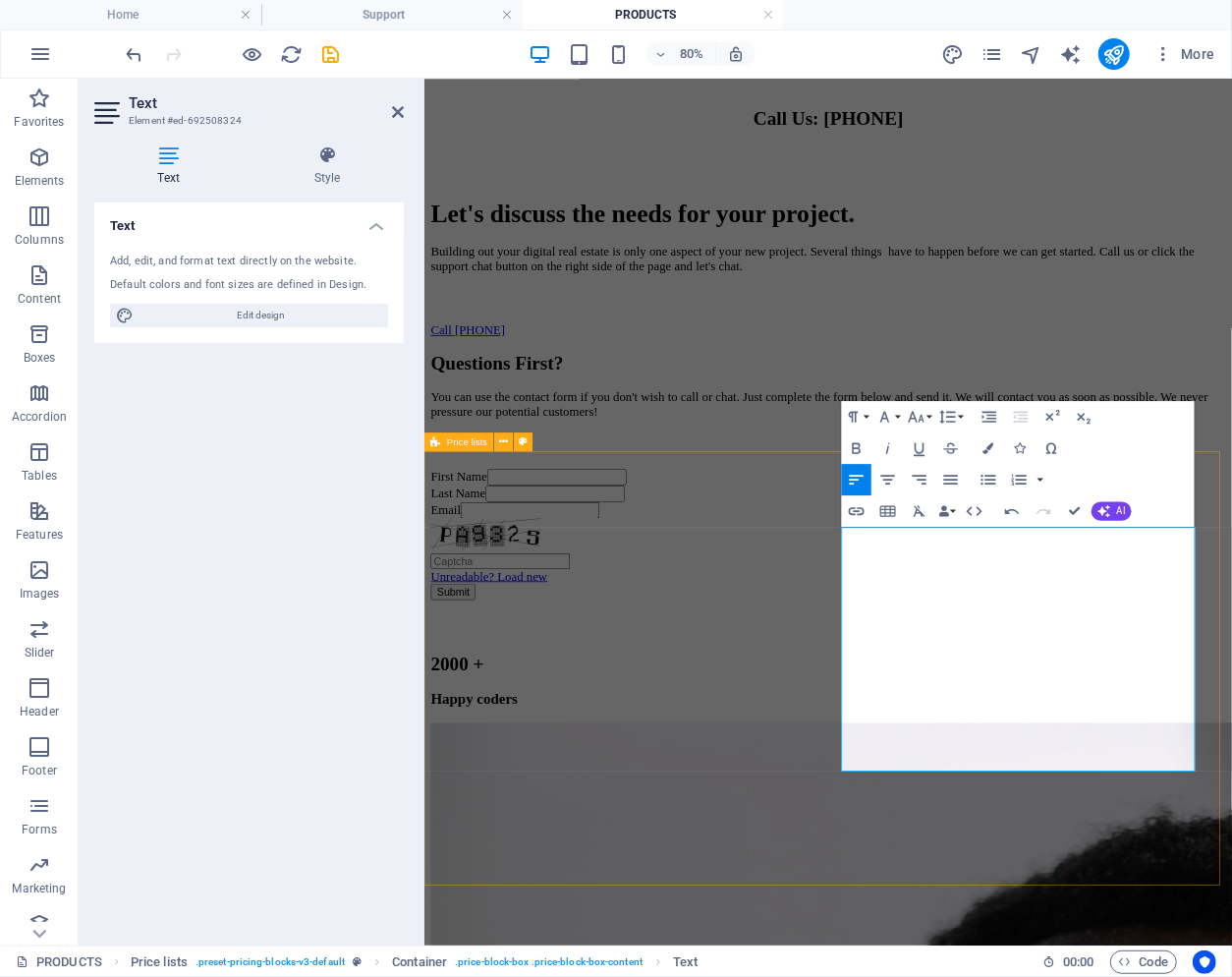 click on "Roofing Co. Digital Lease 5 Page Website $[PRICE] per month Includes Web Hosting Setup w/Domain Name Google Pay-Per-Click Yahoo, MSN, and many more Search Engines Facebook Ads, X, Instagram and others Local Job Boards Lease Today" at bounding box center (928, 3876) 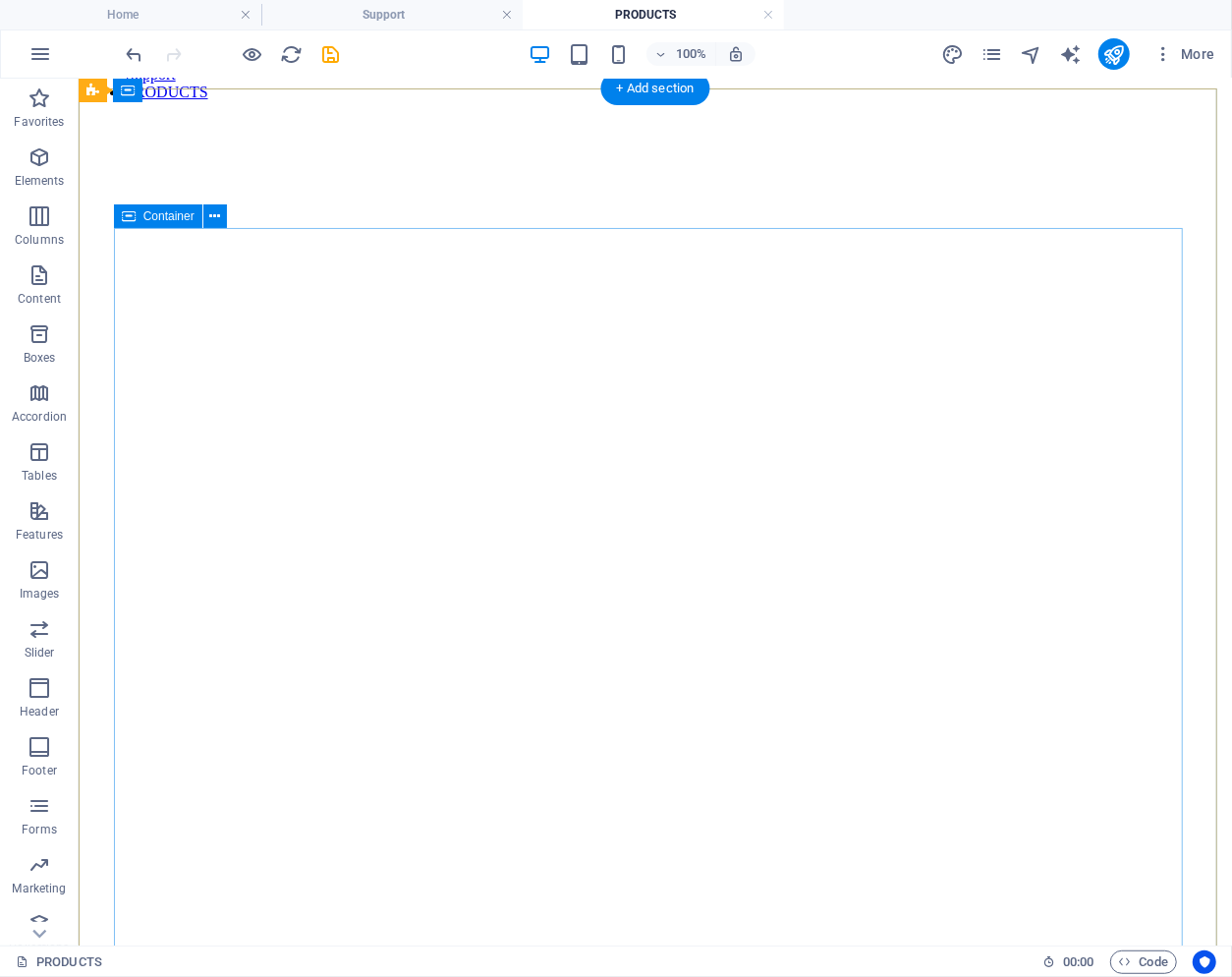 scroll, scrollTop: 0, scrollLeft: 0, axis: both 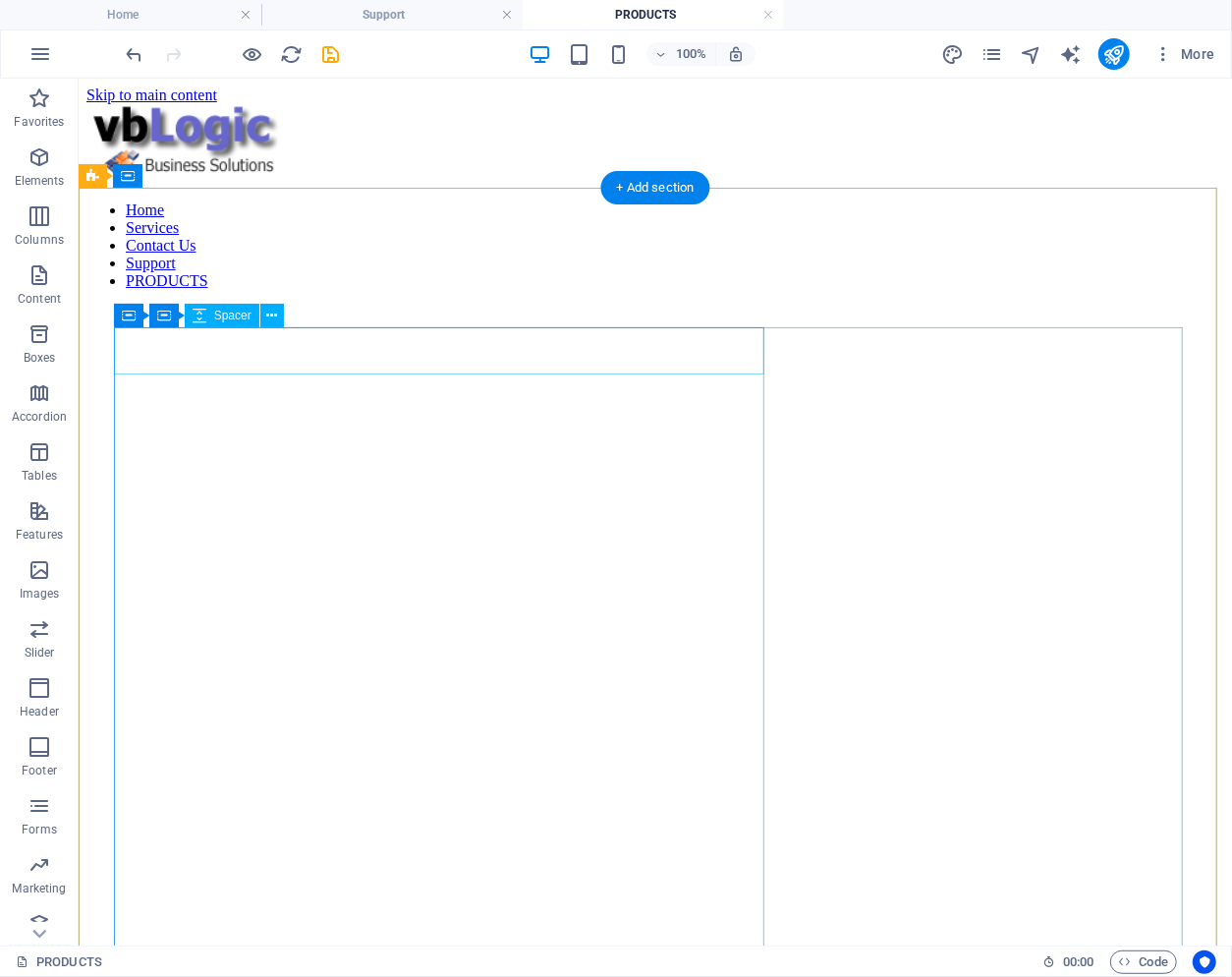 click at bounding box center (654, 1739) 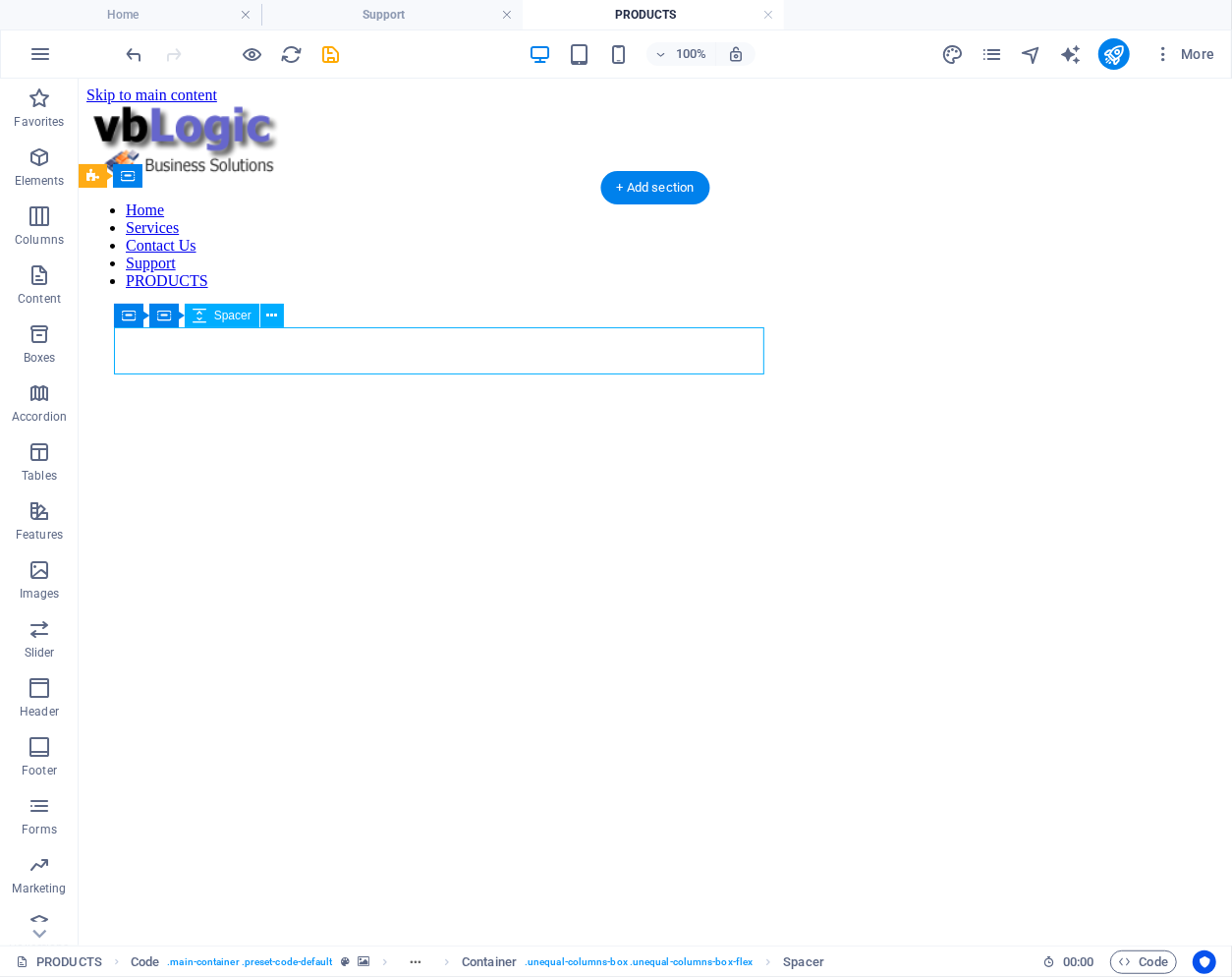 click at bounding box center (654, 1739) 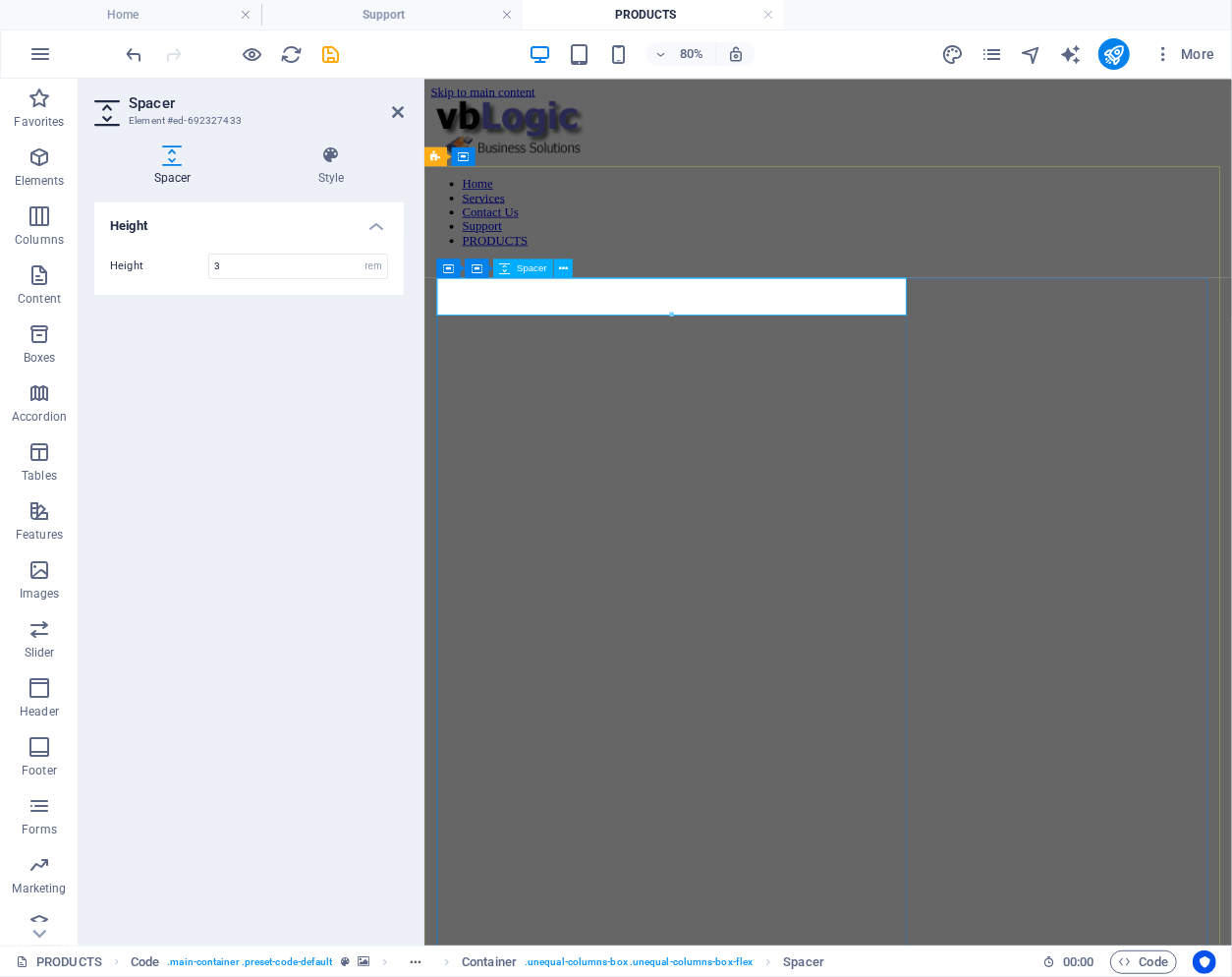 click at bounding box center (928, 1739) 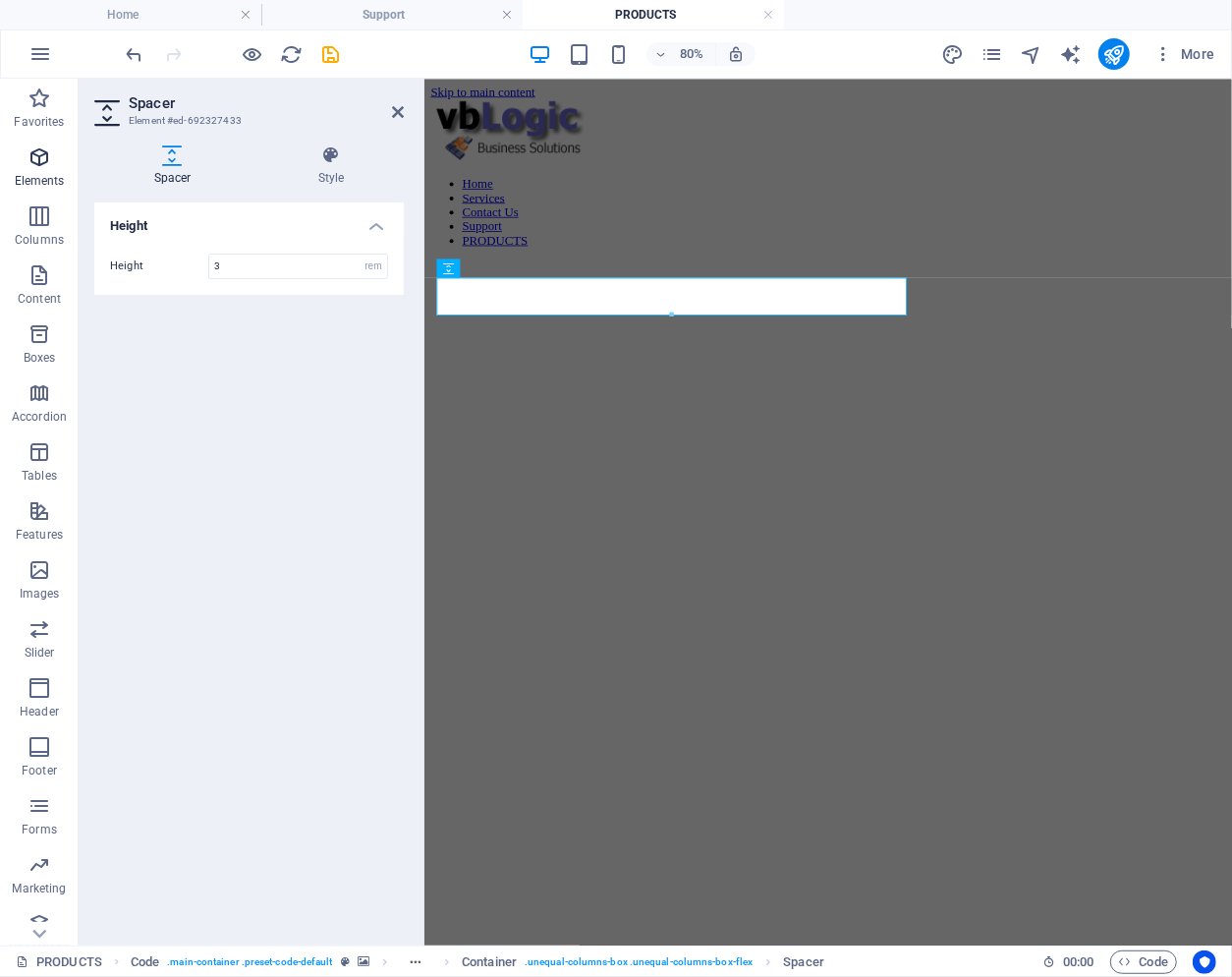 click at bounding box center [39, 157] 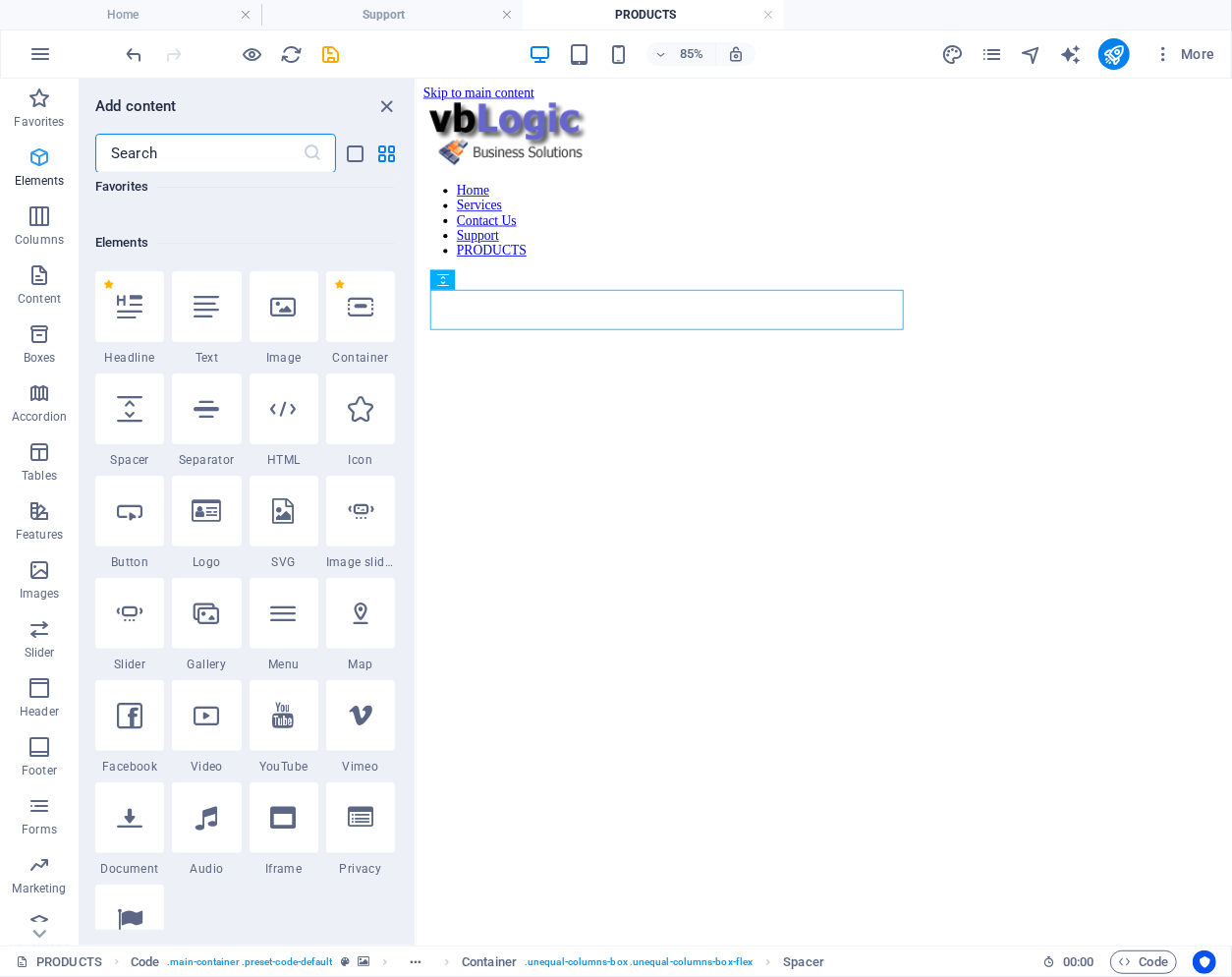 scroll, scrollTop: 209, scrollLeft: 0, axis: vertical 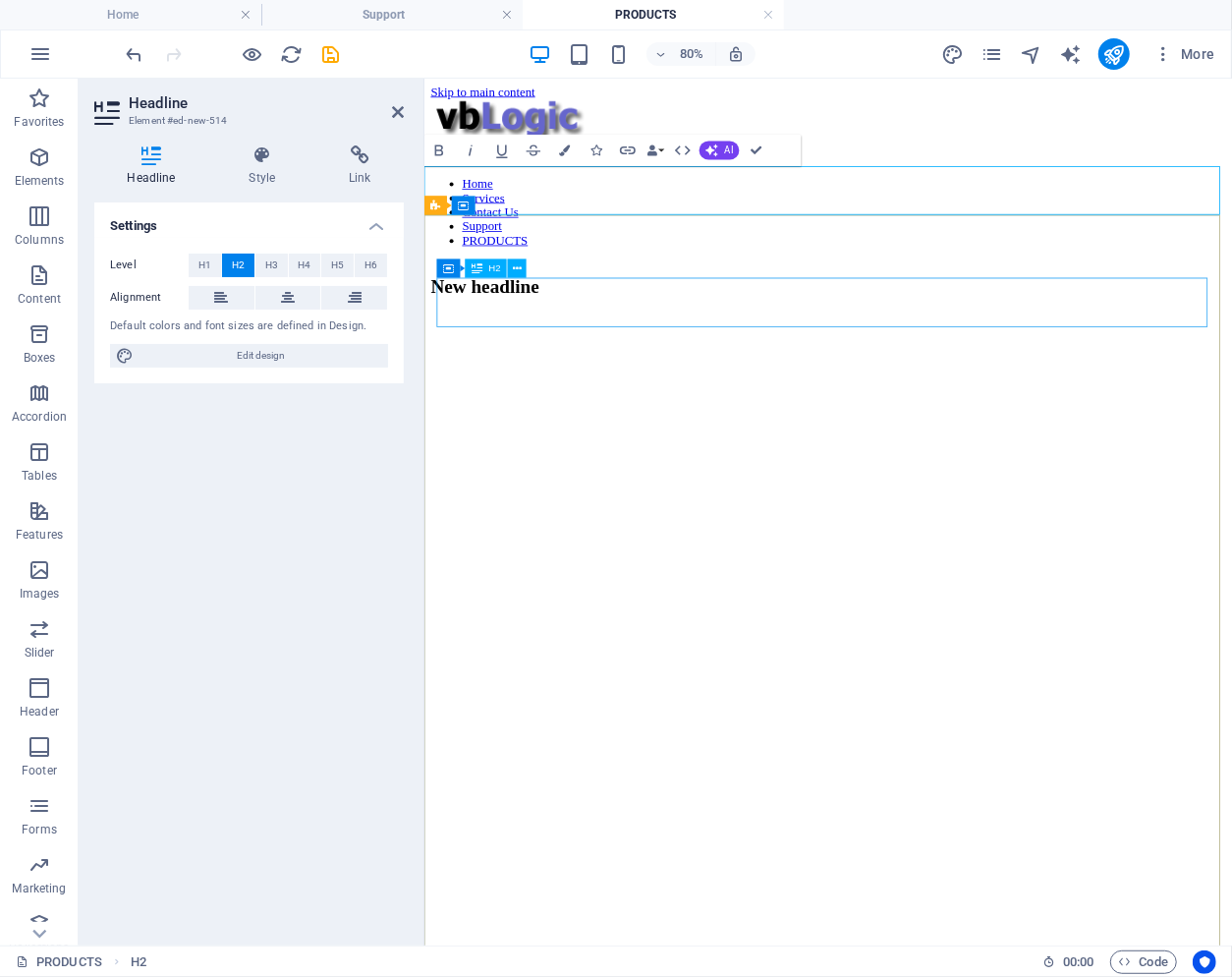click on "Call Us: [PHONE]" at bounding box center [928, 1748] 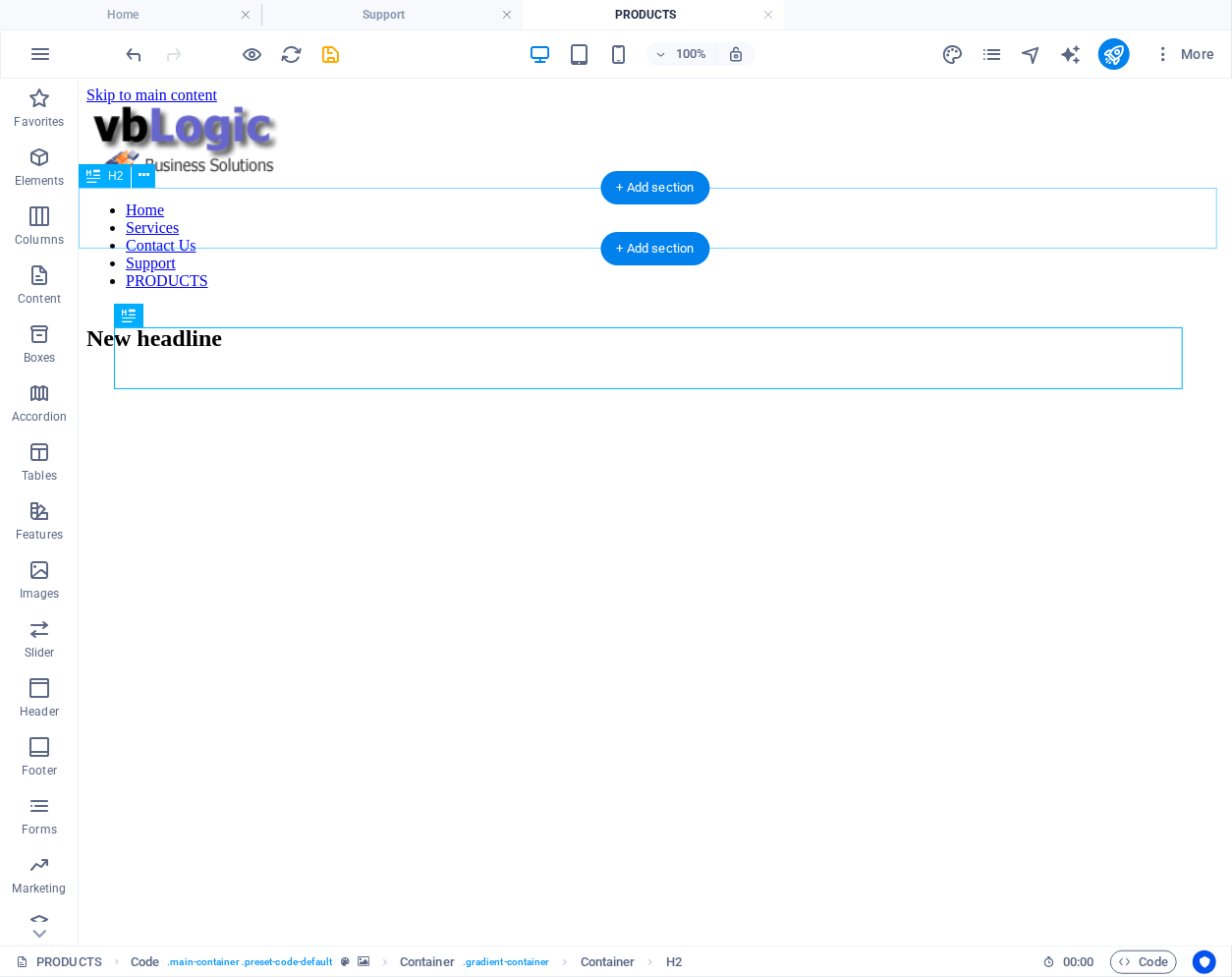 click on "New headline" at bounding box center [654, 337] 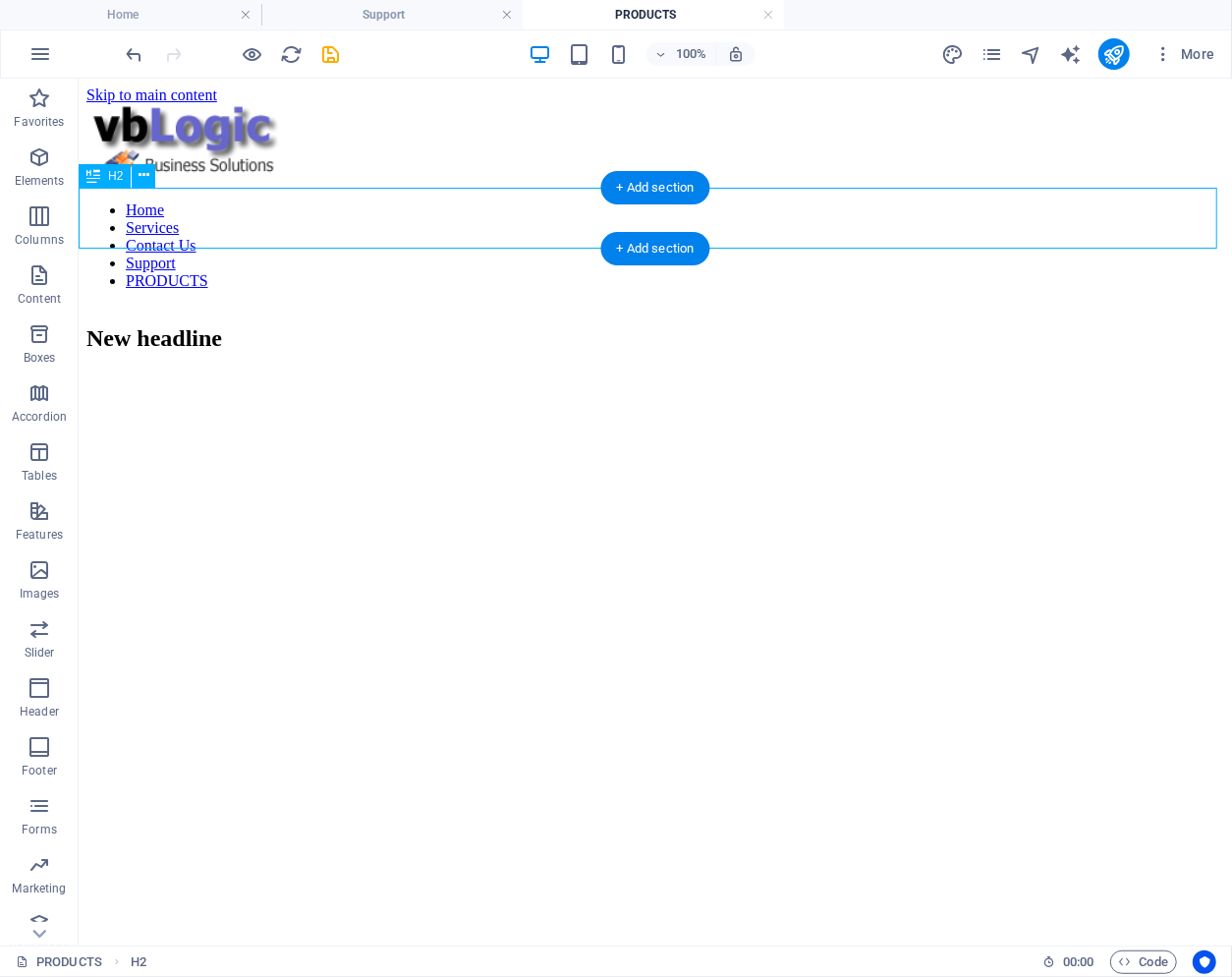 click on "New headline" at bounding box center (654, 337) 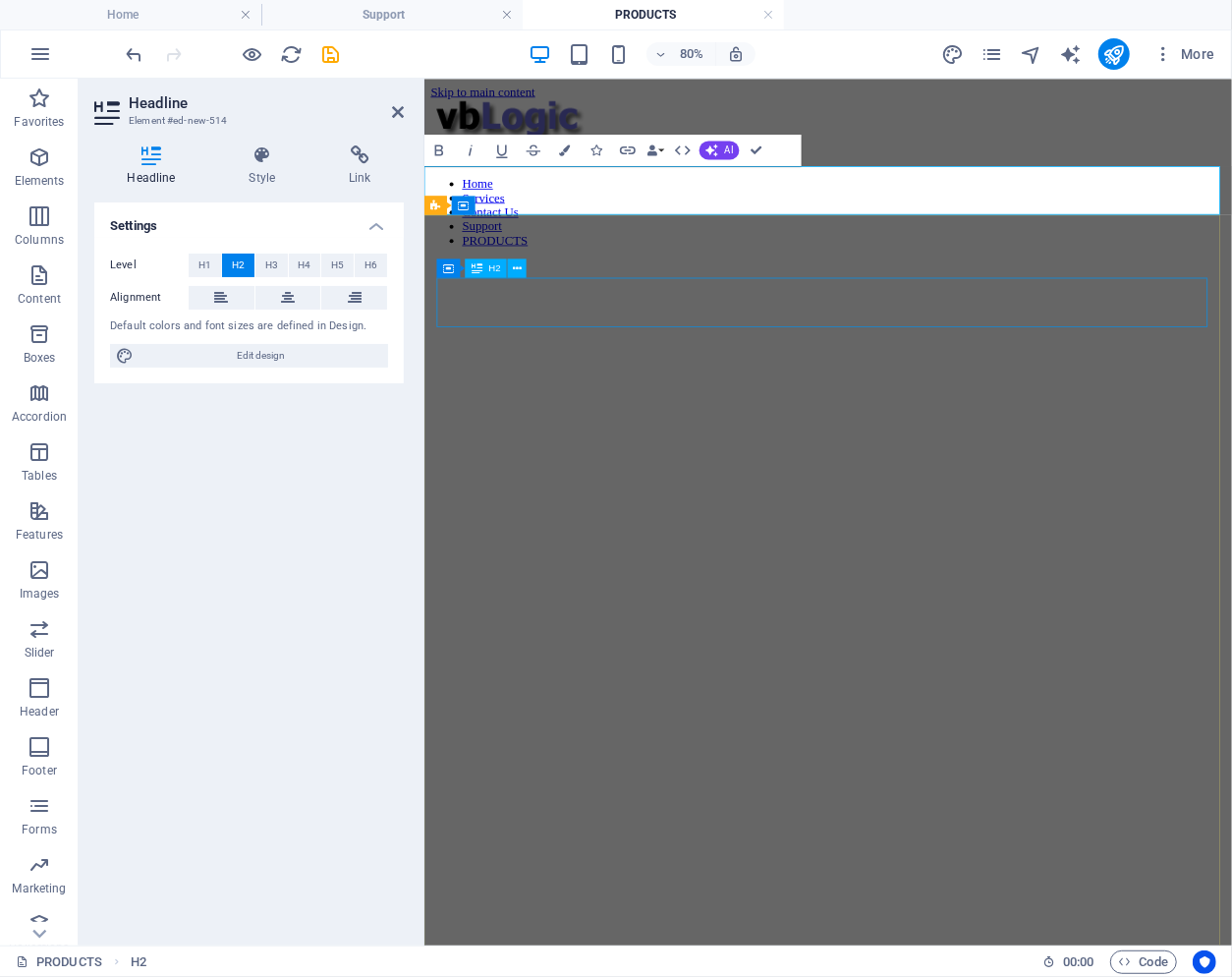 click on "Call Us: [PHONE]" at bounding box center (928, 1748) 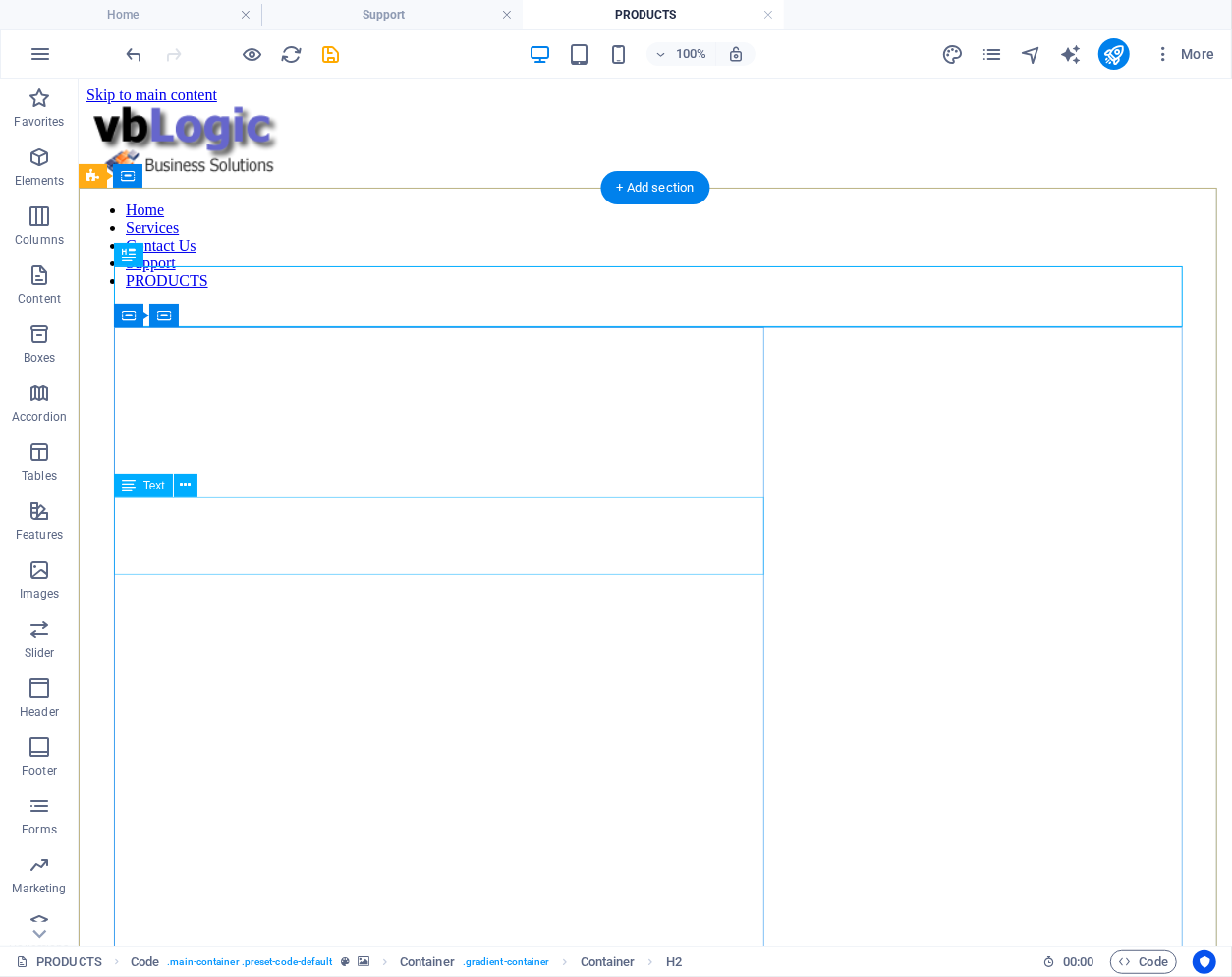 click on "Building out your digital real estate is only one aspect of your new project. Several things  have to happen before we can get started. Call us or click the support chat button on the right side of the page and let's chat." at bounding box center (654, 1858) 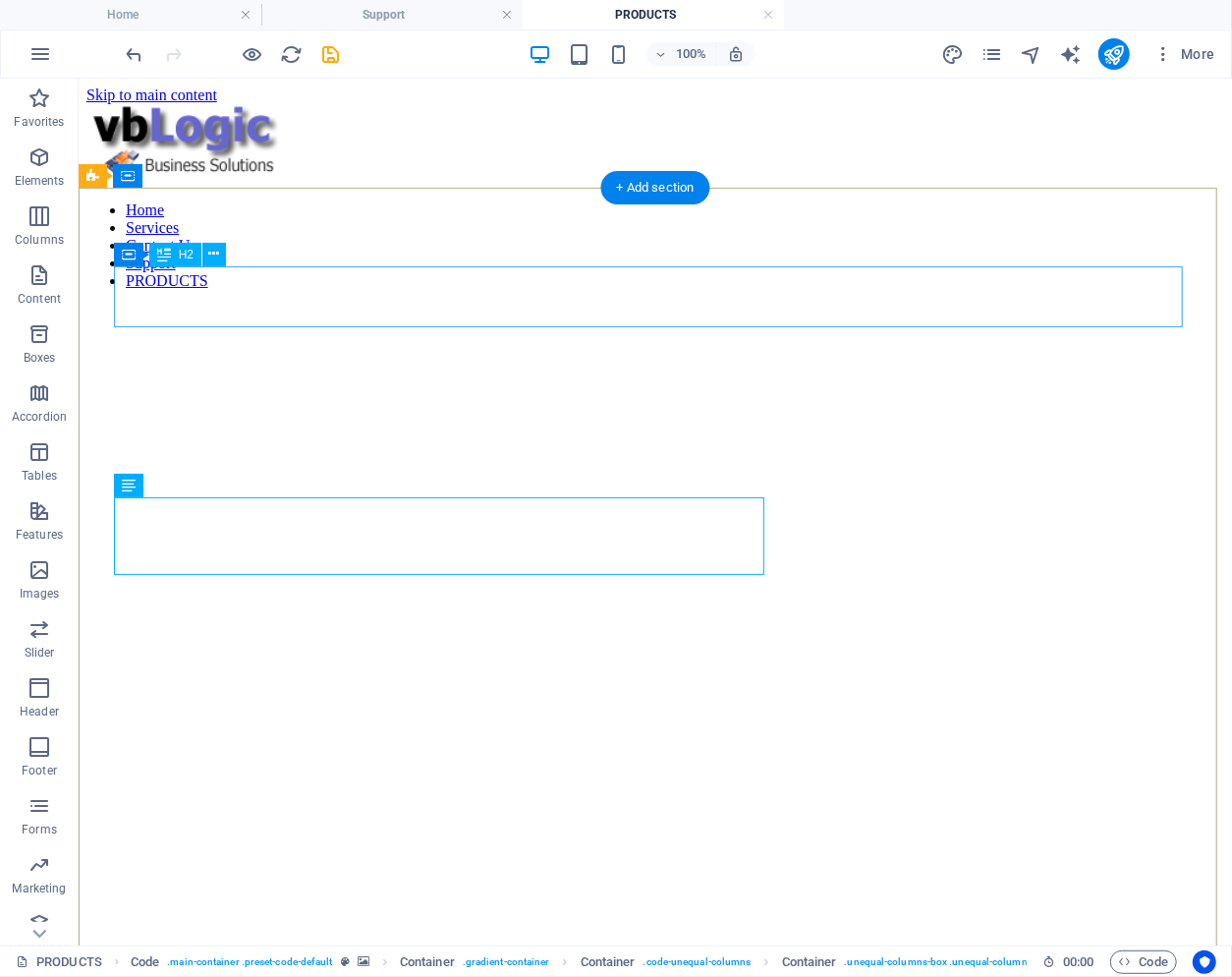 click on "Call Us: [PHONE]" at bounding box center (654, 1682) 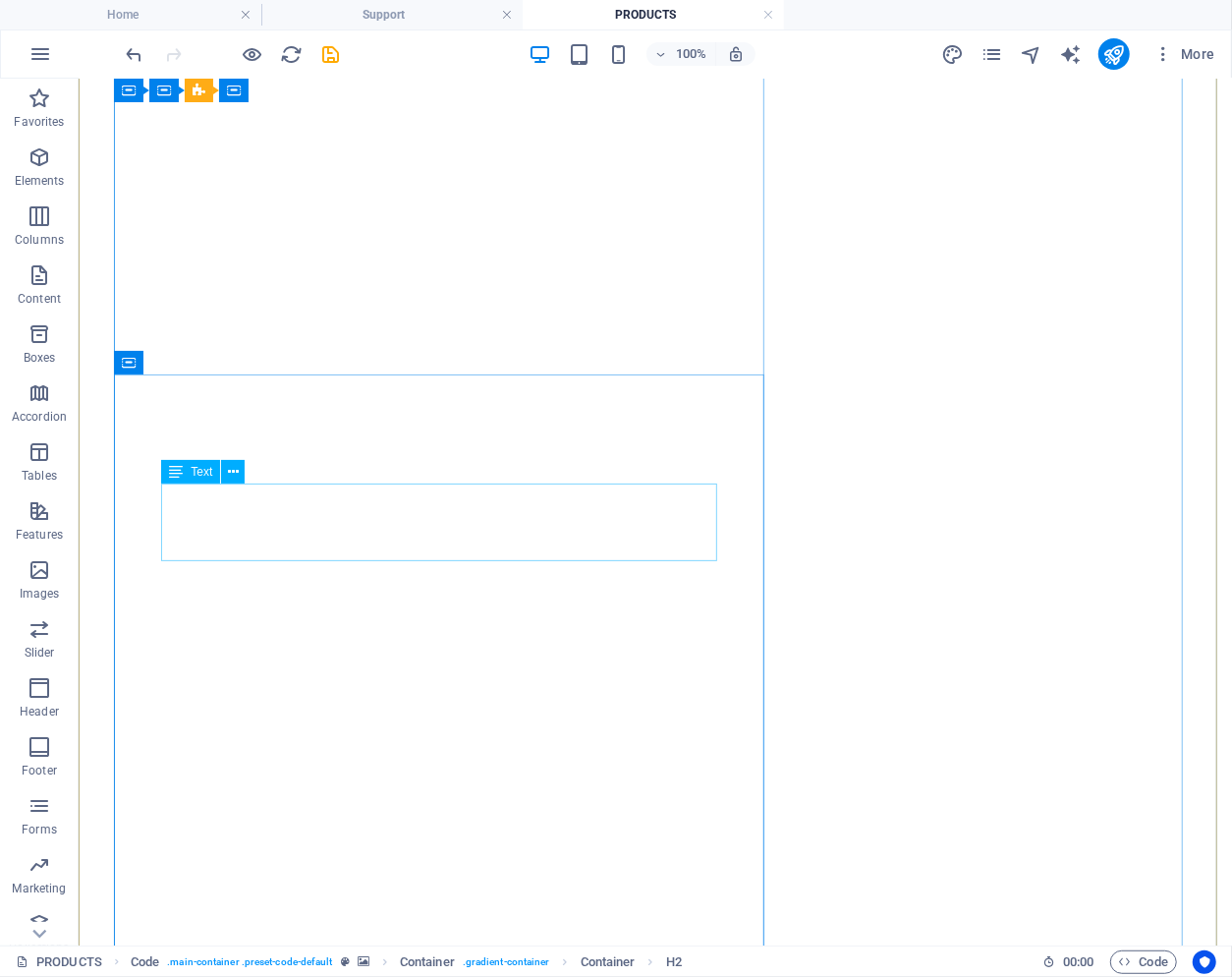 scroll, scrollTop: 295, scrollLeft: 0, axis: vertical 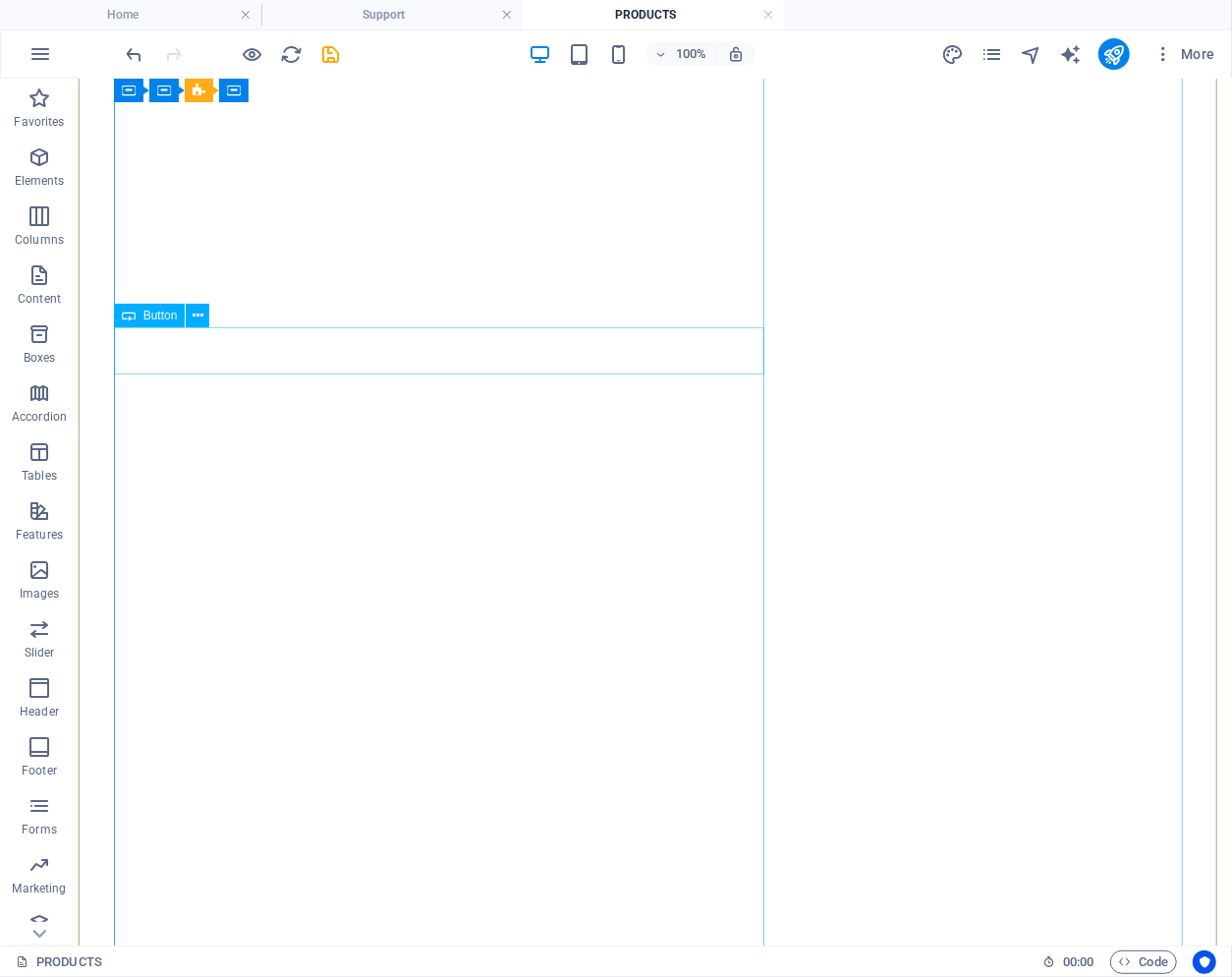 click on "Call [PHONE]" at bounding box center [654, 1652] 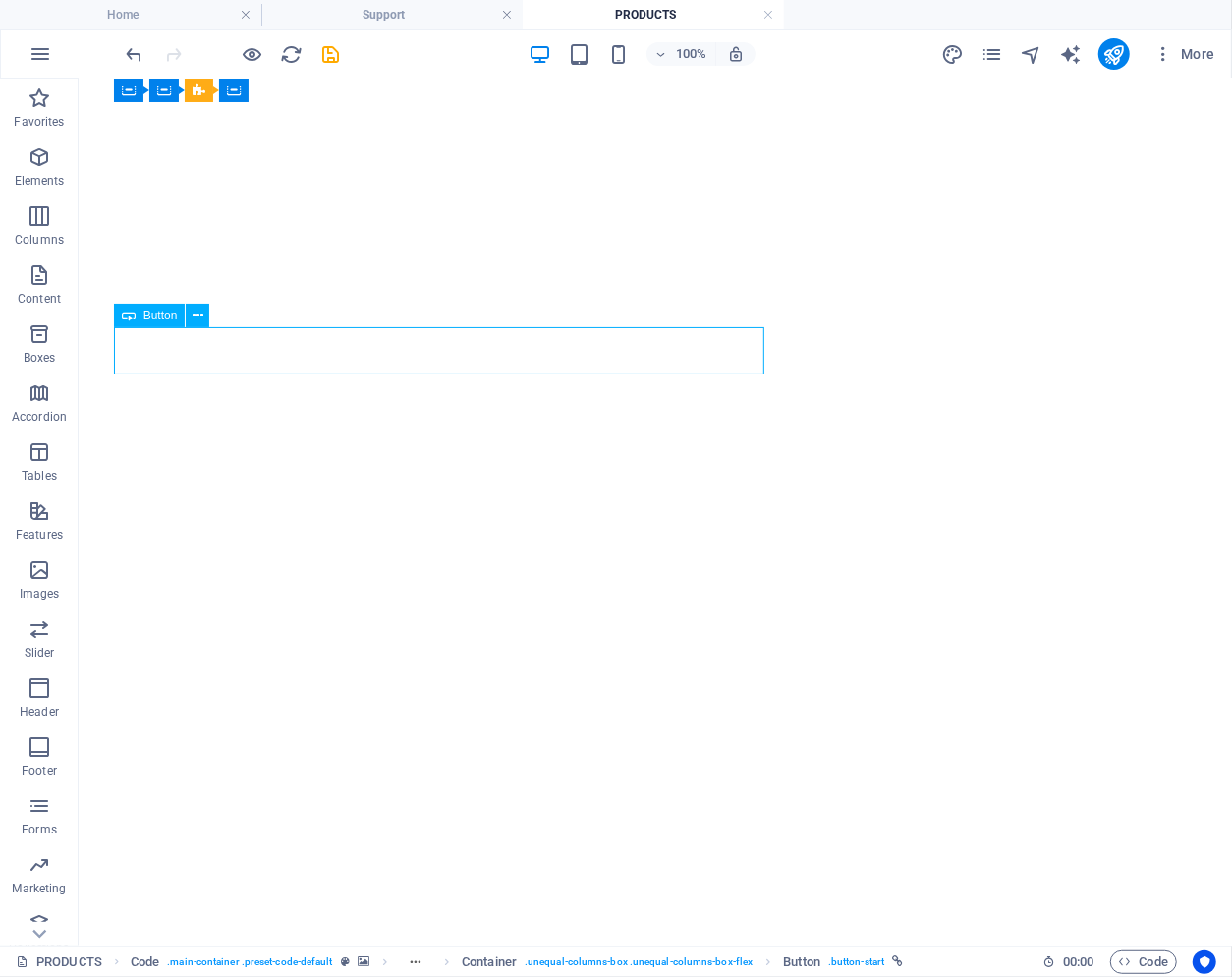 click on "Call [PHONE]" at bounding box center (654, 1652) 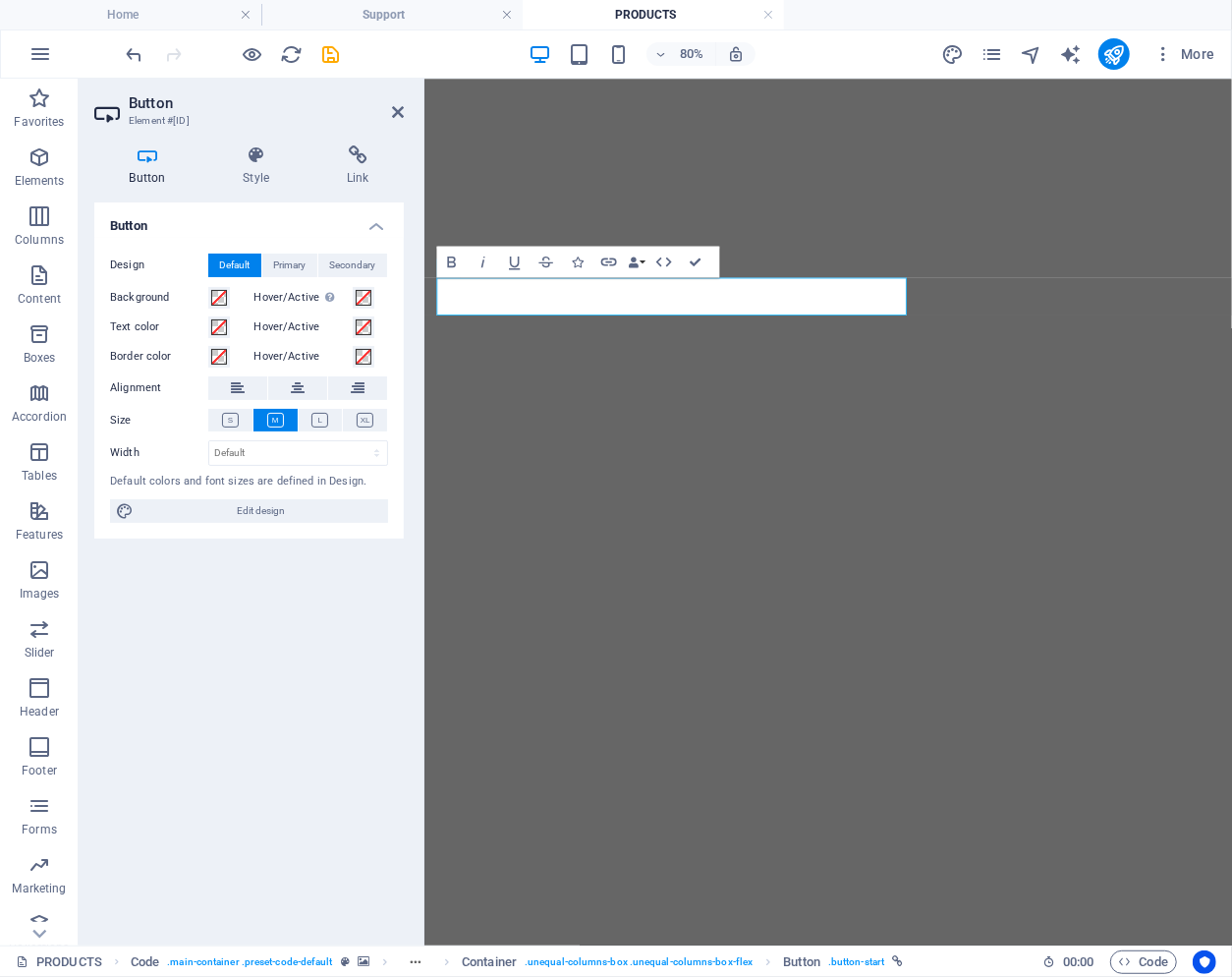 type 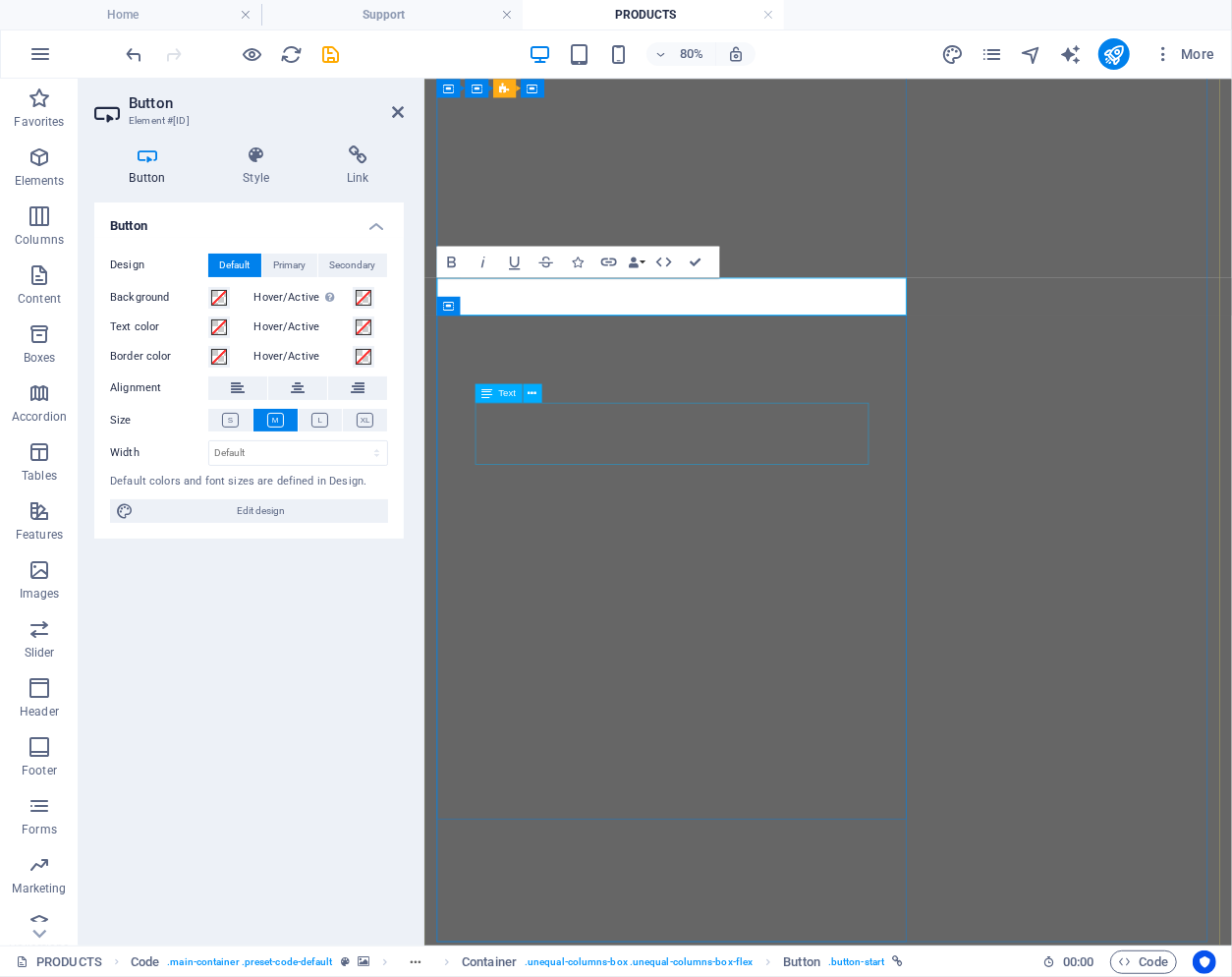 click on "You can use the contact form if you don't wish to call or chat. Just complete the form below and send it. We will contact you as soon as possible. We never pressure our potential customers!" at bounding box center [928, 1745] 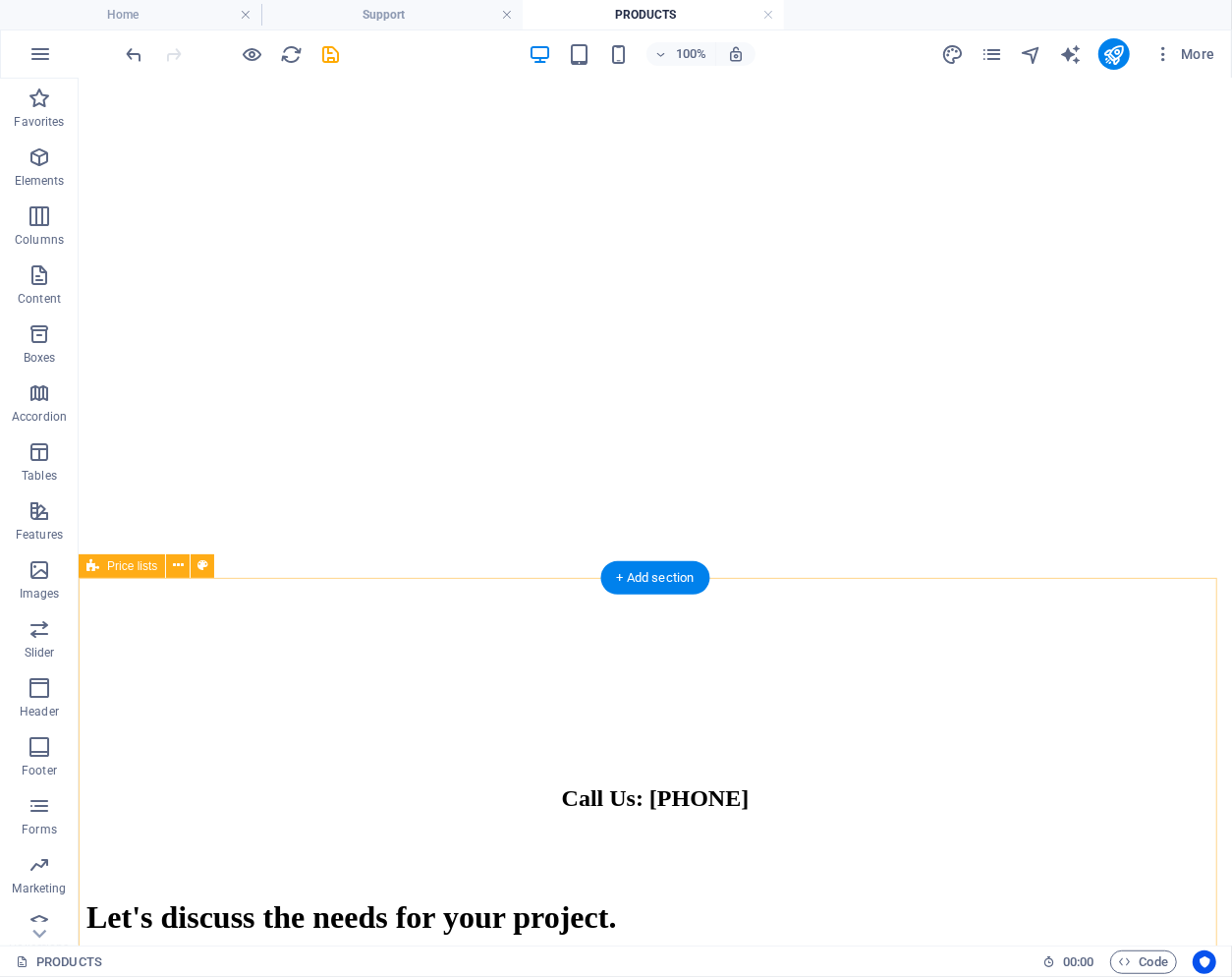 scroll, scrollTop: 1081, scrollLeft: 0, axis: vertical 